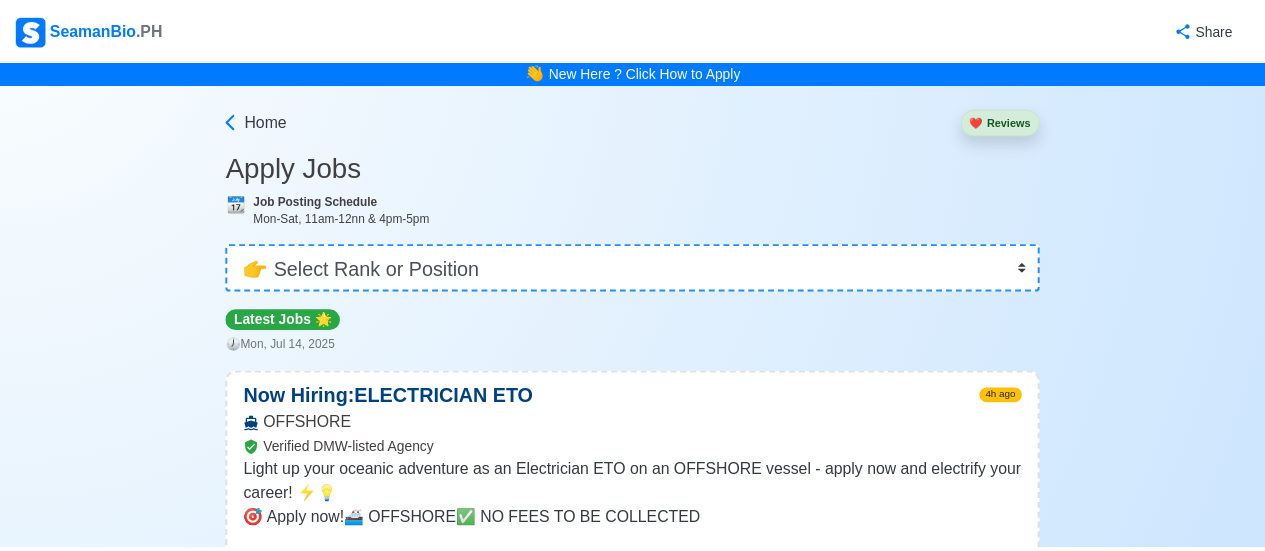 scroll, scrollTop: 0, scrollLeft: 0, axis: both 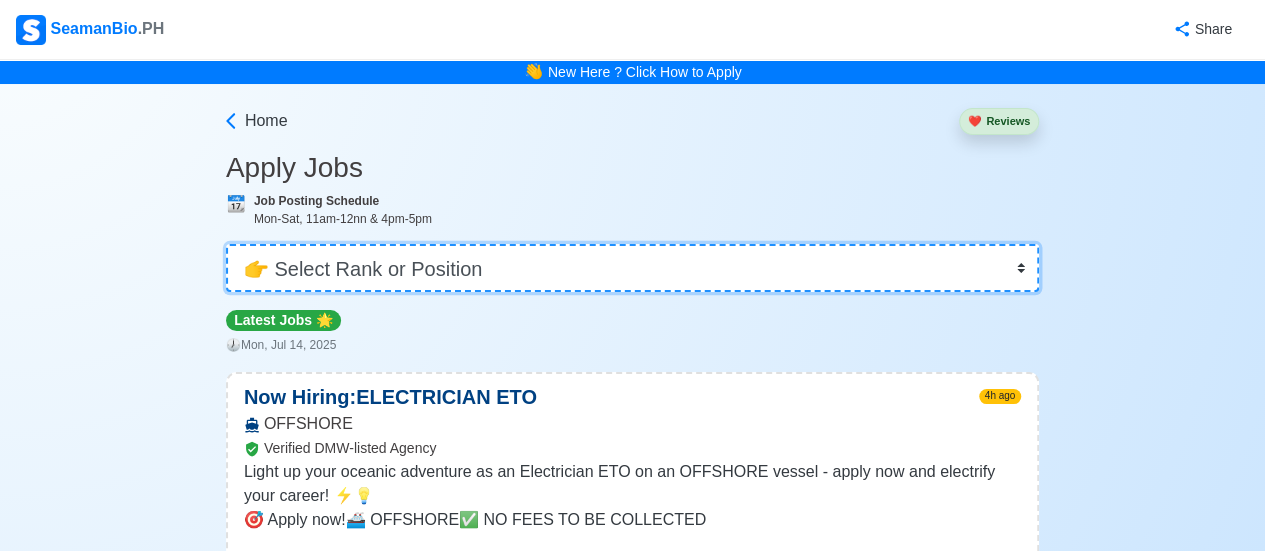 click on "👉 Select Rank or Position Master Chief Officer 2nd Officer 3rd Officer Junior Officer Chief Engineer 2nd Engineer 3rd Engineer 4th Engineer Gas Engineer Junior Engineer 1st Assistant Engineer 2nd Assistant Engineer 3rd Assistant Engineer ETO/ETR Electrician Electrical Engineer Oiler Fitter Welder Chief Cook Chef Cook Messman Wiper Rigger Ordinary Seaman Able Seaman Motorman Pumpman Bosun Cadet Reefer Mechanic Operator Repairman Painter Steward Waiter Others" at bounding box center [632, 268] 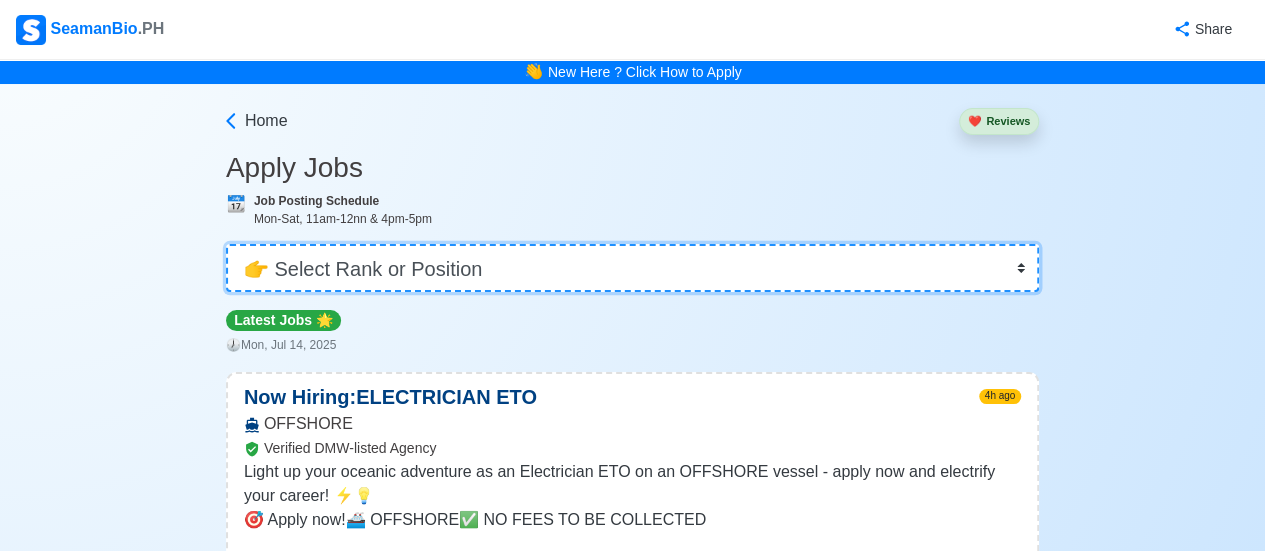 select on "Messman" 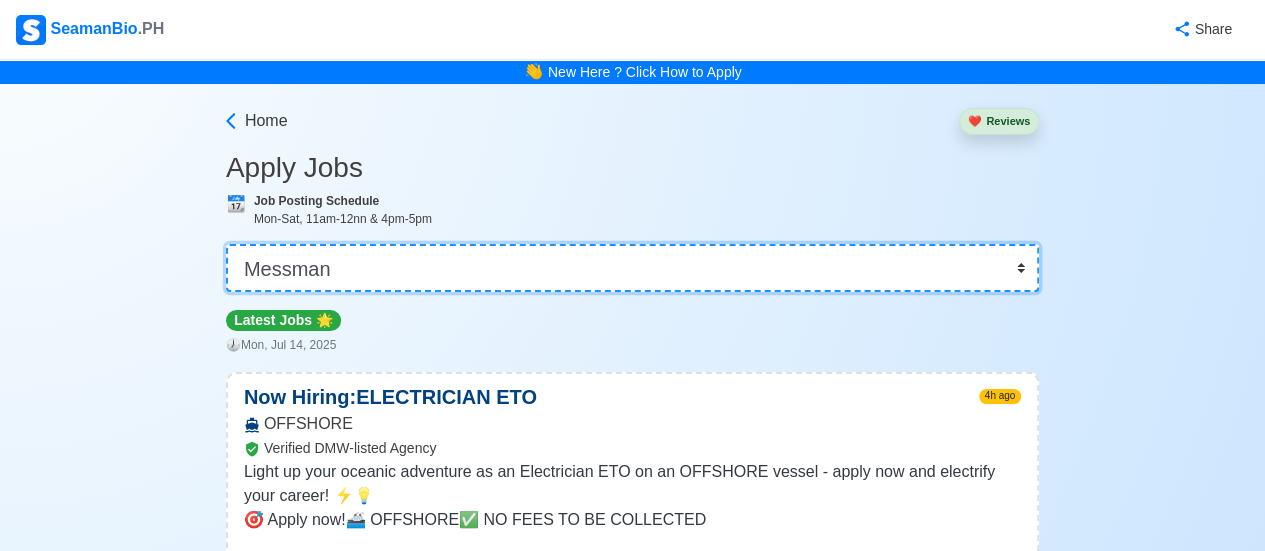 click on "👉 Select Rank or Position Master Chief Officer 2nd Officer 3rd Officer Junior Officer Chief Engineer 2nd Engineer 3rd Engineer 4th Engineer Gas Engineer Junior Engineer 1st Assistant Engineer 2nd Assistant Engineer 3rd Assistant Engineer ETO/ETR Electrician Electrical Engineer Oiler Fitter Welder Chief Cook Chef Cook Messman Wiper Rigger Ordinary Seaman Able Seaman Motorman Pumpman Bosun Cadet Reefer Mechanic Operator Repairman Painter Steward Waiter Others" at bounding box center (632, 268) 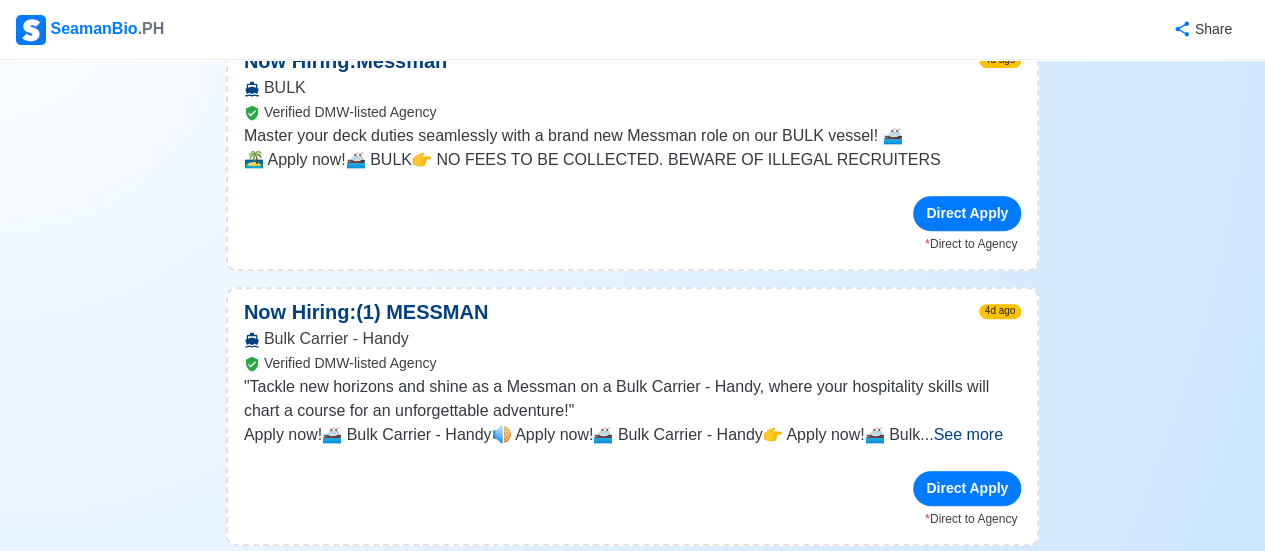 scroll, scrollTop: 438, scrollLeft: 0, axis: vertical 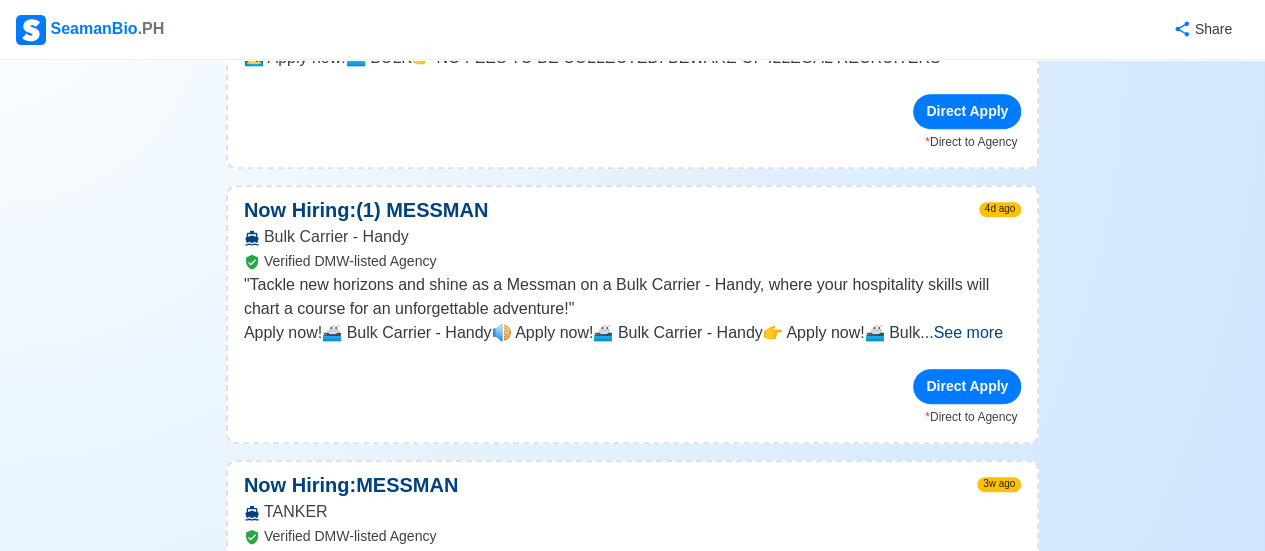 click on "See more" at bounding box center [967, 332] 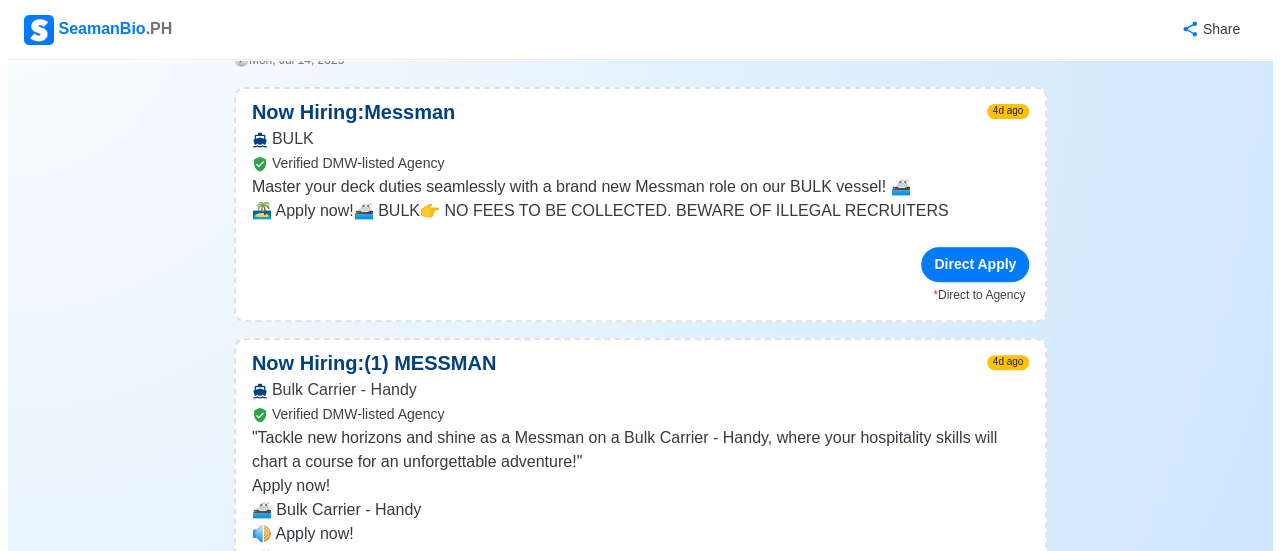 scroll, scrollTop: 310, scrollLeft: 0, axis: vertical 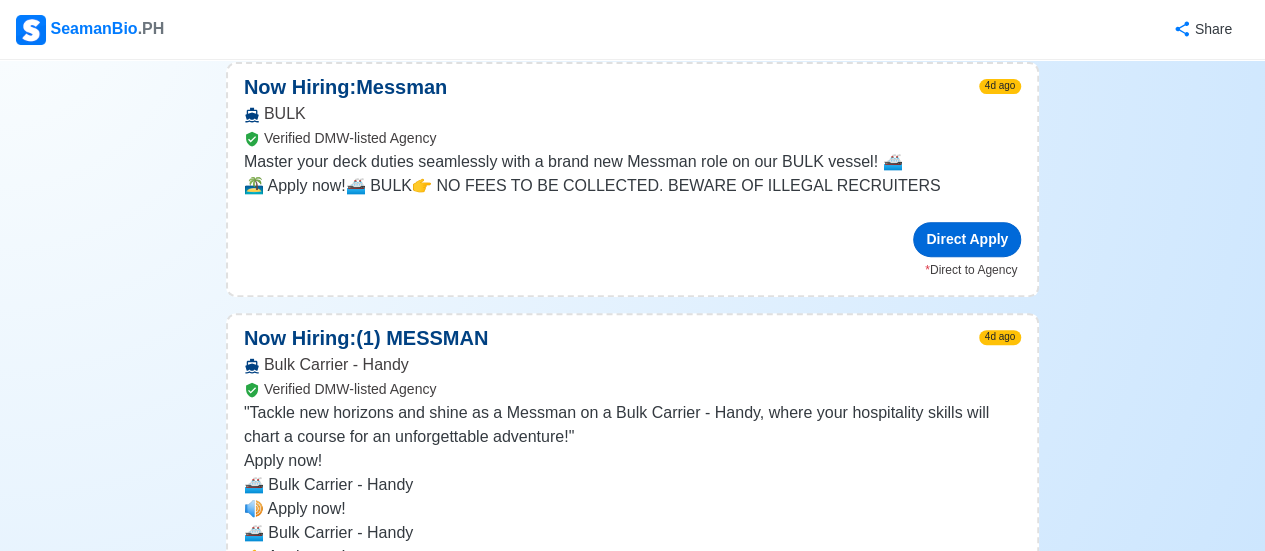 click on "Direct Apply" at bounding box center [967, 239] 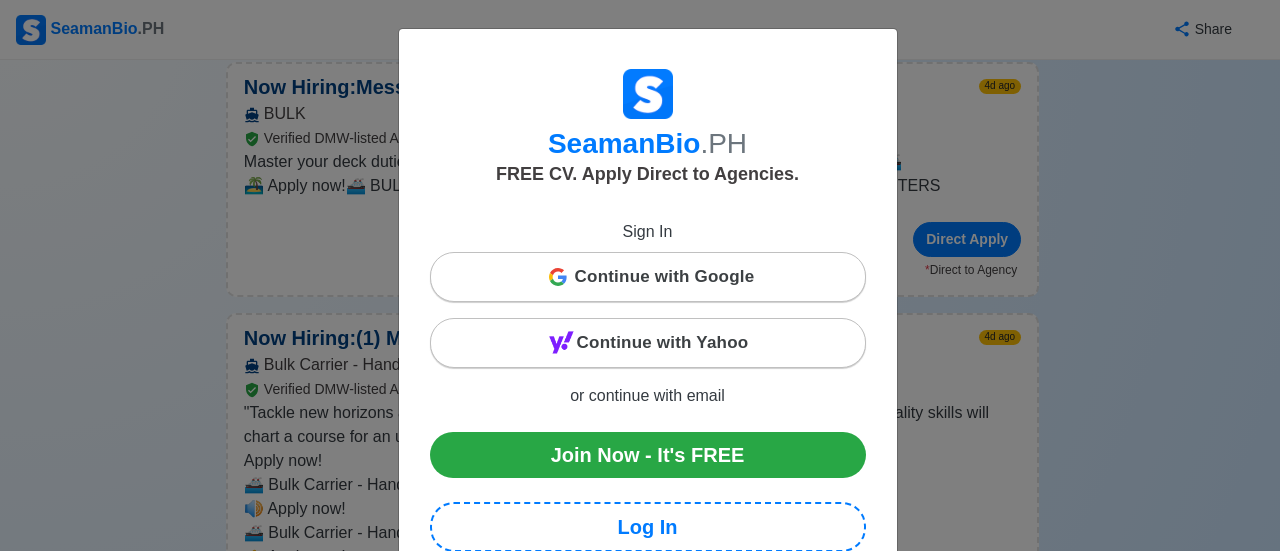 click on "Continue with Google" at bounding box center (665, 277) 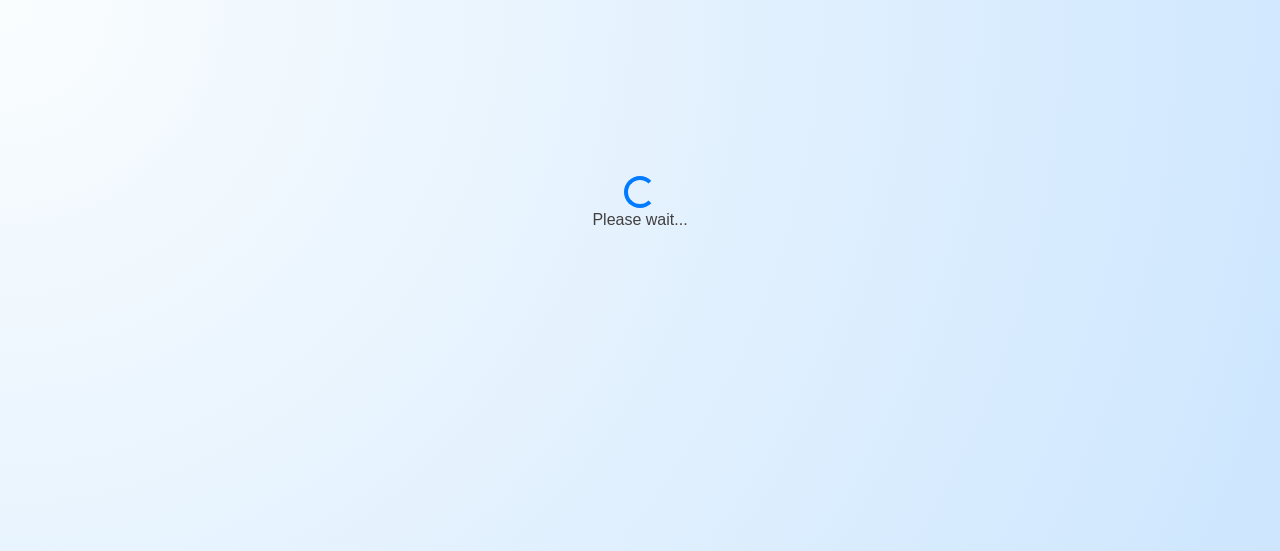 scroll, scrollTop: 0, scrollLeft: 0, axis: both 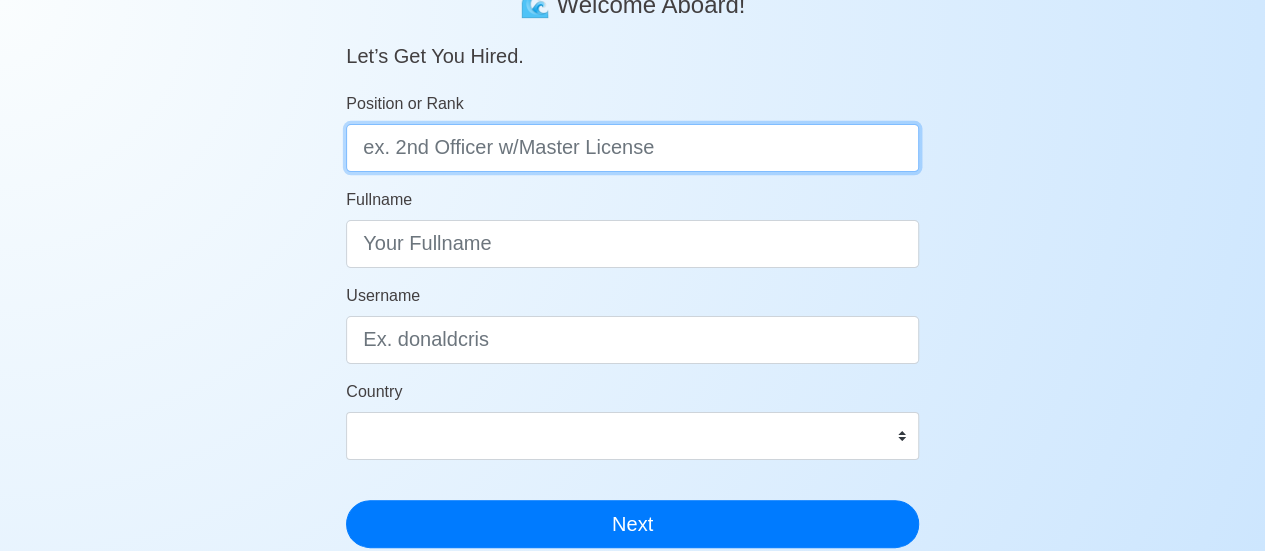 click on "Position or Rank" at bounding box center [632, 148] 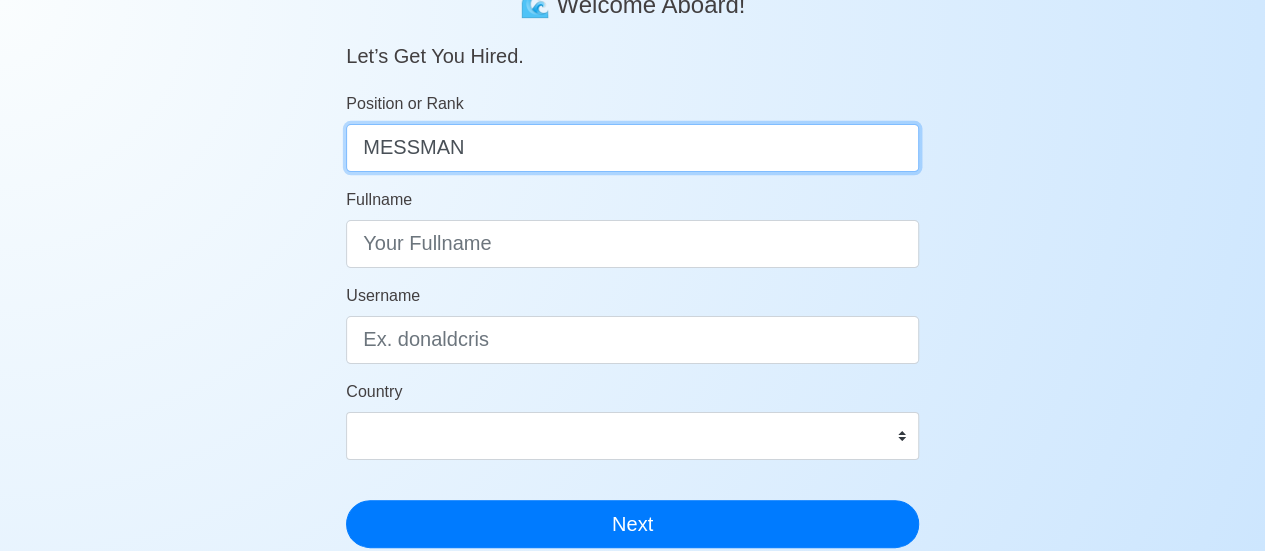 type on "MESSMAN" 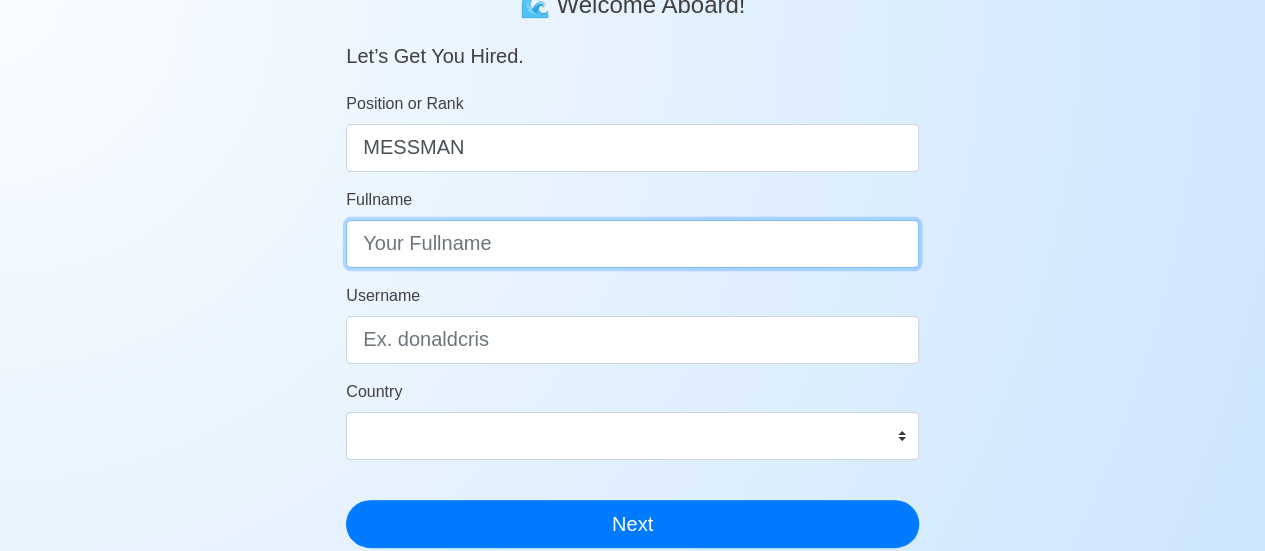 click on "Fullname" at bounding box center [632, 244] 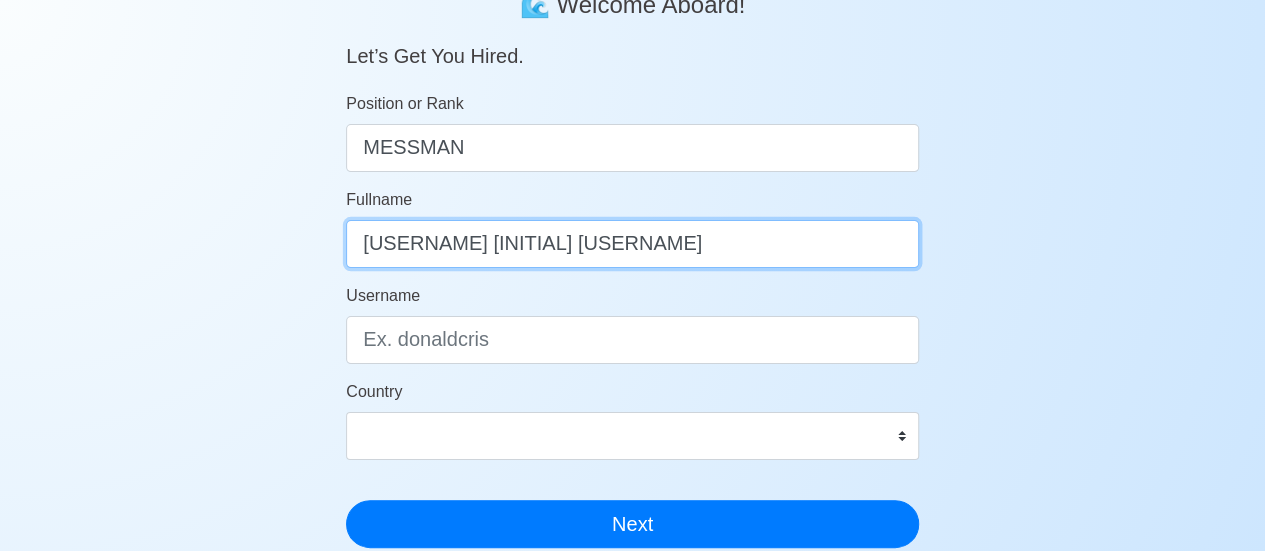 type on "LEONEL L. BAHAN" 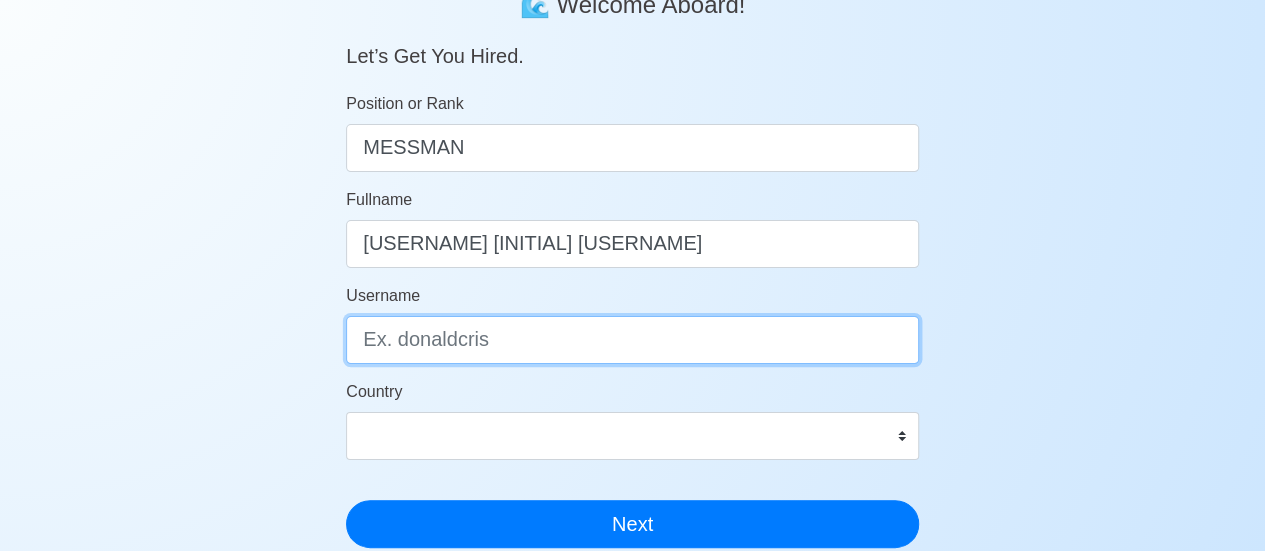 click on "Username" at bounding box center [632, 340] 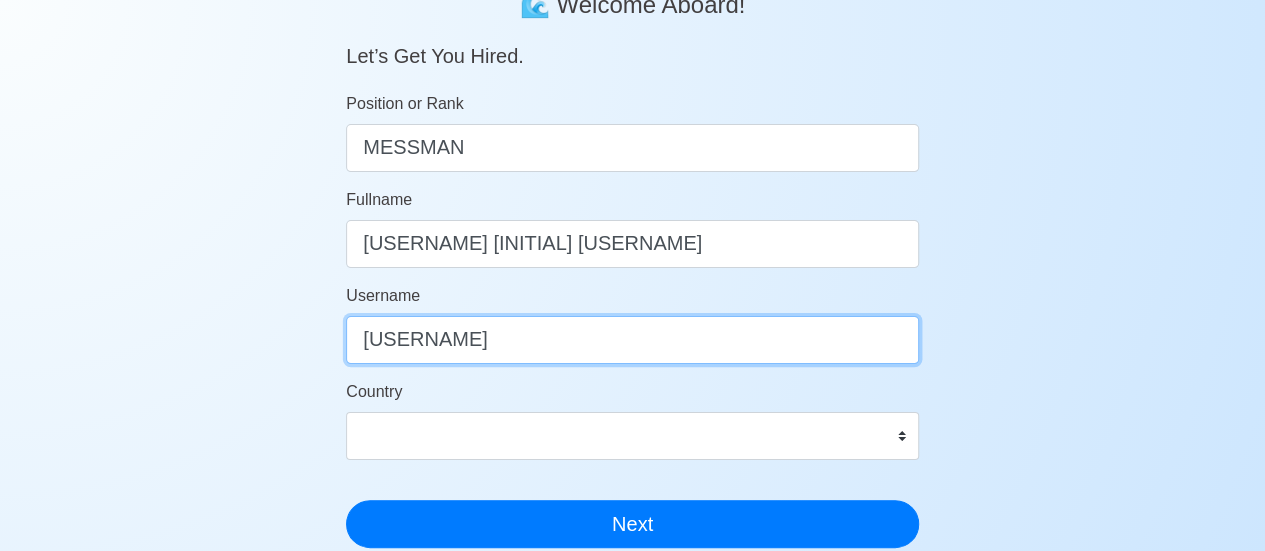 type on "leonelbahan" 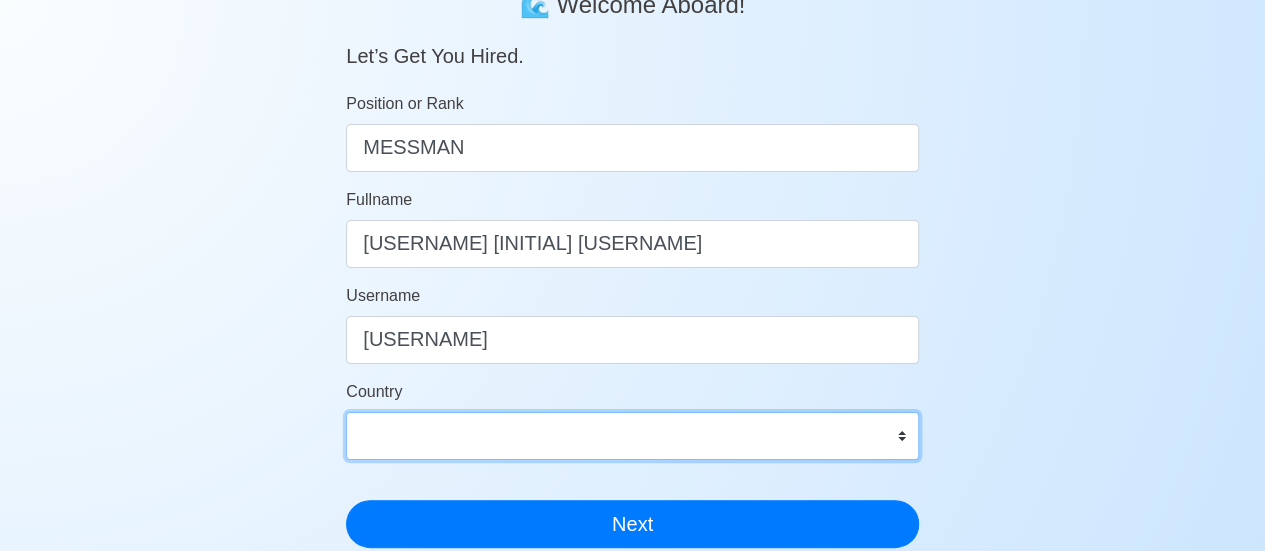 click on "Afghanistan Åland Islands Albania Algeria American Samoa Andorra Angola Anguilla Antarctica Antigua and Barbuda Argentina Armenia Aruba Australia Austria Azerbaijan Bahamas Bahrain Bangladesh Barbados Belarus Belgium Belize Benin Bermuda Bhutan Bolivia, Plurinational State of Bonaire, Sint Eustatius and Saba Bosnia and Herzegovina Botswana Bouvet Island Brazil British Indian Ocean Territory Brunei Darussalam Bulgaria Burkina Faso Burundi Cabo Verde Cambodia Cameroon Canada Cayman Islands Central African Republic Chad Chile China Christmas Island Cocos (Keeling) Islands Colombia Comoros Congo Congo, Democratic Republic of the Cook Islands Costa Rica Croatia Cuba Curaçao Cyprus Czechia Côte d'Ivoire Denmark Djibouti Dominica Dominican Republic Ecuador Egypt El Salvador Equatorial Guinea Eritrea Estonia Eswatini Ethiopia Falkland Islands (Malvinas) Faroe Islands Fiji Finland France French Guiana French Polynesia French Southern Territories Gabon Gambia Georgia Germany Ghana Gibraltar Greece Greenland Grenada" at bounding box center [632, 436] 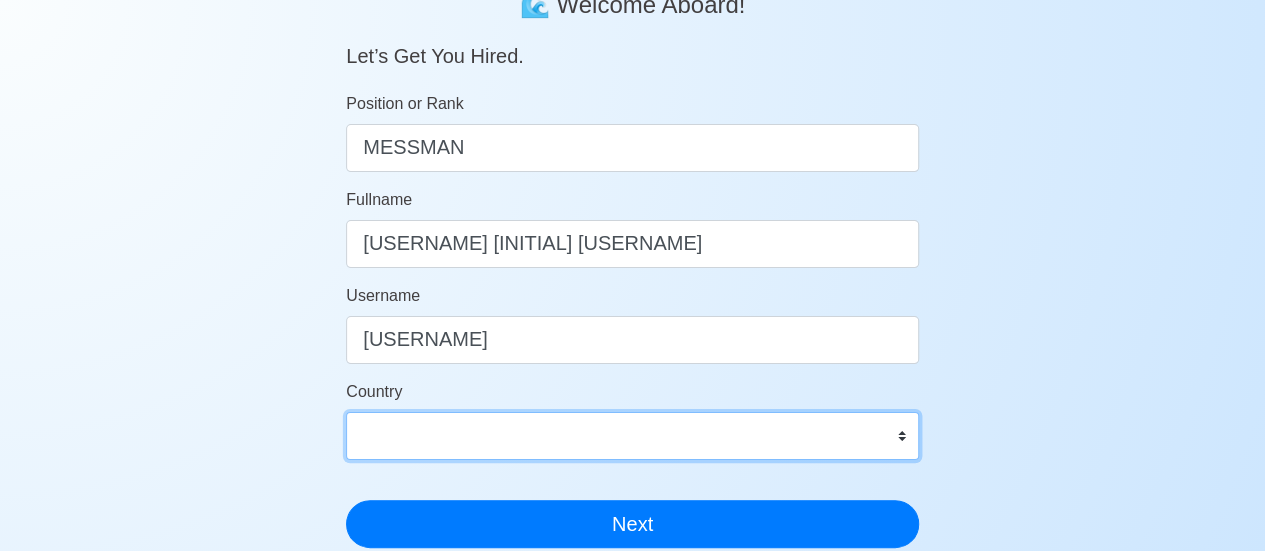 select on "PH" 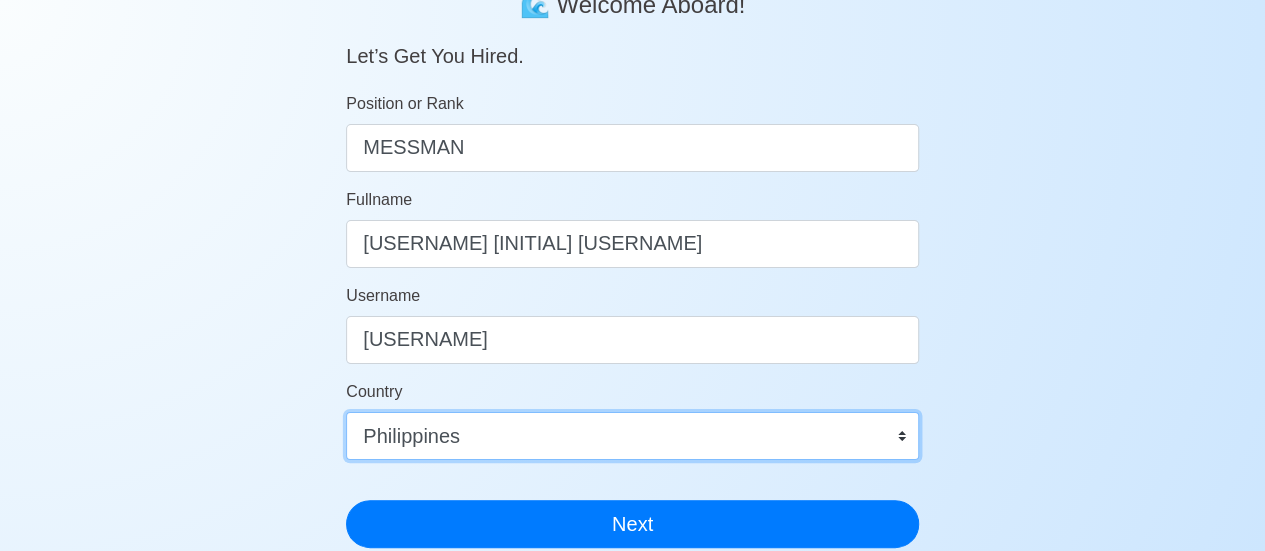click on "Afghanistan Åland Islands Albania Algeria American Samoa Andorra Angola Anguilla Antarctica Antigua and Barbuda Argentina Armenia Aruba Australia Austria Azerbaijan Bahamas Bahrain Bangladesh Barbados Belarus Belgium Belize Benin Bermuda Bhutan Bolivia, Plurinational State of Bonaire, Sint Eustatius and Saba Bosnia and Herzegovina Botswana Bouvet Island Brazil British Indian Ocean Territory Brunei Darussalam Bulgaria Burkina Faso Burundi Cabo Verde Cambodia Cameroon Canada Cayman Islands Central African Republic Chad Chile China Christmas Island Cocos (Keeling) Islands Colombia Comoros Congo Congo, Democratic Republic of the Cook Islands Costa Rica Croatia Cuba Curaçao Cyprus Czechia Côte d'Ivoire Denmark Djibouti Dominica Dominican Republic Ecuador Egypt El Salvador Equatorial Guinea Eritrea Estonia Eswatini Ethiopia Falkland Islands (Malvinas) Faroe Islands Fiji Finland France French Guiana French Polynesia French Southern Territories Gabon Gambia Georgia Germany Ghana Gibraltar Greece Greenland Grenada" at bounding box center (632, 436) 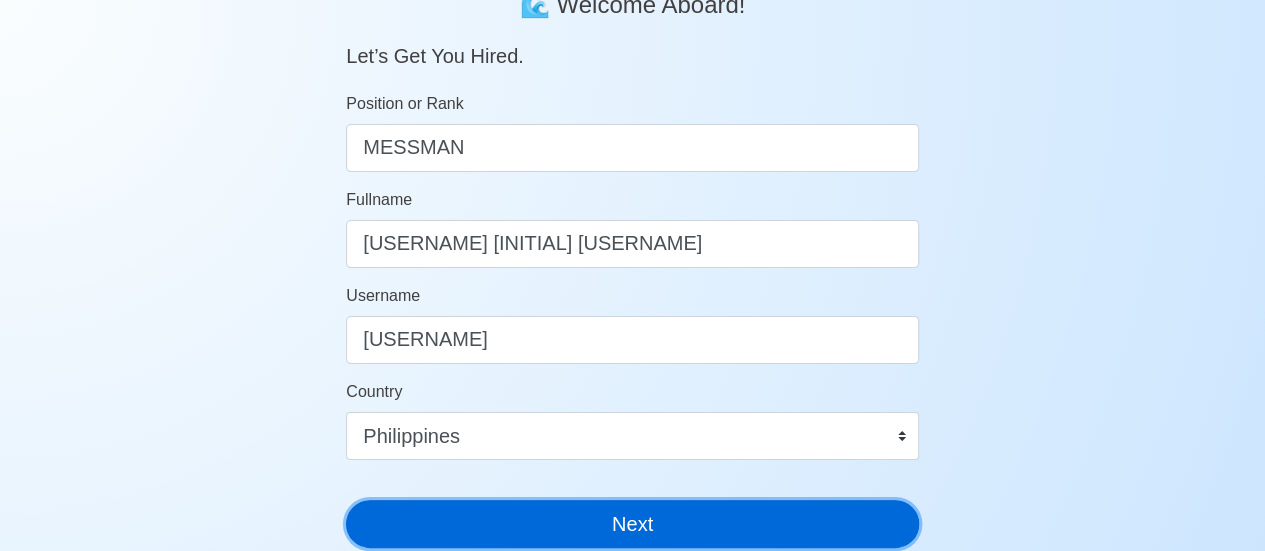 click on "Next" at bounding box center [632, 524] 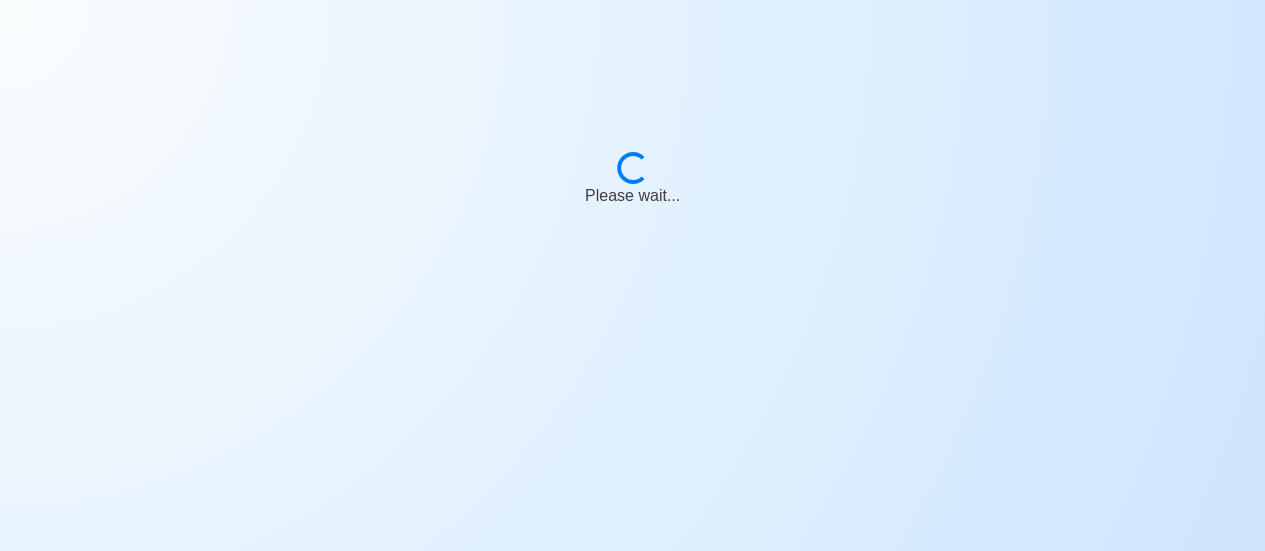 scroll, scrollTop: 24, scrollLeft: 0, axis: vertical 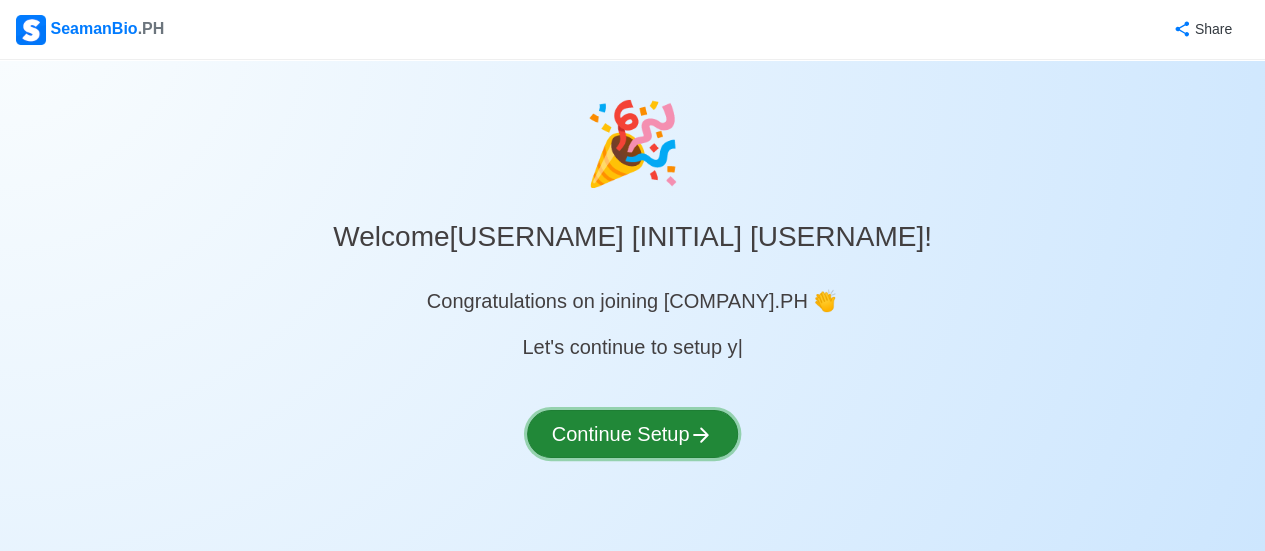click on "Continue Setup" at bounding box center [633, 434] 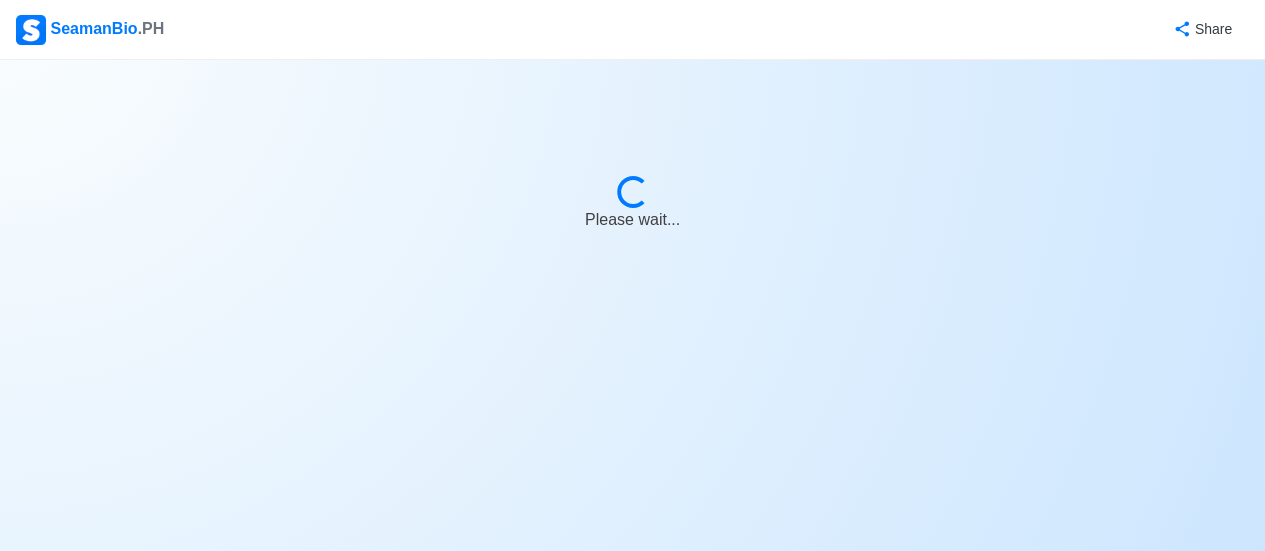 select on "Visible for Hiring" 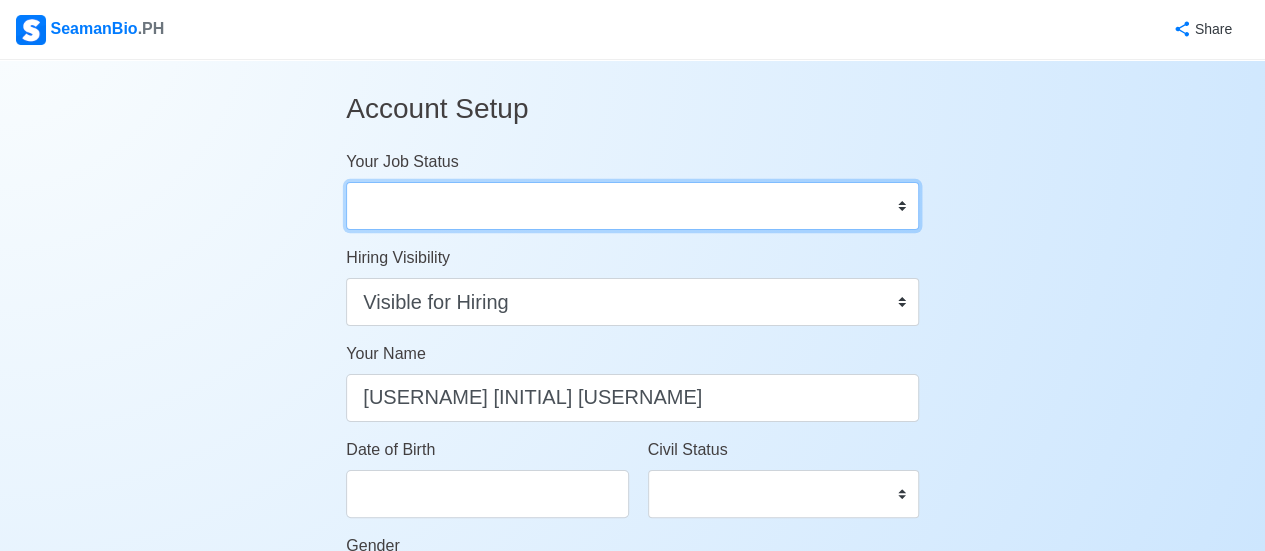 click on "Onboard Actively Looking for Job Not Looking for Job" at bounding box center (632, 206) 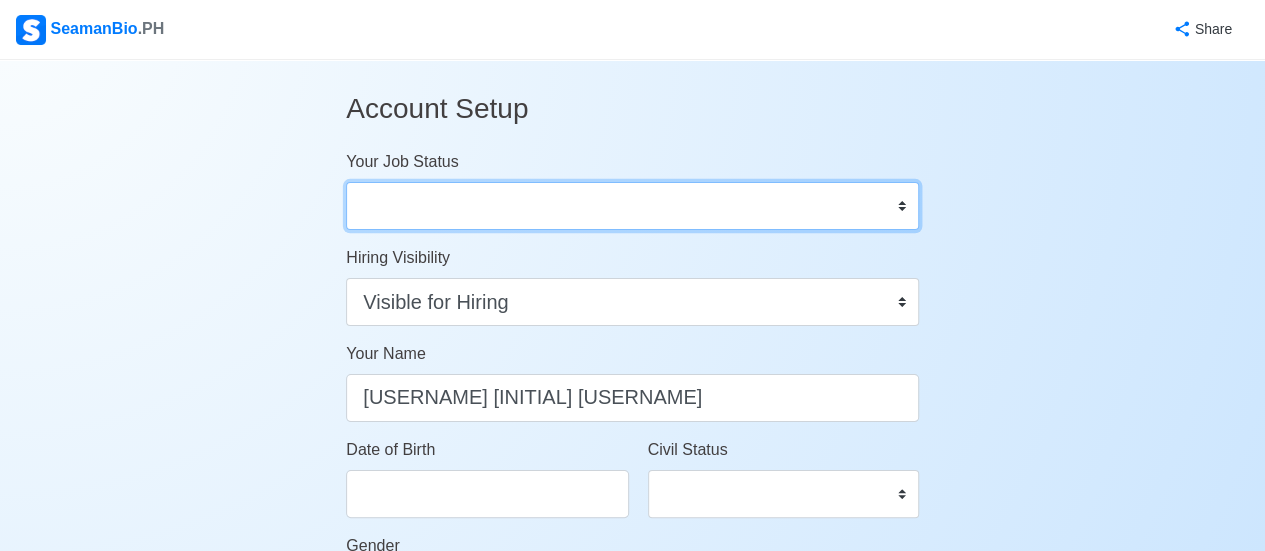 select on "Actively Looking for Job" 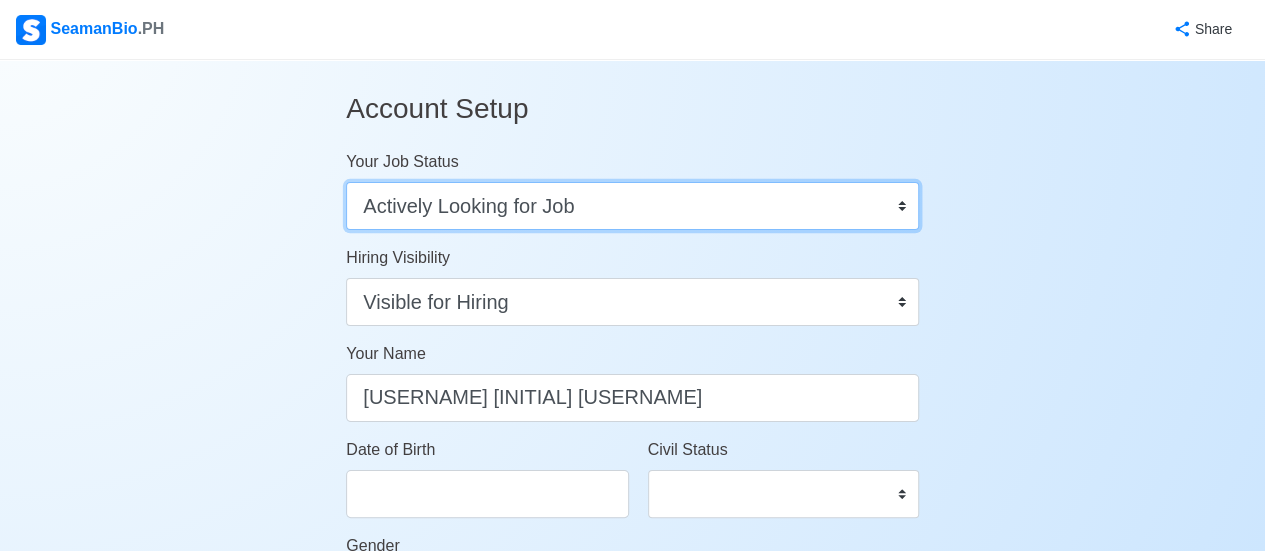 click on "Onboard Actively Looking for Job Not Looking for Job" at bounding box center [632, 206] 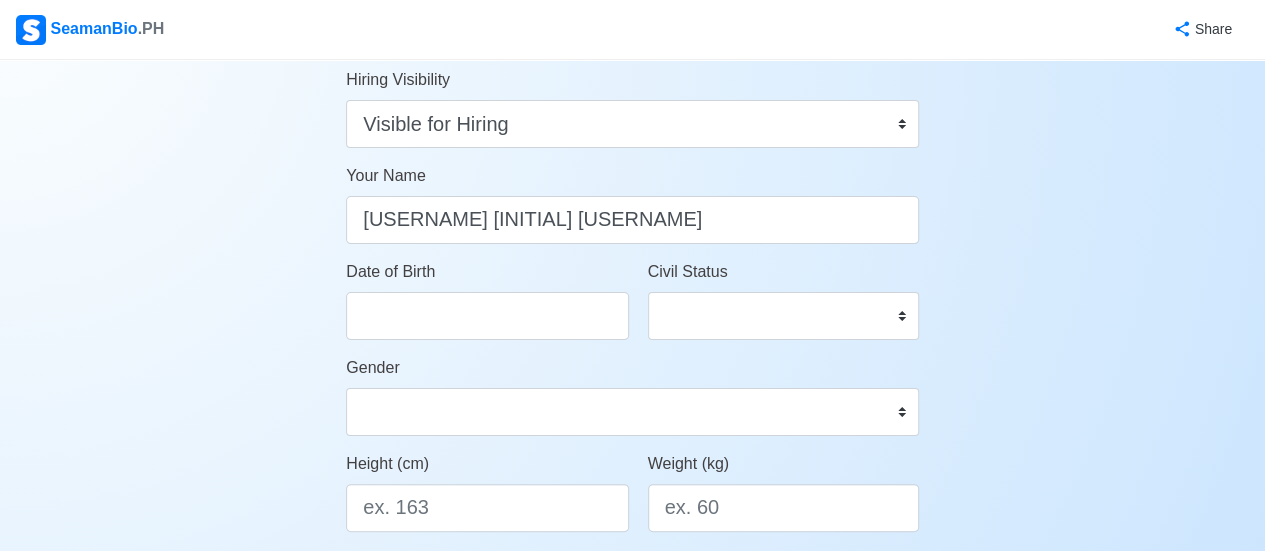 scroll, scrollTop: 157, scrollLeft: 0, axis: vertical 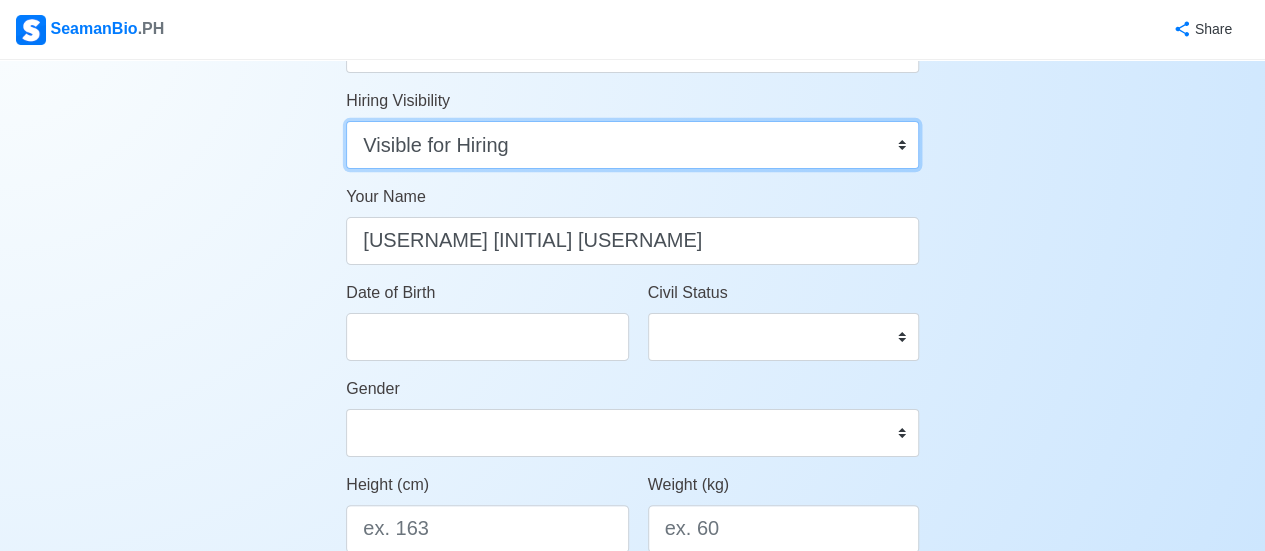 click on "Visible for Hiring Not Visible for Hiring" at bounding box center [632, 145] 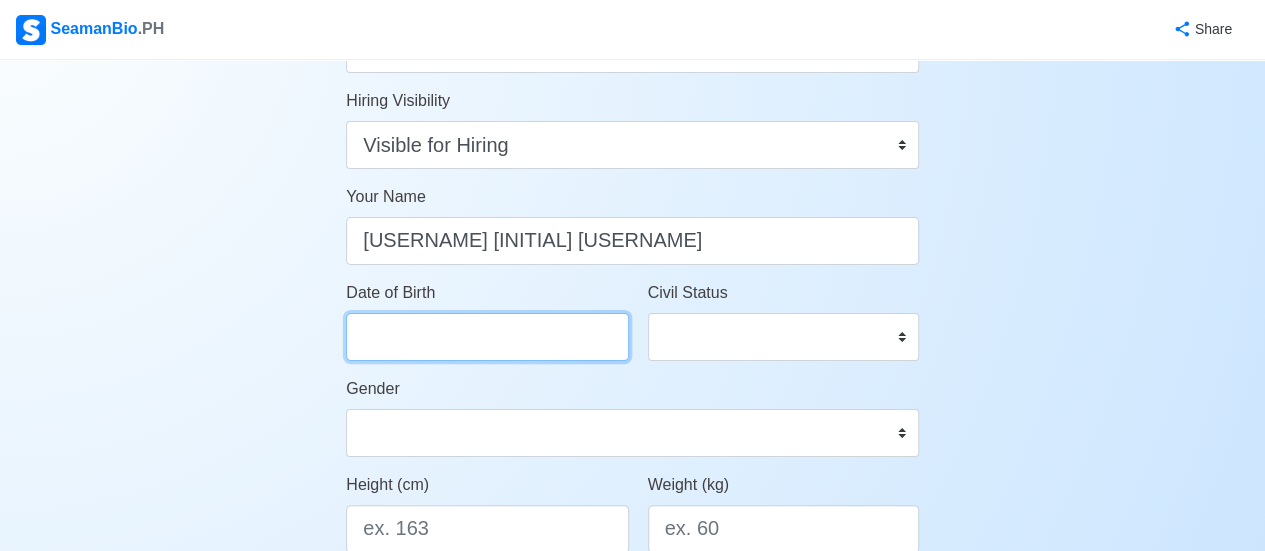 select on "****" 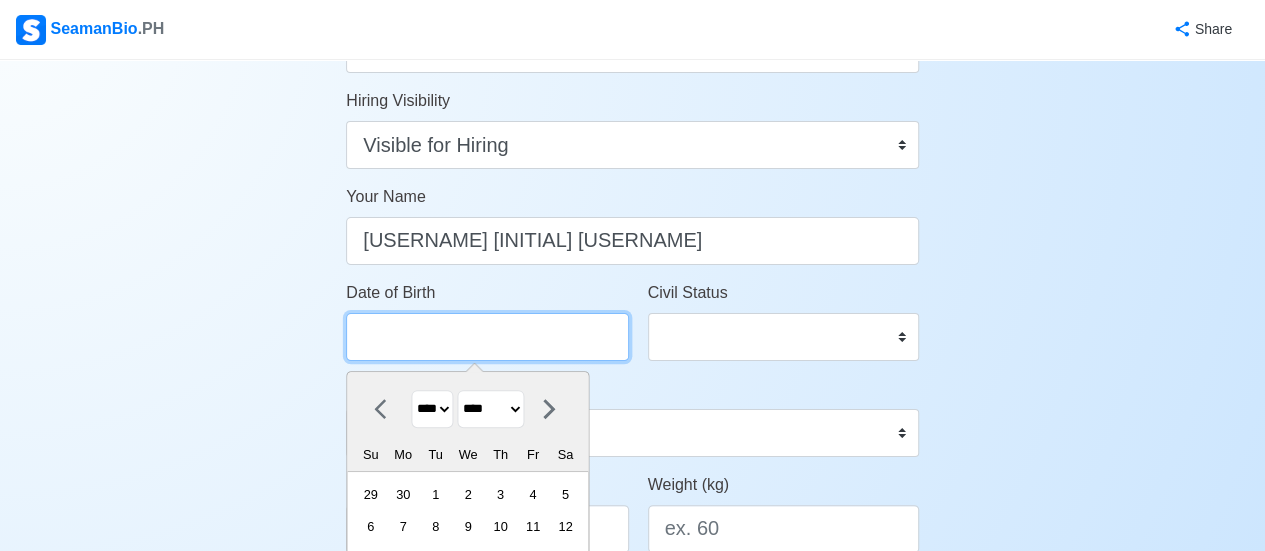 click on "Date of Birth" at bounding box center (487, 337) 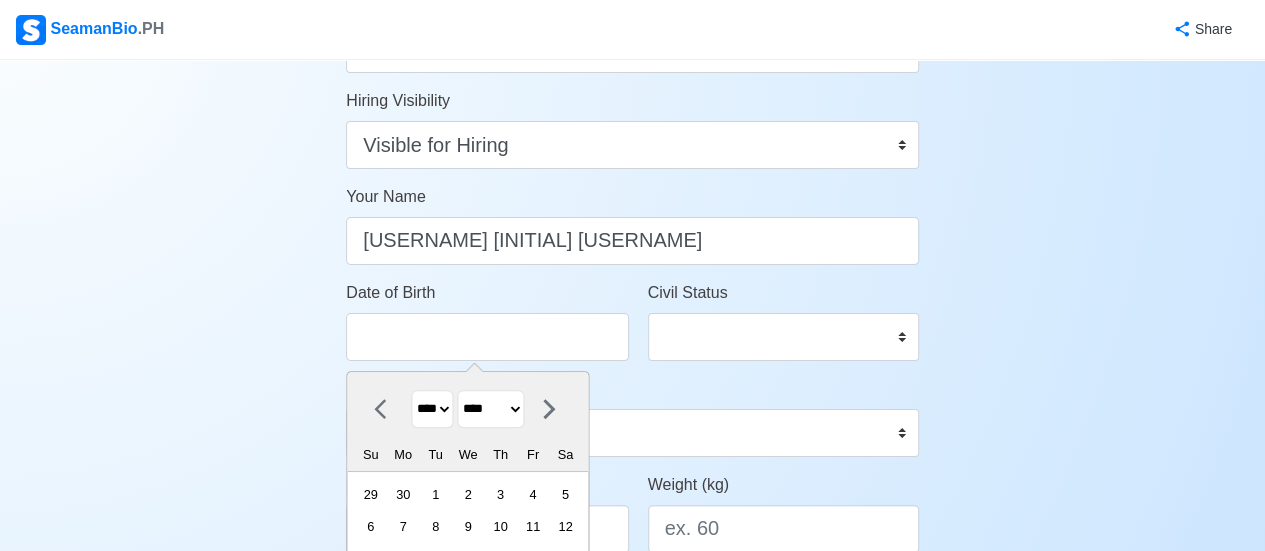 click on "**** **** **** **** **** **** **** **** **** **** **** **** **** **** **** **** **** **** **** **** **** **** **** **** **** **** **** **** **** **** **** **** **** **** **** **** **** **** **** **** **** **** **** **** **** **** **** **** **** **** **** **** **** **** **** **** **** **** **** **** **** **** **** **** **** **** **** **** **** **** **** **** **** **** **** **** **** **** **** **** **** **** **** **** **** **** **** **** **** **** **** **** **** **** **** **** **** **** **** **** **** **** **** **** **** ****" at bounding box center [433, 409] 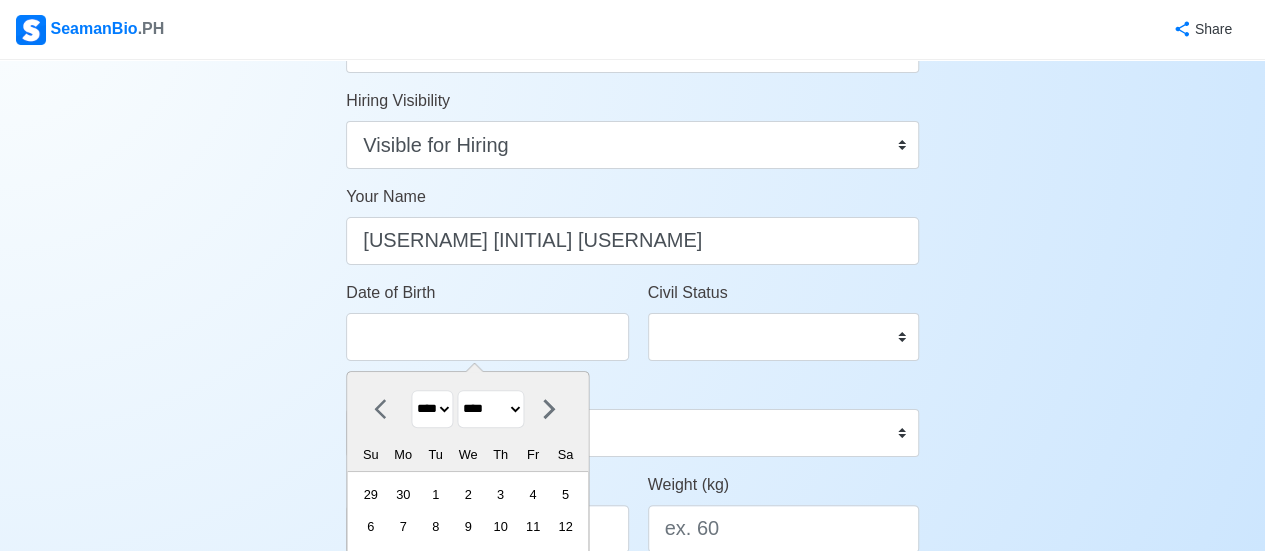 select on "****" 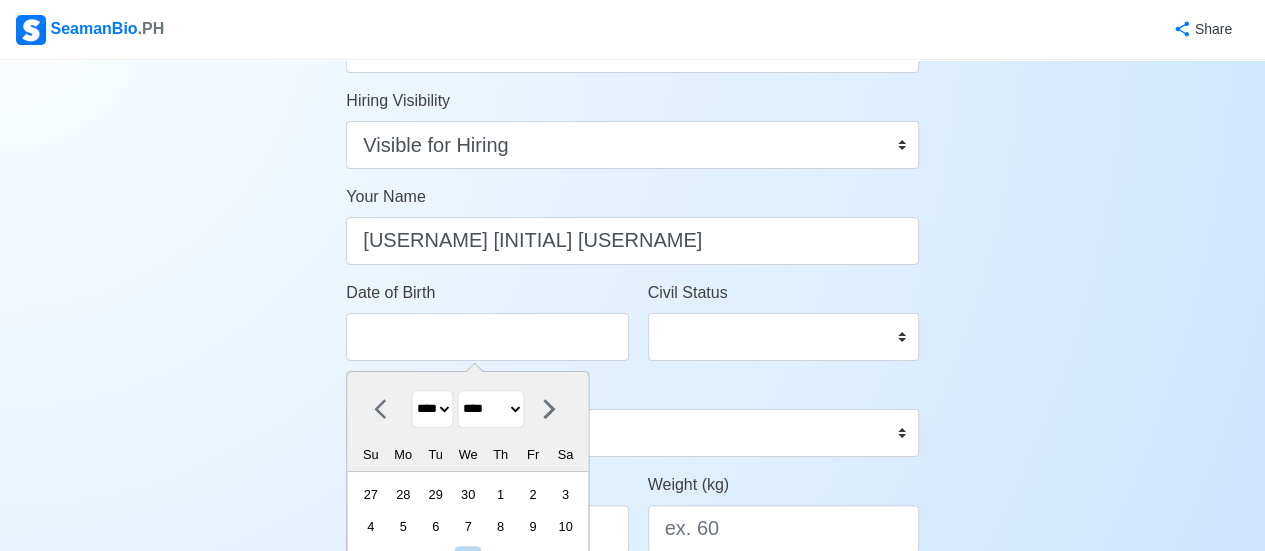 click on "******* ******** ***** ***** *** **** **** ****** ********* ******* ******** ********" at bounding box center (491, 409) 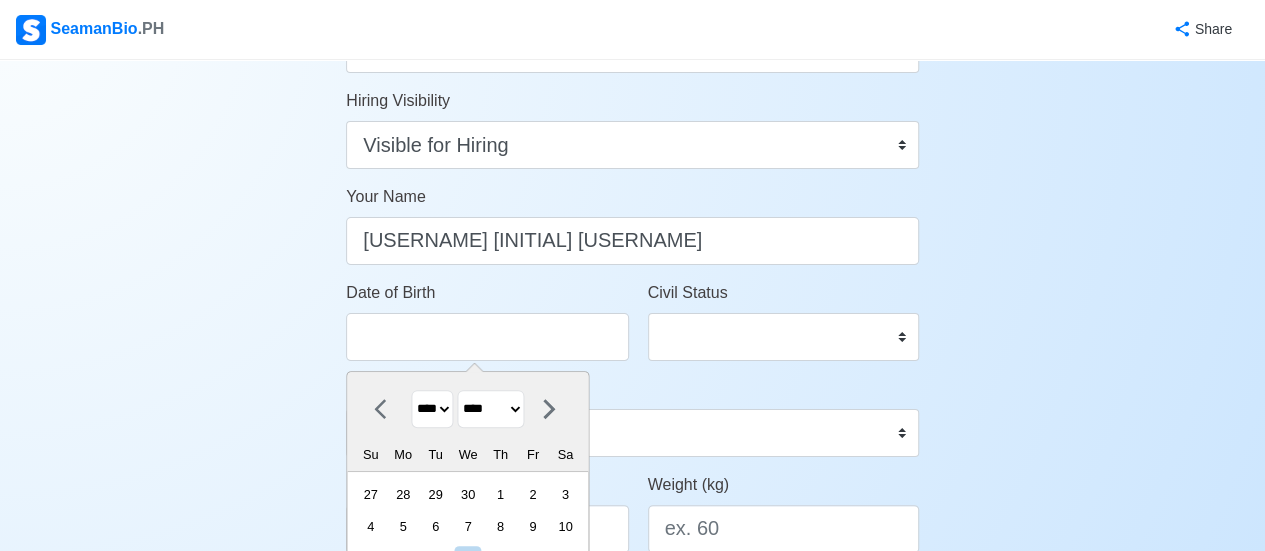 select on "*****" 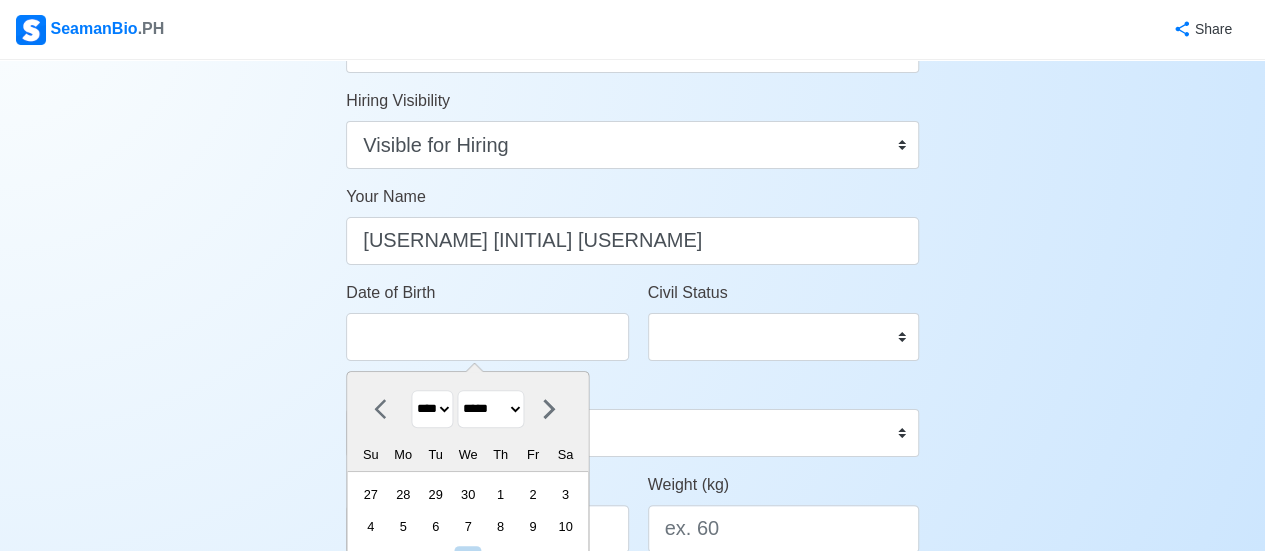 click on "******* ******** ***** ***** *** **** **** ****** ********* ******* ******** ********" at bounding box center (491, 409) 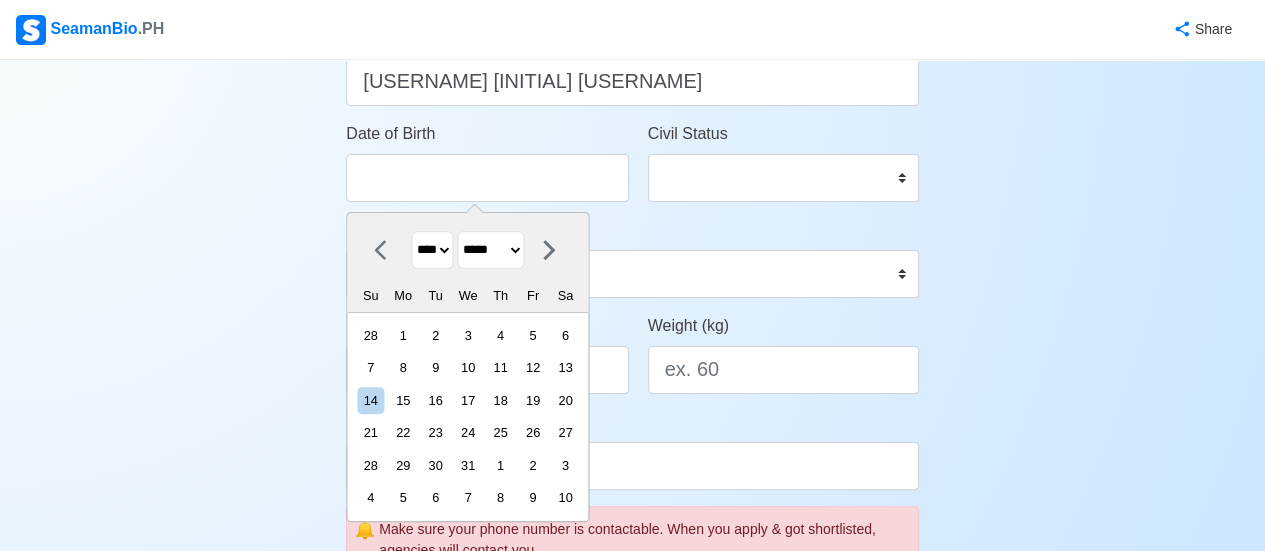 scroll, scrollTop: 319, scrollLeft: 0, axis: vertical 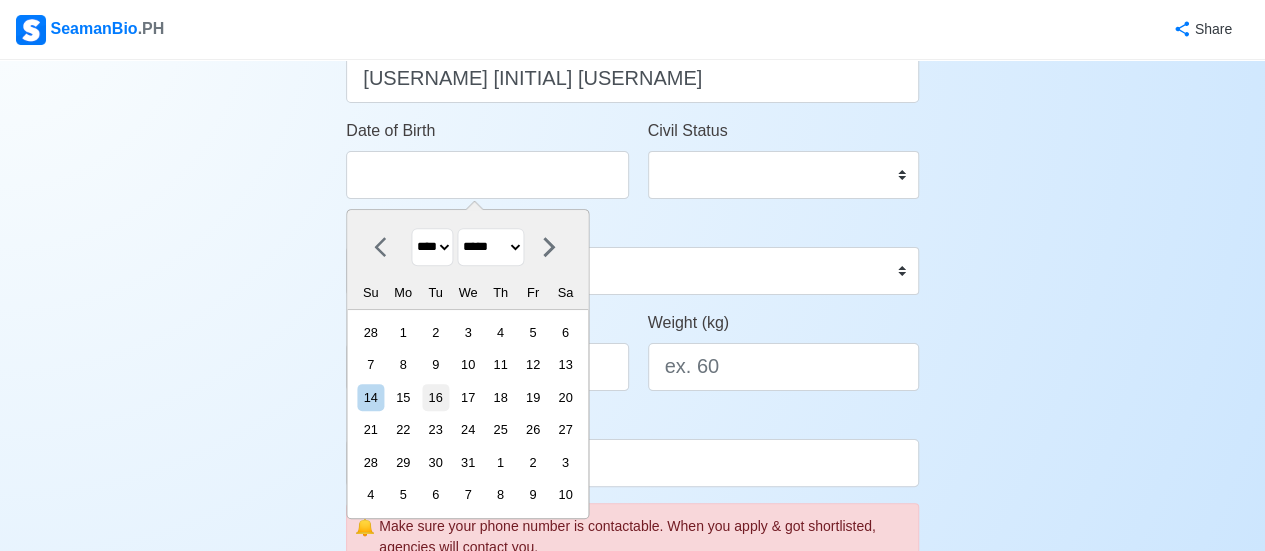 click on "16" at bounding box center (435, 397) 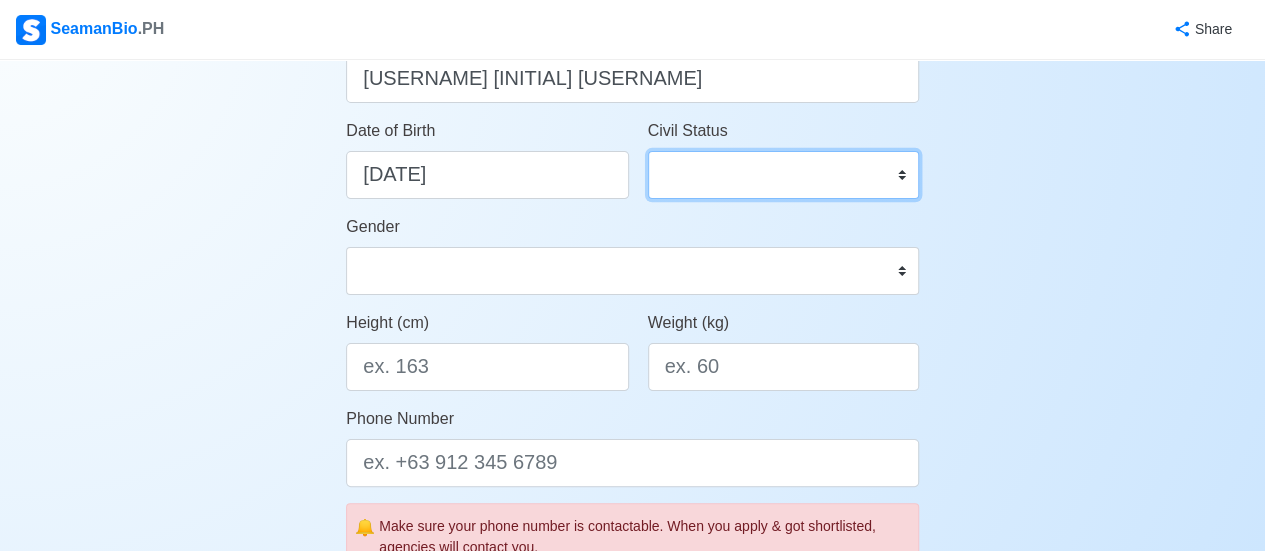 click on "Single Married Widowed Separated" at bounding box center (783, 175) 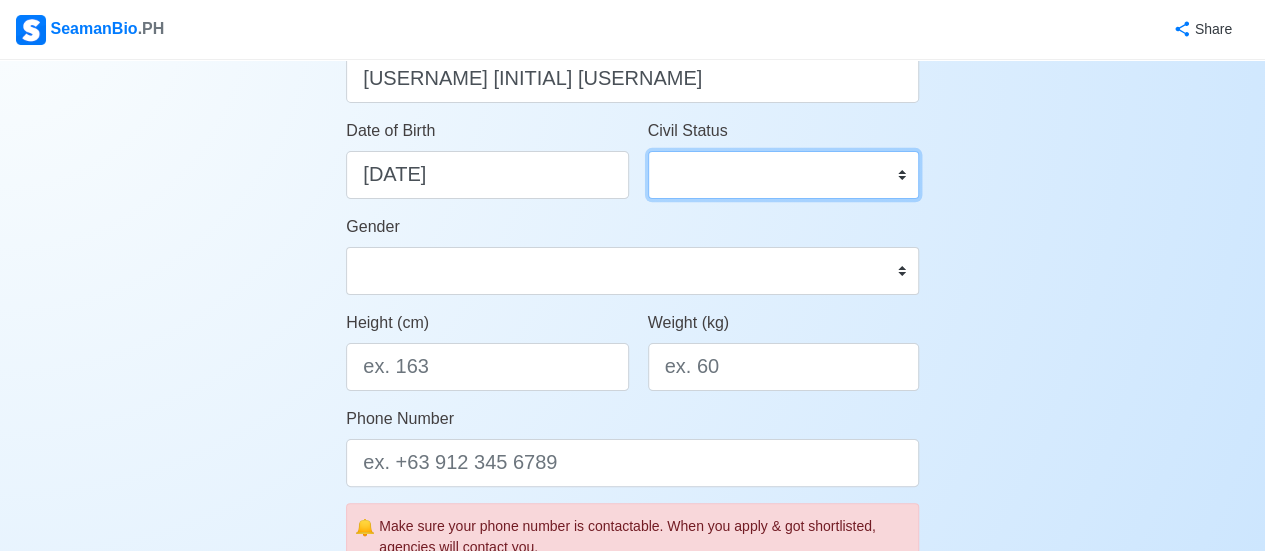 select on "Single" 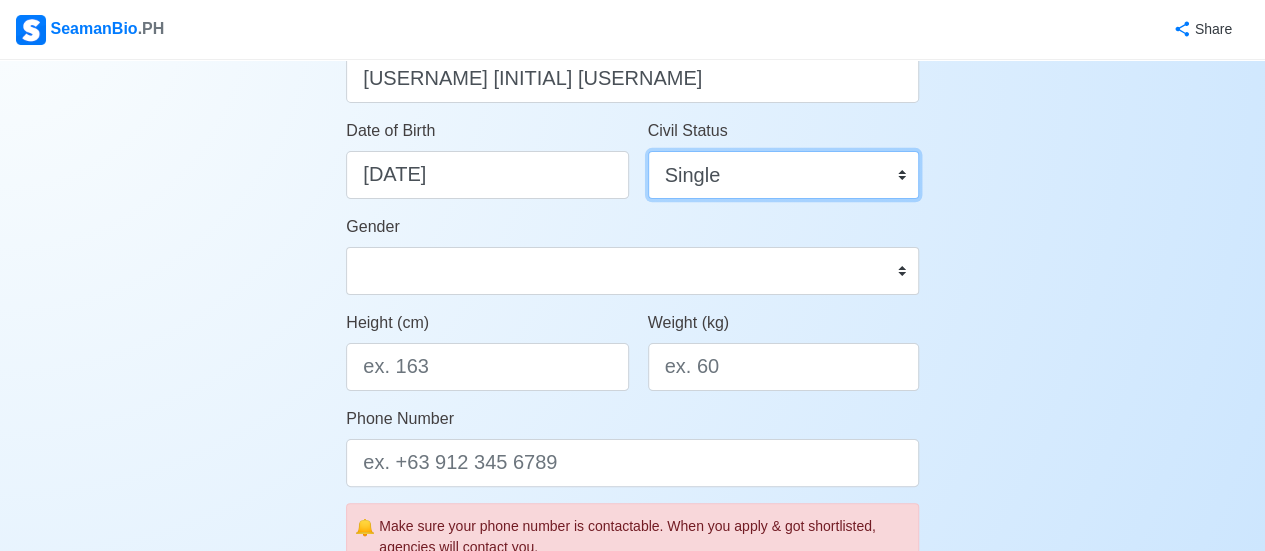 click on "Single Married Widowed Separated" at bounding box center (783, 175) 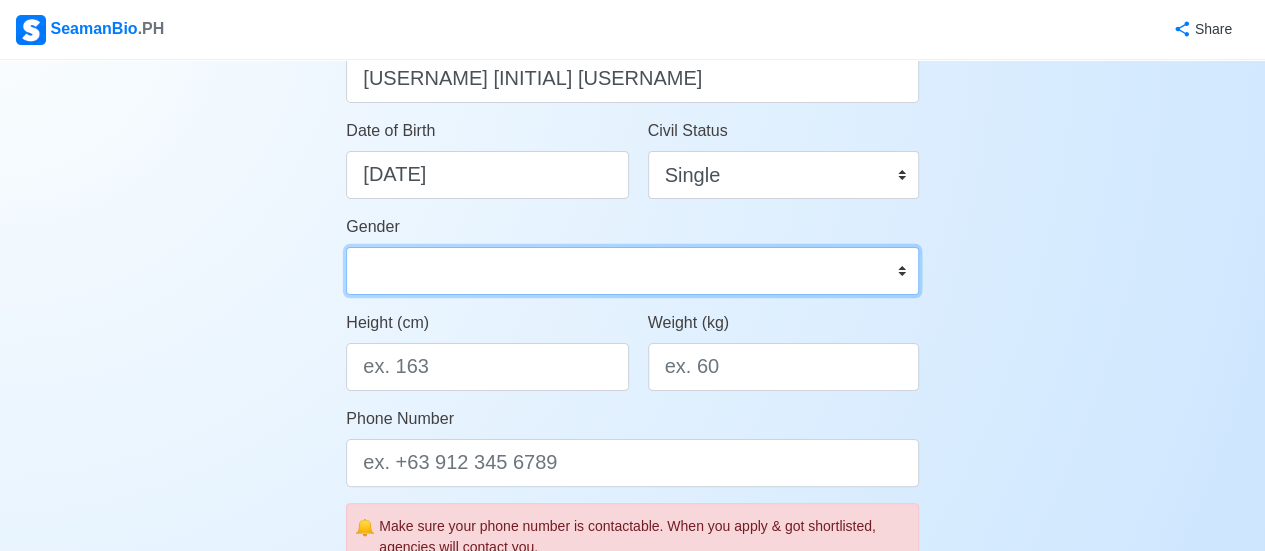 click on "Male Female" at bounding box center (632, 271) 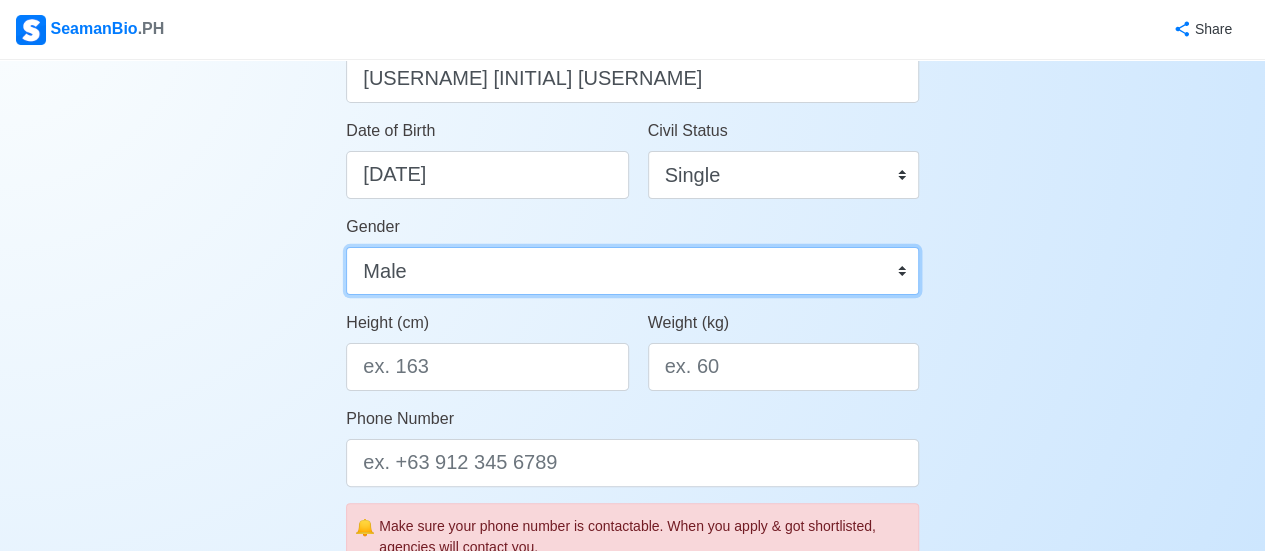 click on "Male Female" at bounding box center [632, 271] 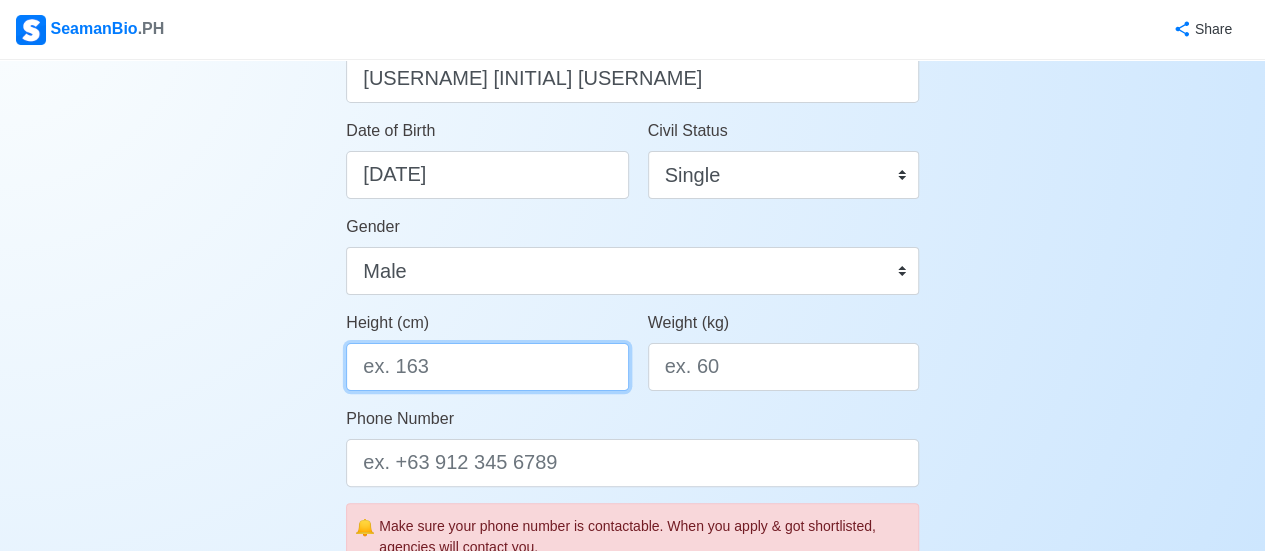 click on "Height (cm)" at bounding box center [487, 367] 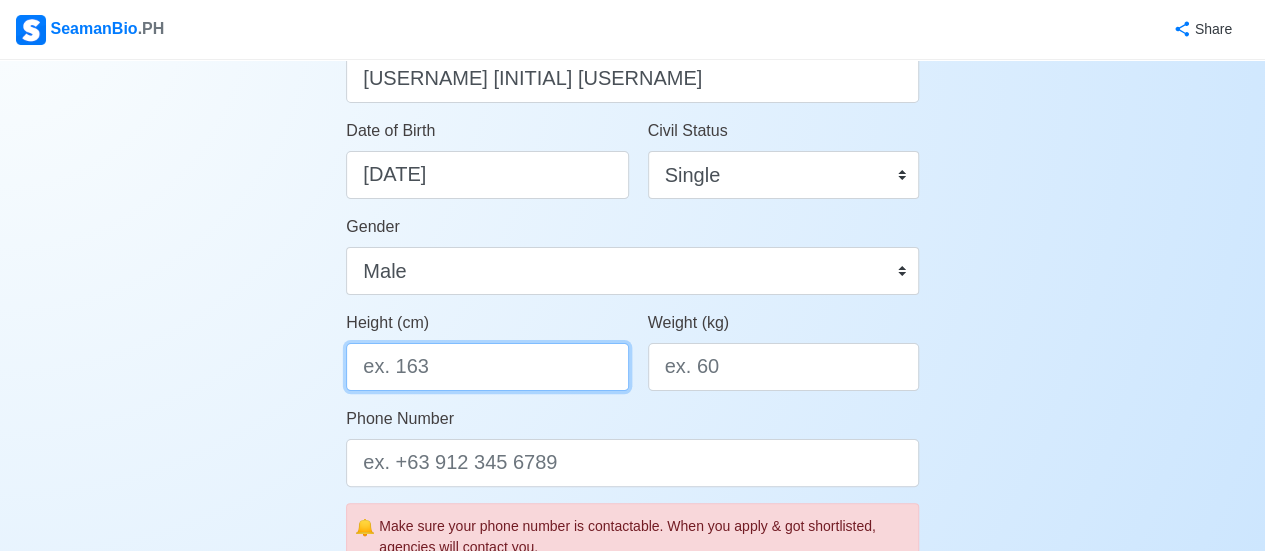 click on "Height (cm)" at bounding box center [487, 367] 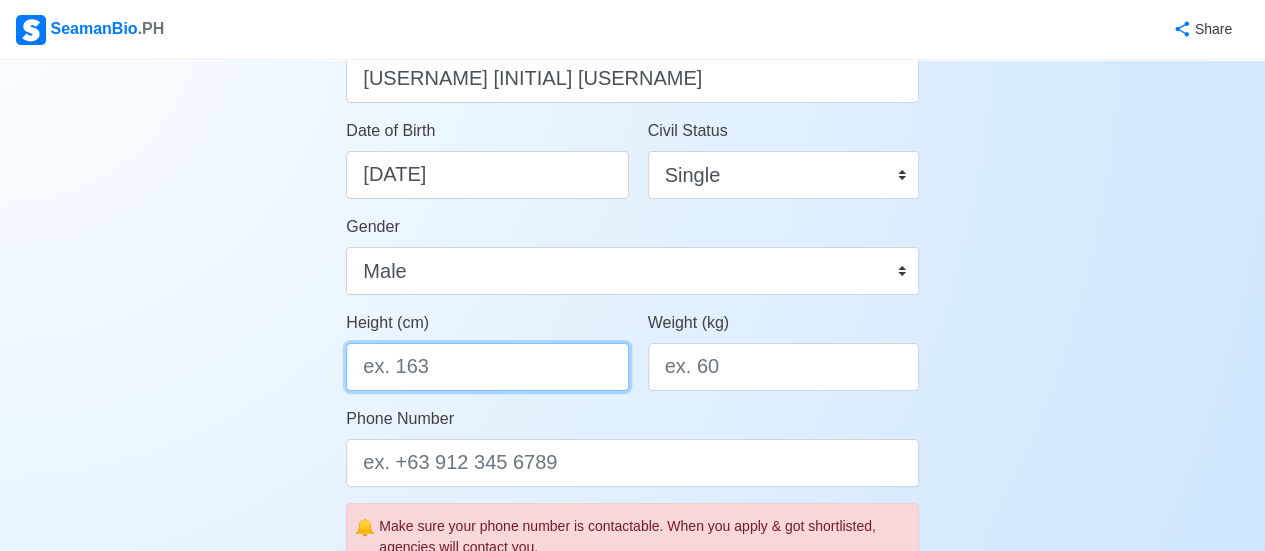 paste on "167.64" 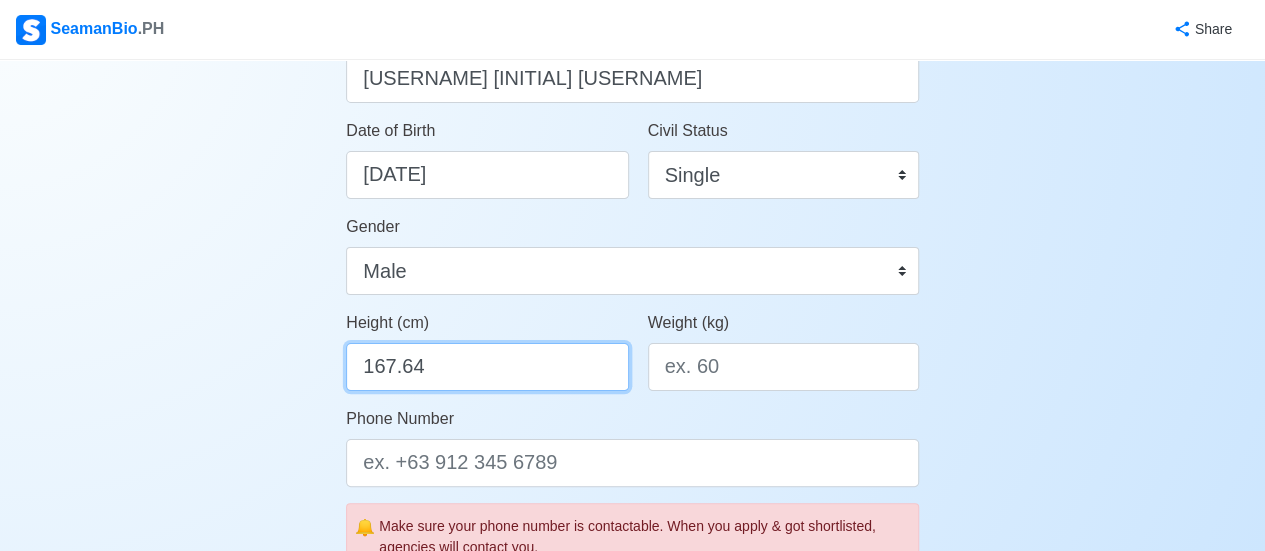 type on "167.64" 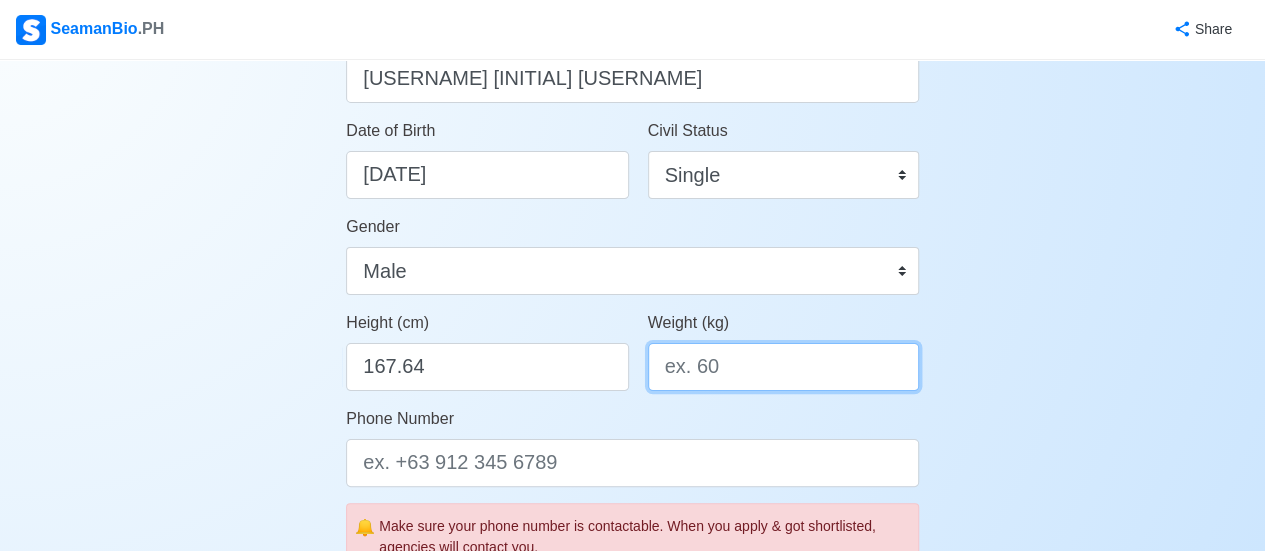 click on "Weight (kg)" at bounding box center (783, 367) 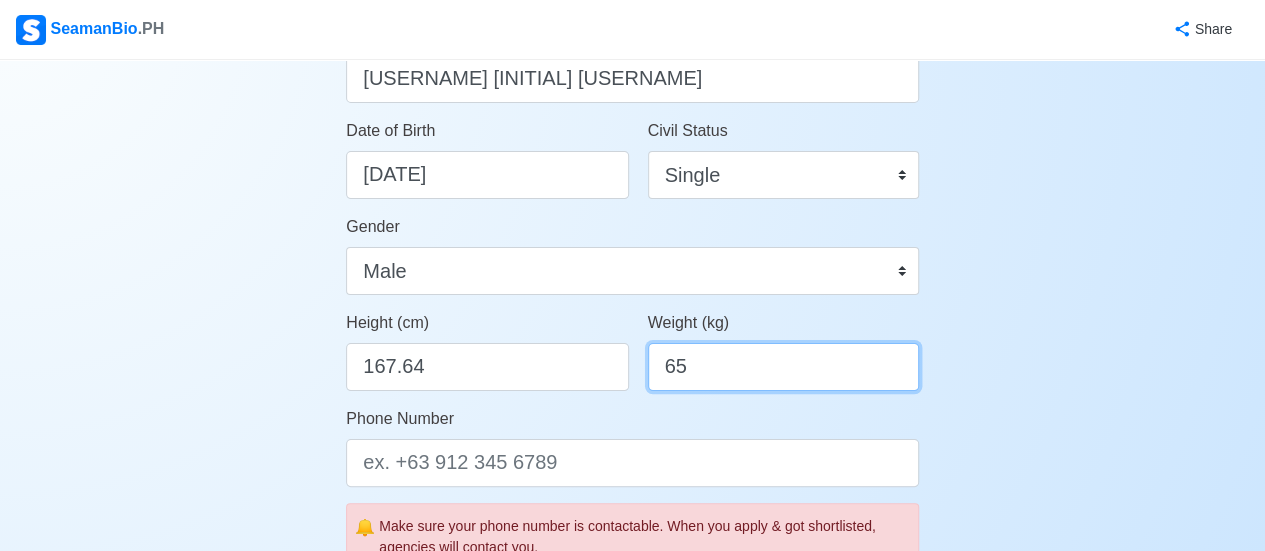 type on "65" 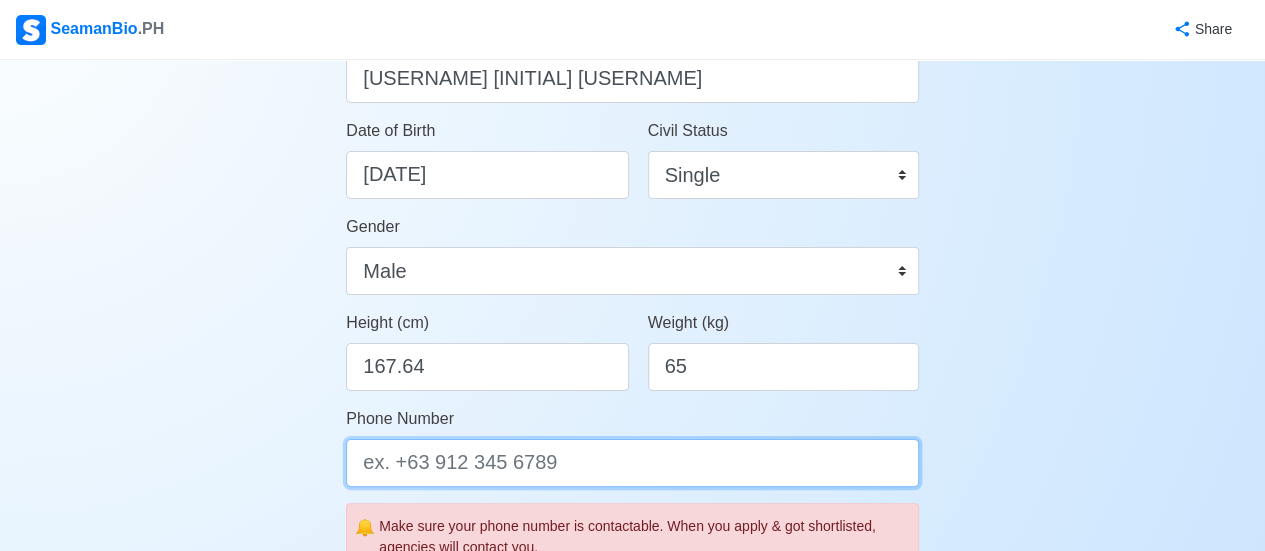 click on "Phone Number" at bounding box center [632, 463] 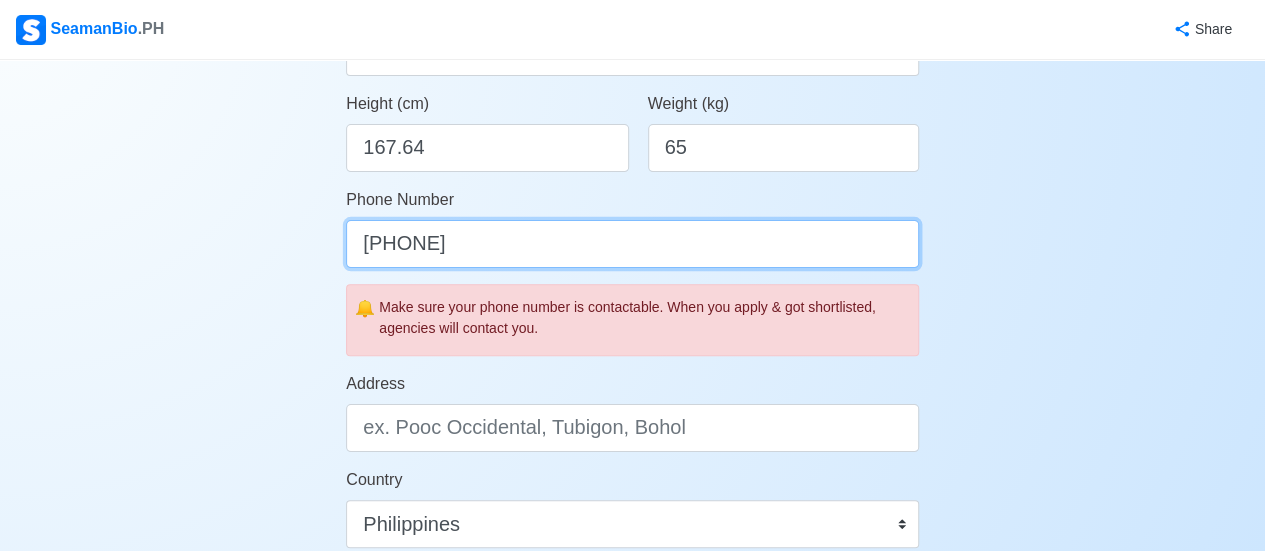 scroll, scrollTop: 666, scrollLeft: 0, axis: vertical 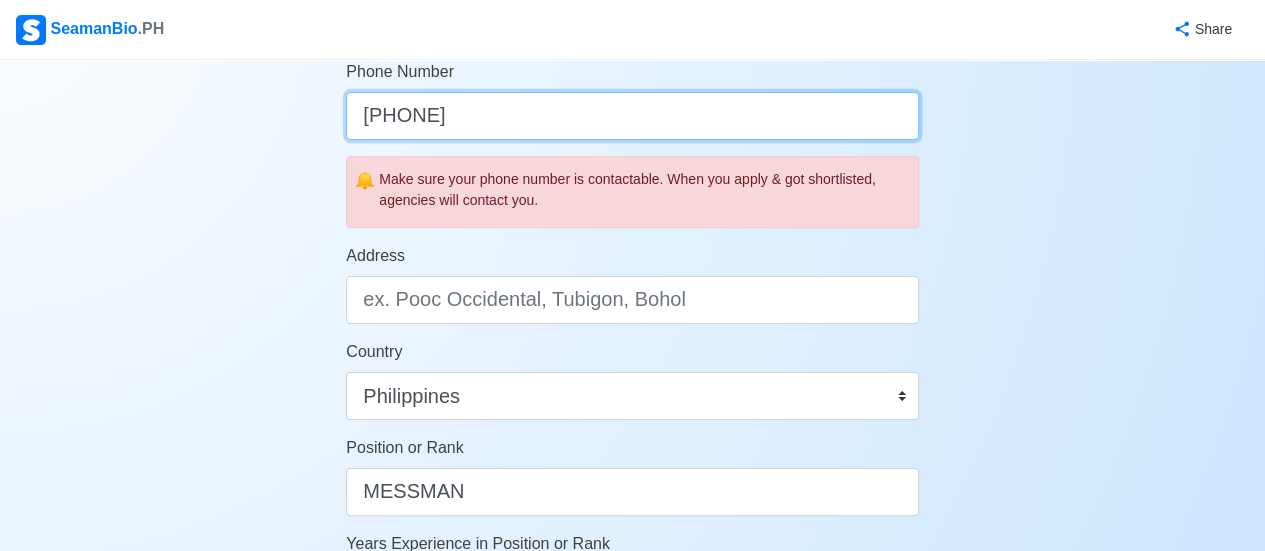 type on "09505211485" 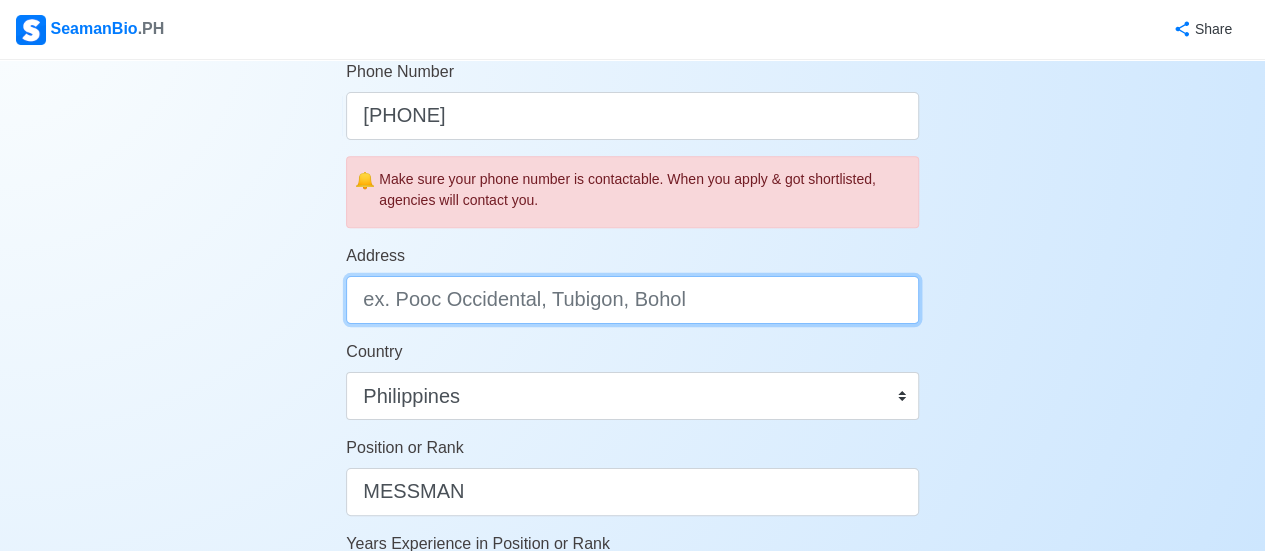 click on "Address" at bounding box center [632, 300] 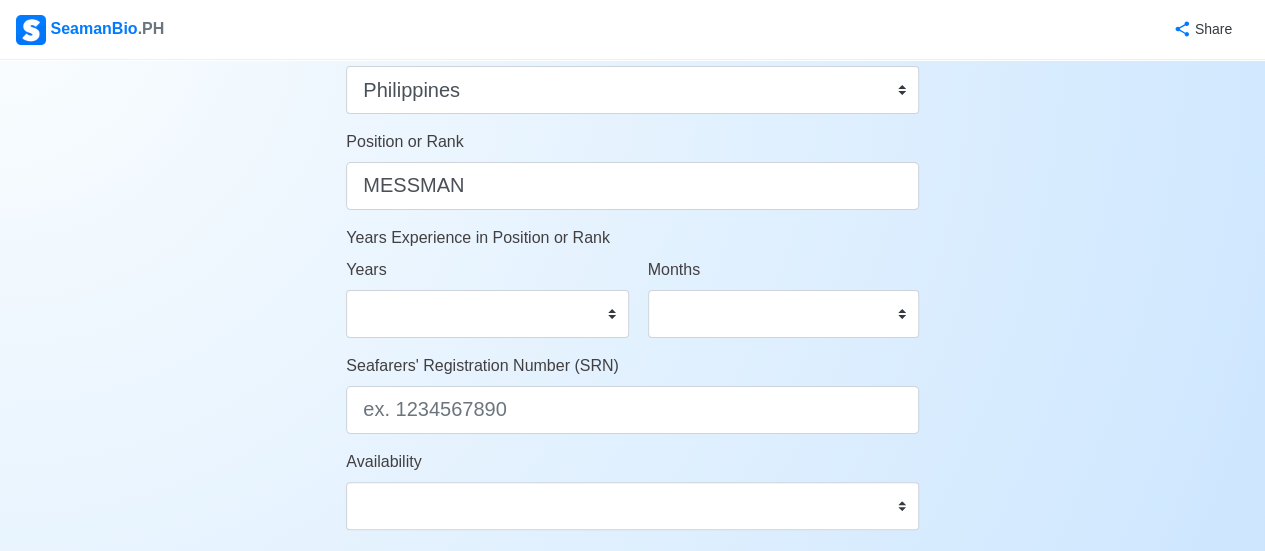 scroll, scrollTop: 998, scrollLeft: 0, axis: vertical 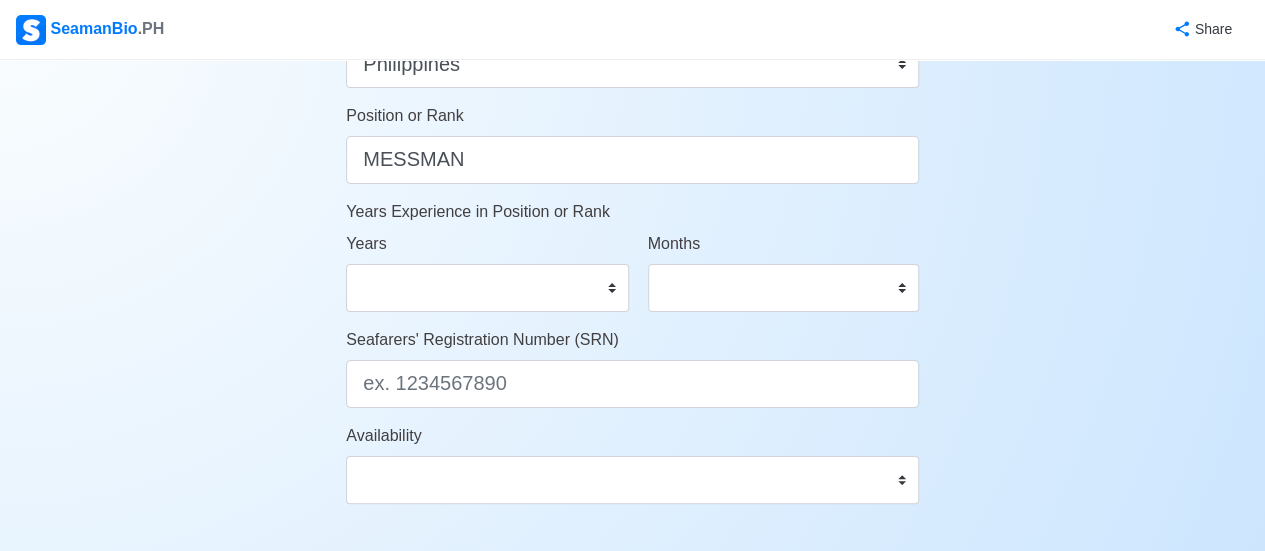 type on "Manaba Garcia Hernandez, Bohol" 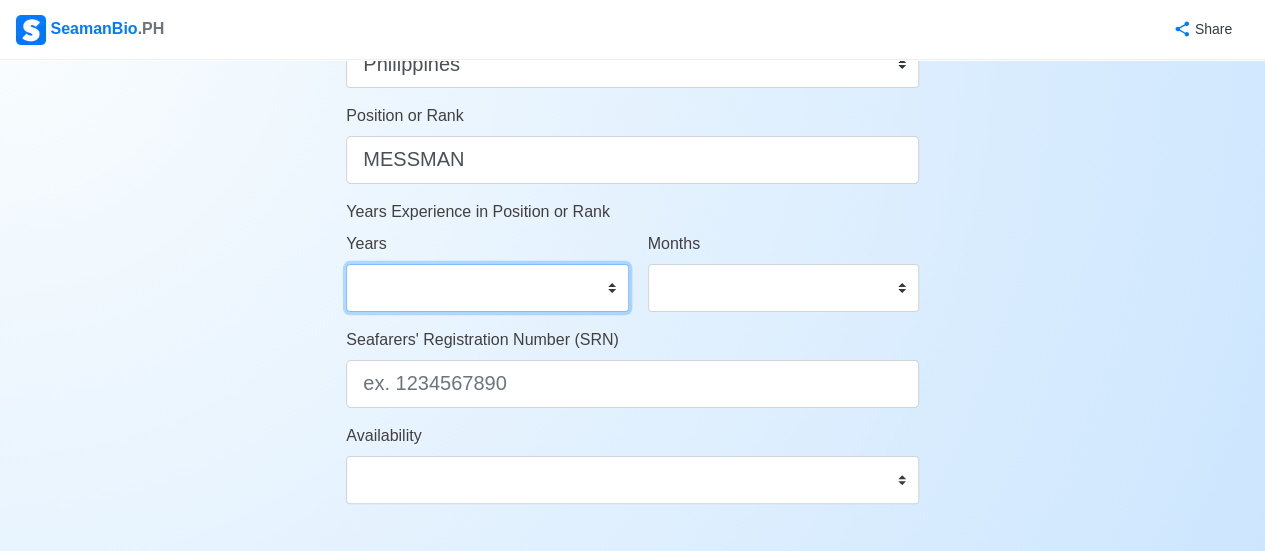 click on "0 1 2 3 4 5 6 7 8 9 10 11 12 13 14 15 16 17 18 19 20 21 22 23 24 25 26 27 28 29 30 31 32 33 34 35 36 37 38 39 40 41 42 43 44 45 46 47 48 49 50" at bounding box center [487, 288] 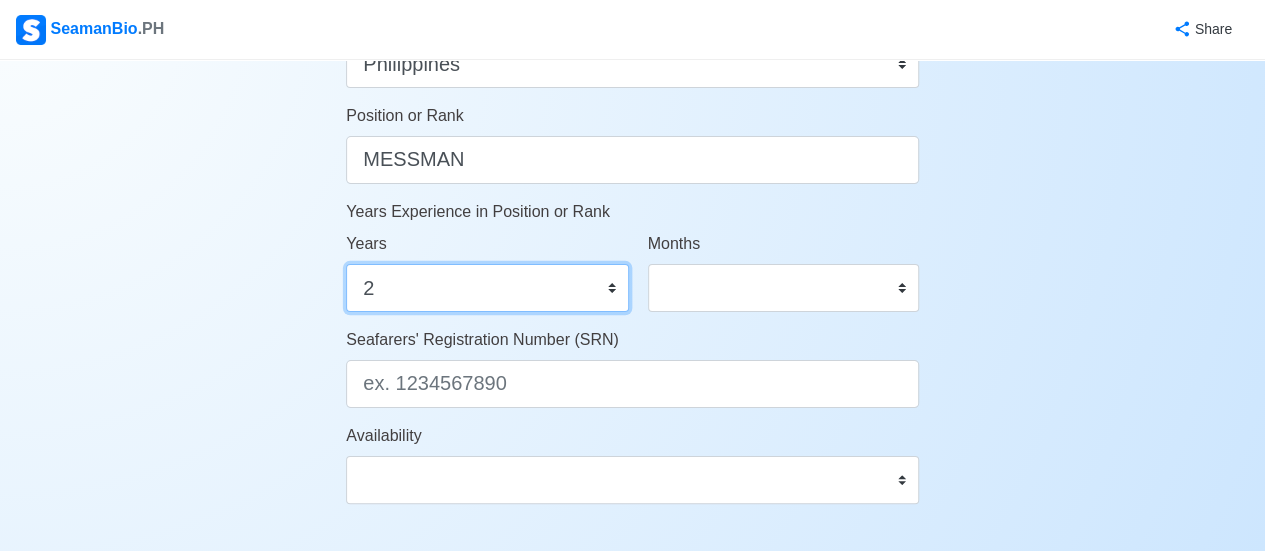 click on "0 1 2 3 4 5 6 7 8 9 10 11 12 13 14 15 16 17 18 19 20 21 22 23 24 25 26 27 28 29 30 31 32 33 34 35 36 37 38 39 40 41 42 43 44 45 46 47 48 49 50" at bounding box center [487, 288] 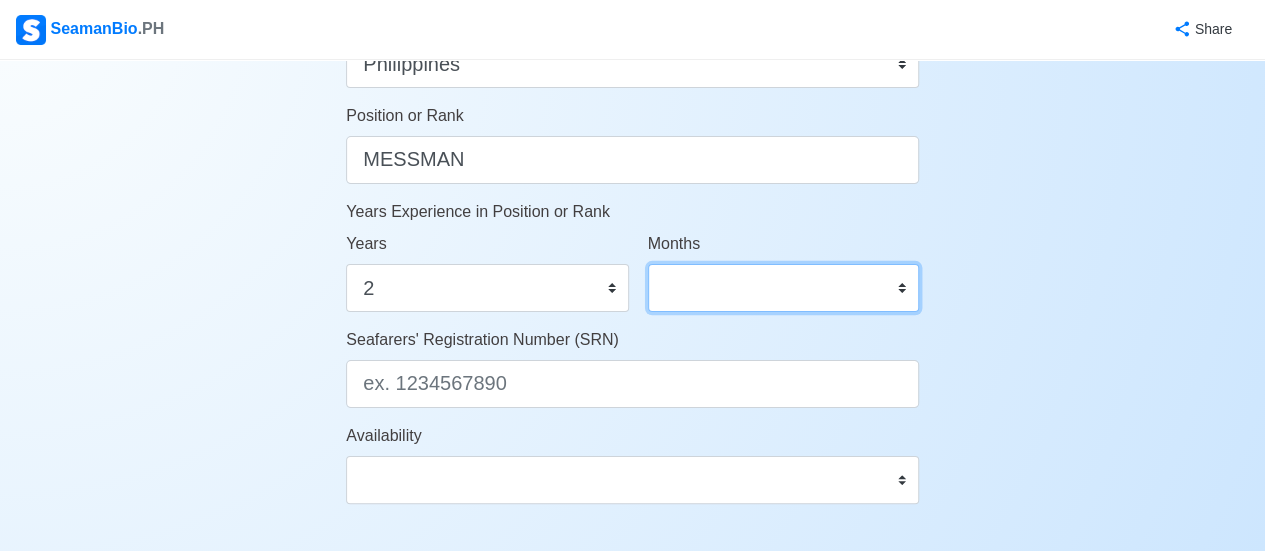 click on "0 1 2 3 4 5 6 7 8 9 10 11" at bounding box center (783, 288) 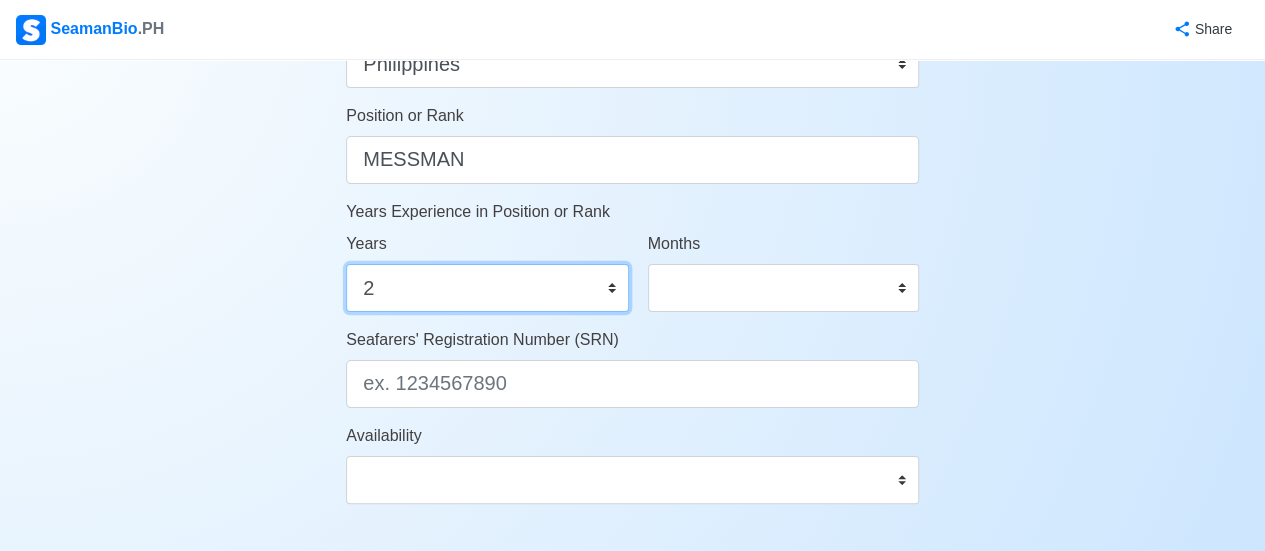 click on "0 1 2 3 4 5 6 7 8 9 10 11 12 13 14 15 16 17 18 19 20 21 22 23 24 25 26 27 28 29 30 31 32 33 34 35 36 37 38 39 40 41 42 43 44 45 46 47 48 49 50" at bounding box center [487, 288] 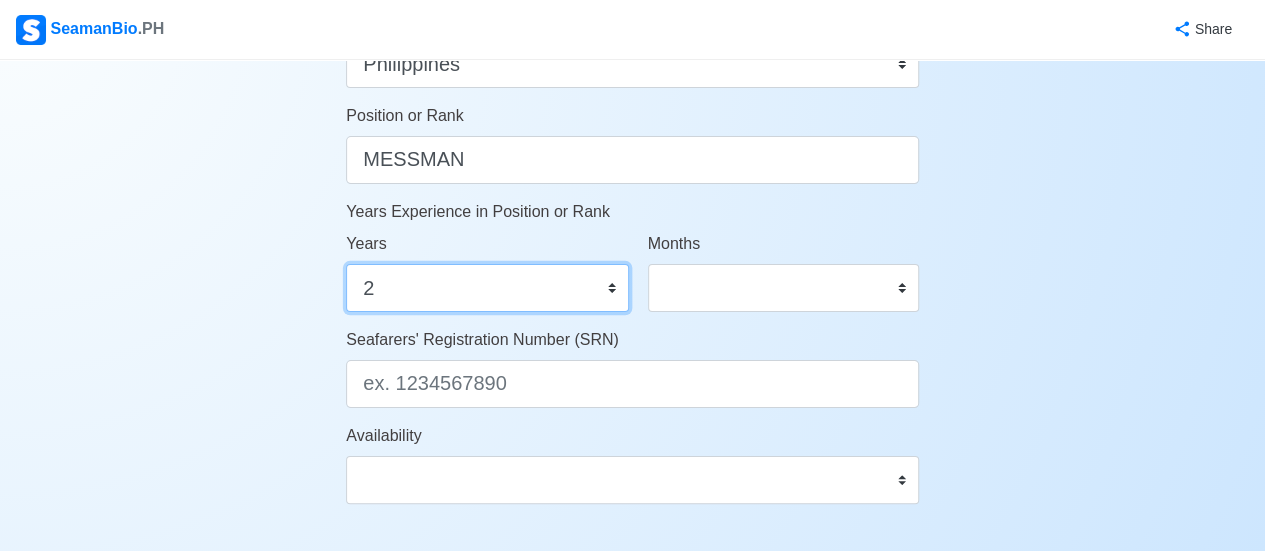select on "1" 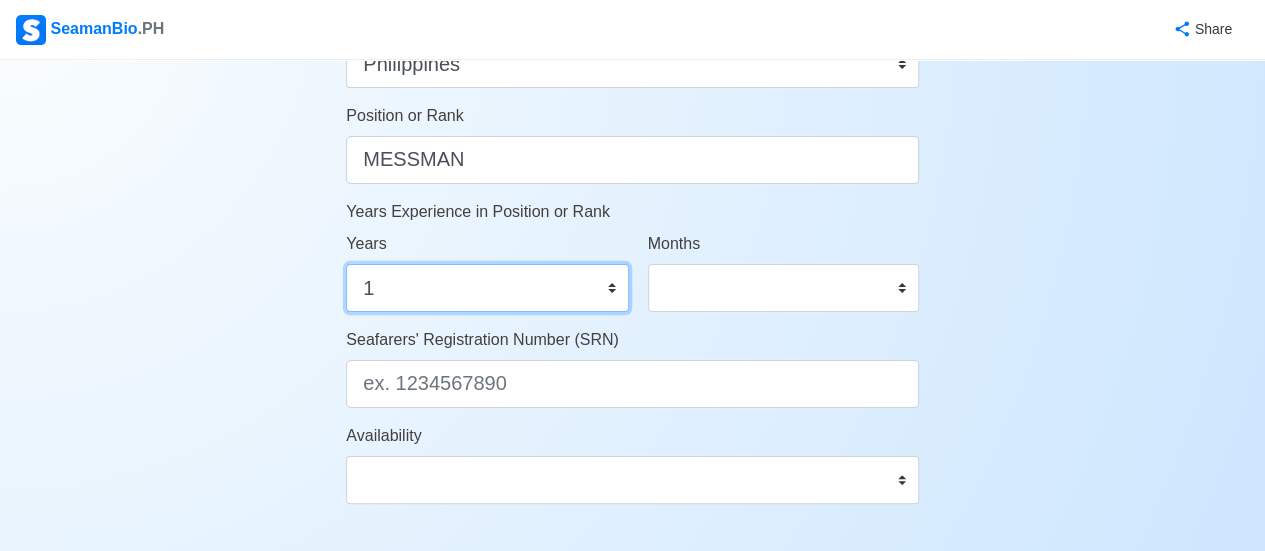 click on "0 1 2 3 4 5 6 7 8 9 10 11 12 13 14 15 16 17 18 19 20 21 22 23 24 25 26 27 28 29 30 31 32 33 34 35 36 37 38 39 40 41 42 43 44 45 46 47 48 49 50" at bounding box center [487, 288] 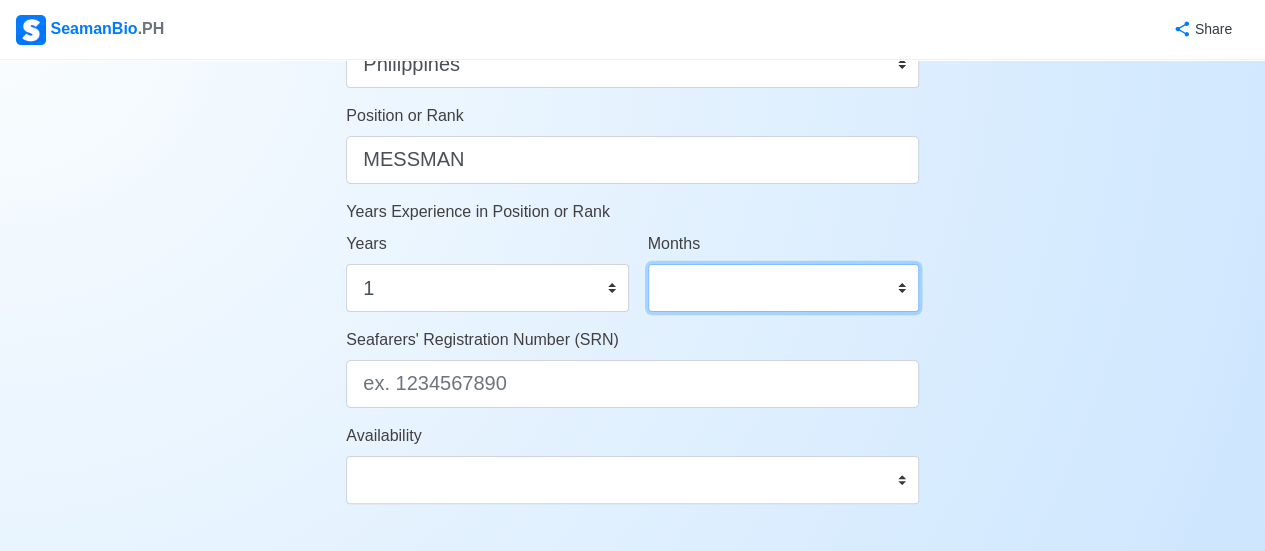 click on "0 1 2 3 4 5 6 7 8 9 10 11" at bounding box center (783, 288) 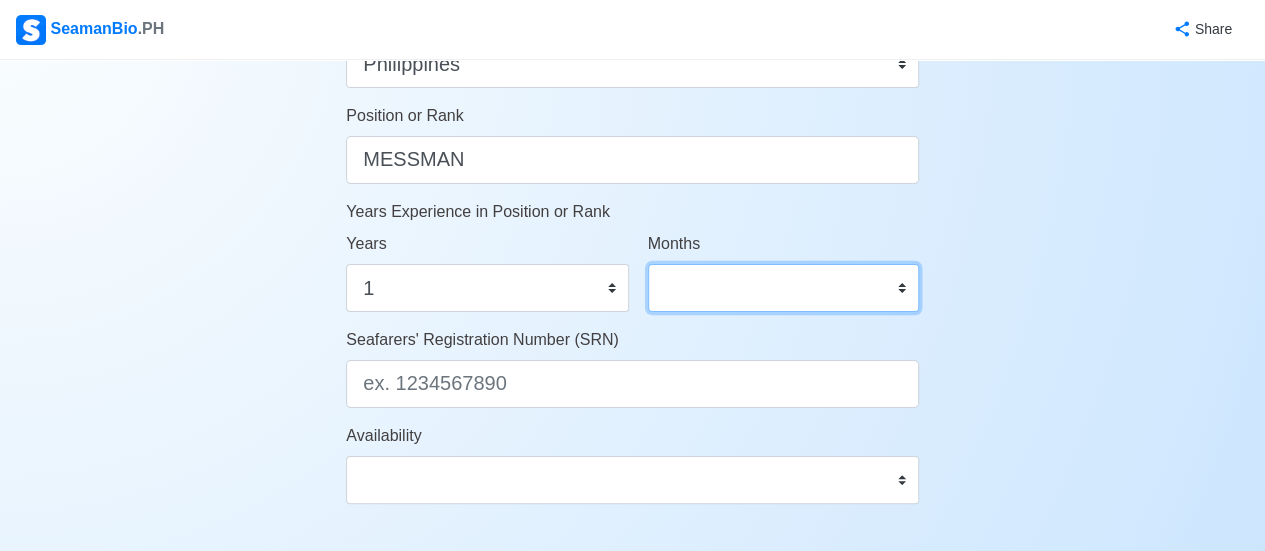 select on "8" 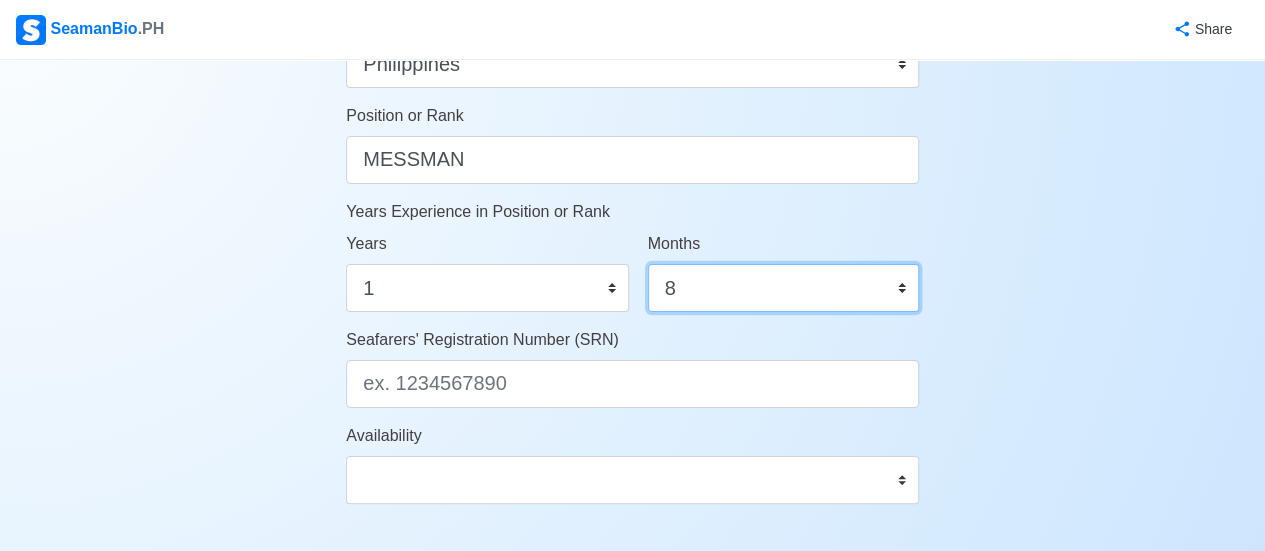 click on "0 1 2 3 4 5 6 7 8 9 10 11" at bounding box center [783, 288] 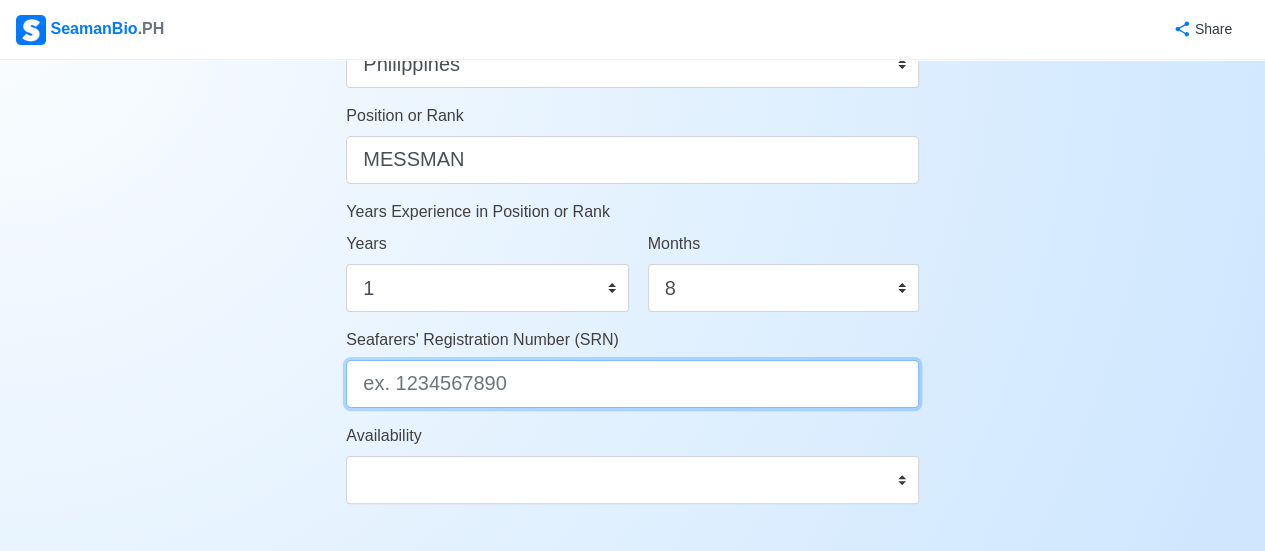 click on "Seafarers' Registration Number (SRN)" at bounding box center (632, 384) 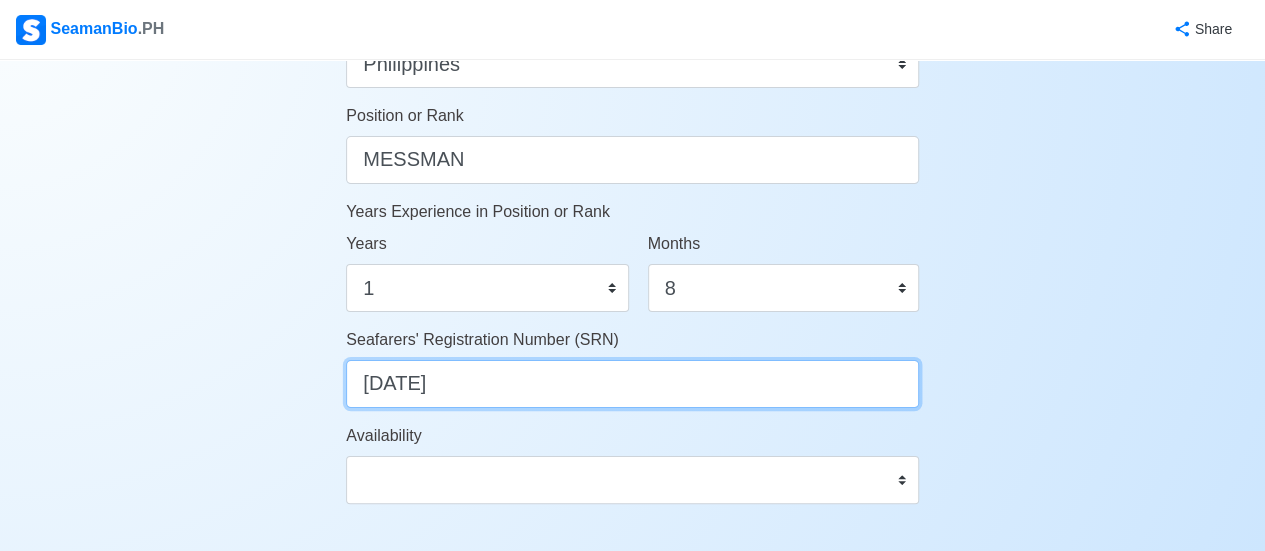 type on "930315" 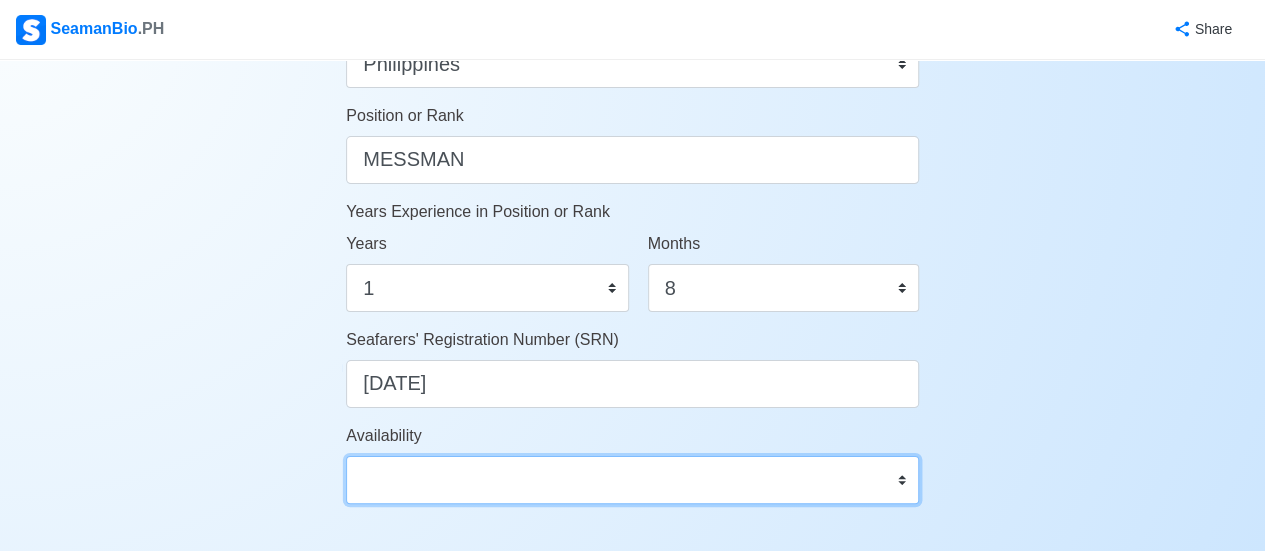 click on "Immediate Aug 2025  Sep 2025  Oct 2025  Nov 2025  Dec 2025  Jan 2026  Feb 2026  Mar 2026  Apr 2026" at bounding box center (632, 480) 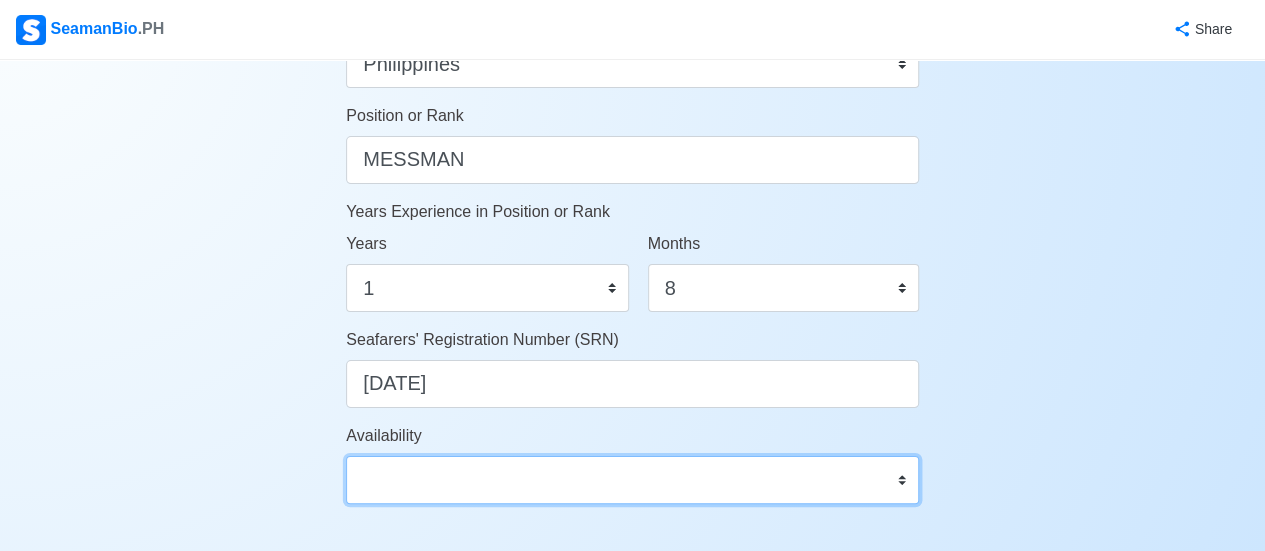 select on "4102416000000" 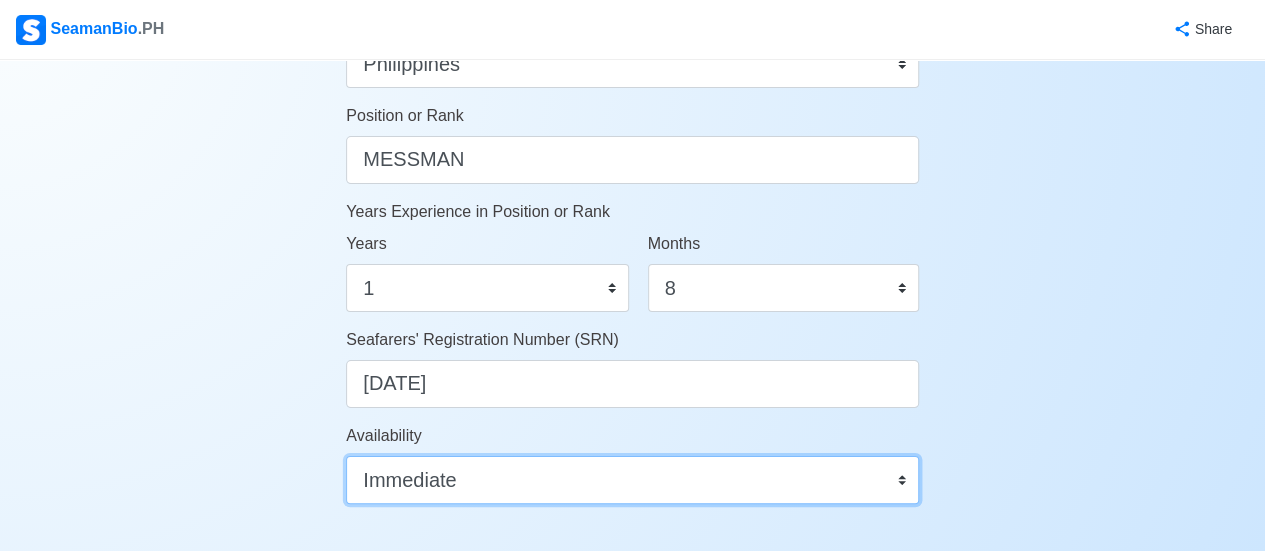 click on "Immediate Aug 2025  Sep 2025  Oct 2025  Nov 2025  Dec 2025  Jan 2026  Feb 2026  Mar 2026  Apr 2026" at bounding box center [632, 480] 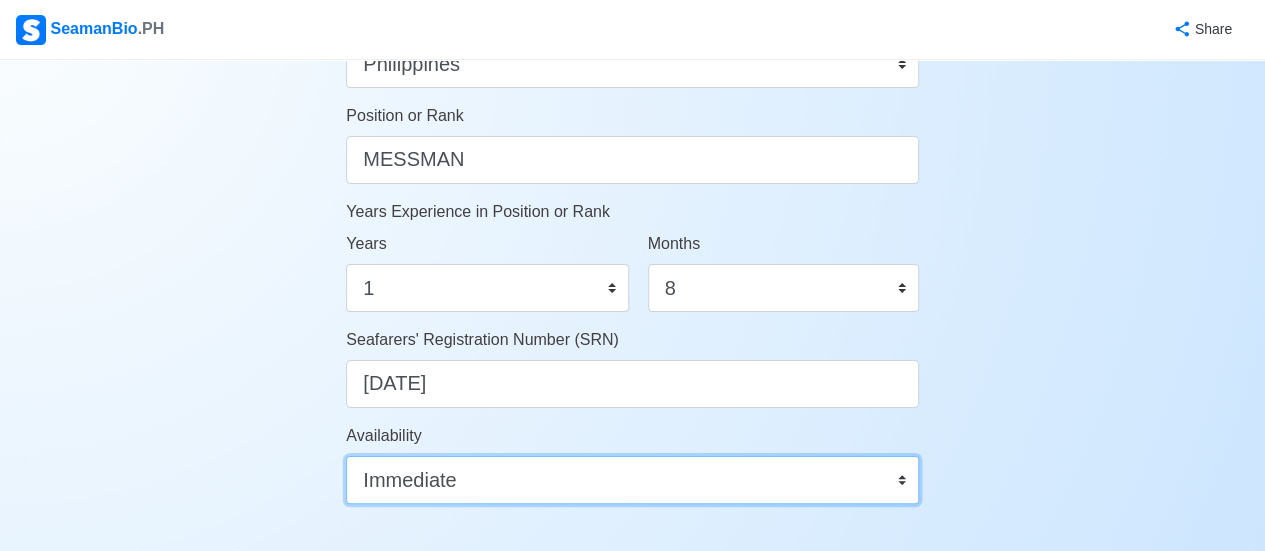 click on "Immediate Aug 2025  Sep 2025  Oct 2025  Nov 2025  Dec 2025  Jan 2026  Feb 2026  Mar 2026  Apr 2026" at bounding box center [632, 480] 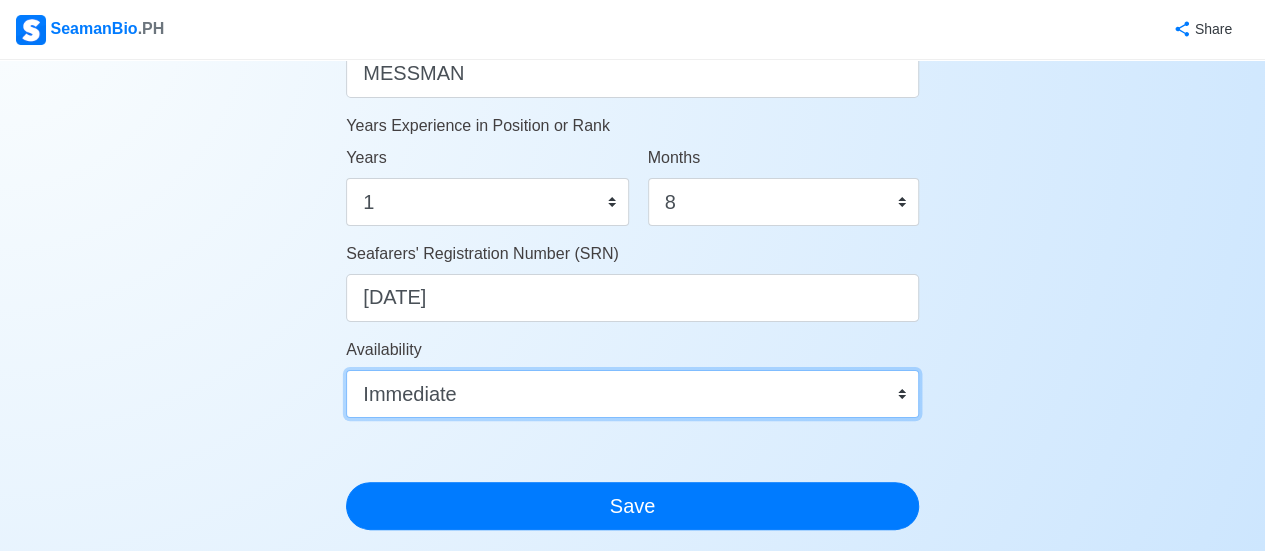 scroll, scrollTop: 1064, scrollLeft: 0, axis: vertical 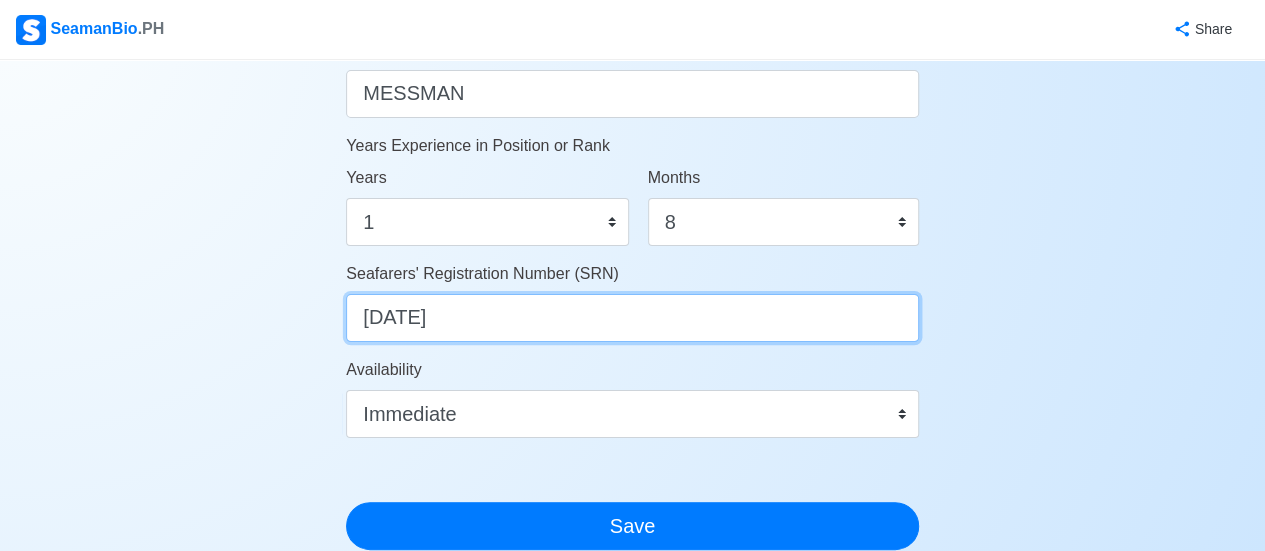 click on "930315" at bounding box center [632, 318] 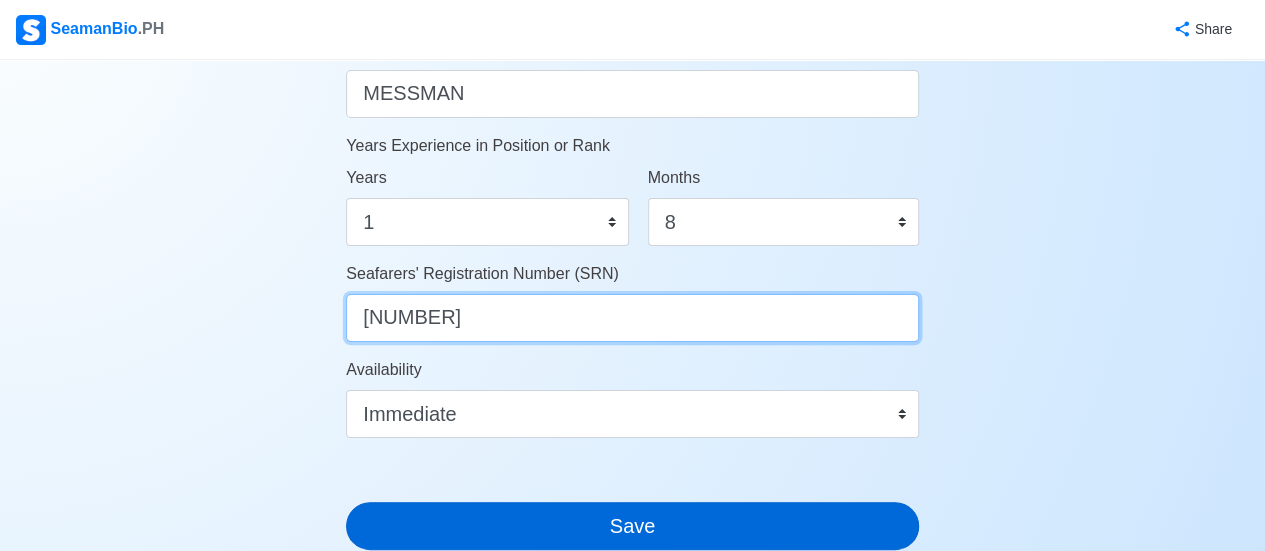 type on "9303160142" 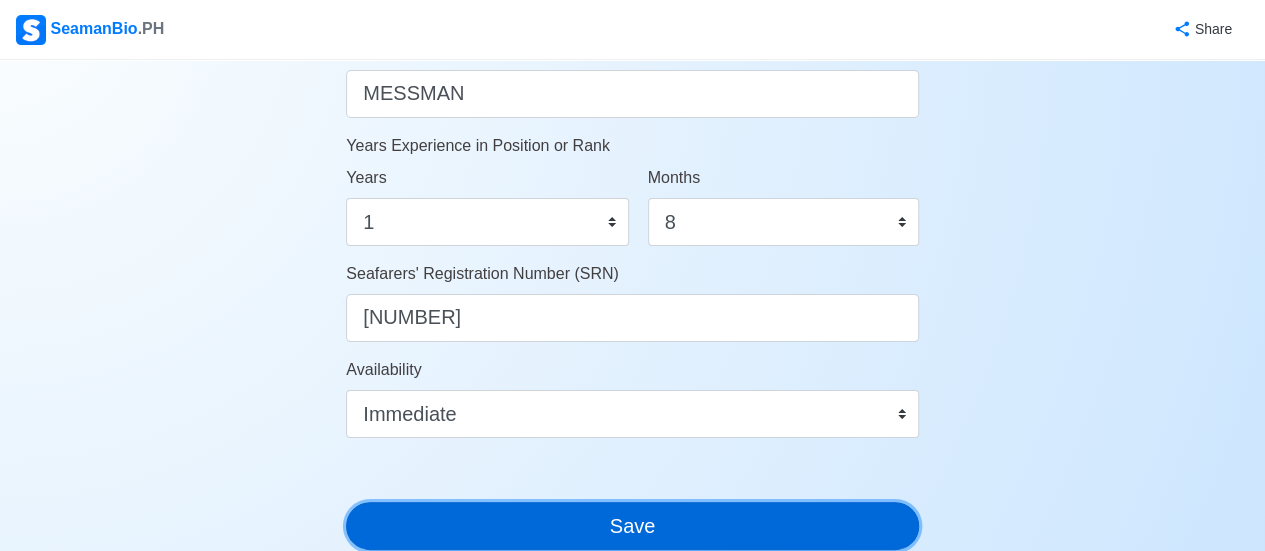 click on "Save" at bounding box center (632, 526) 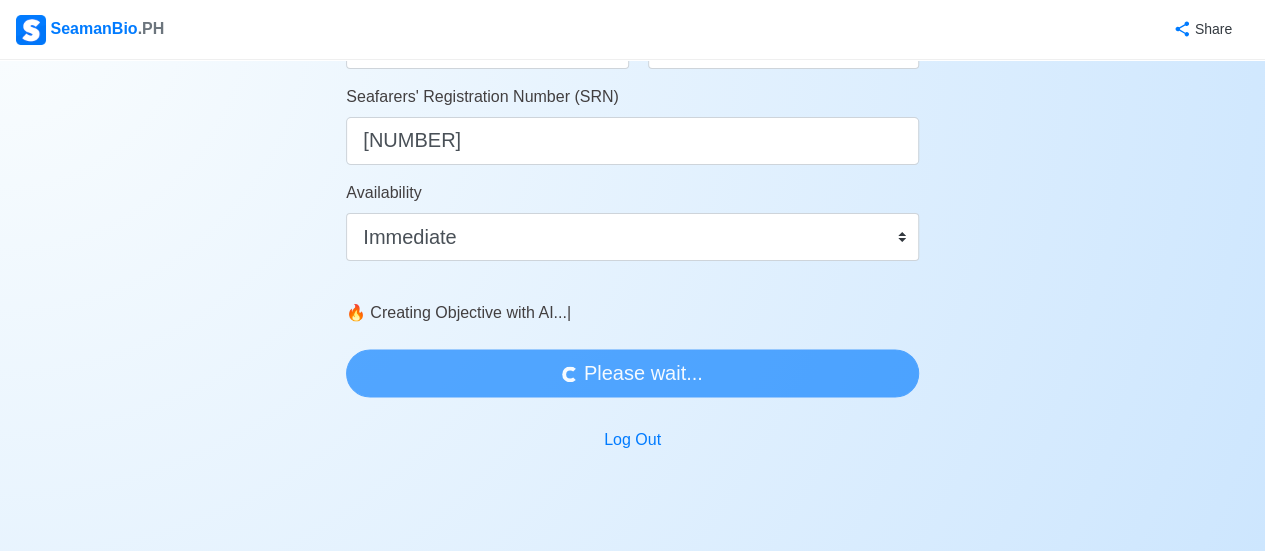 scroll, scrollTop: 1246, scrollLeft: 0, axis: vertical 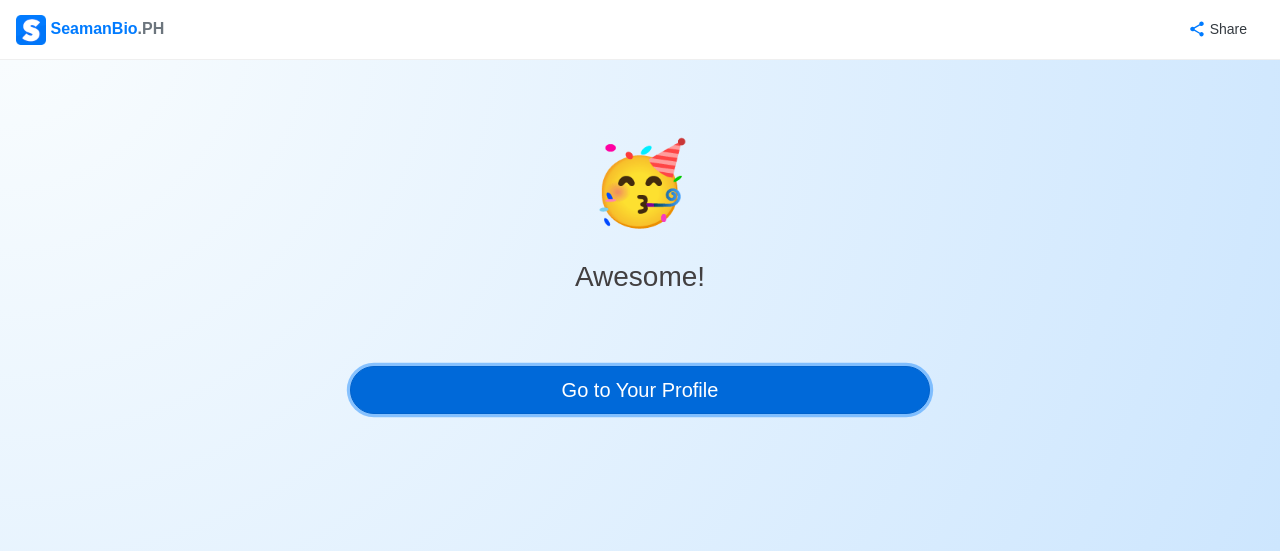 click on "Go to Your Profile" at bounding box center (640, 390) 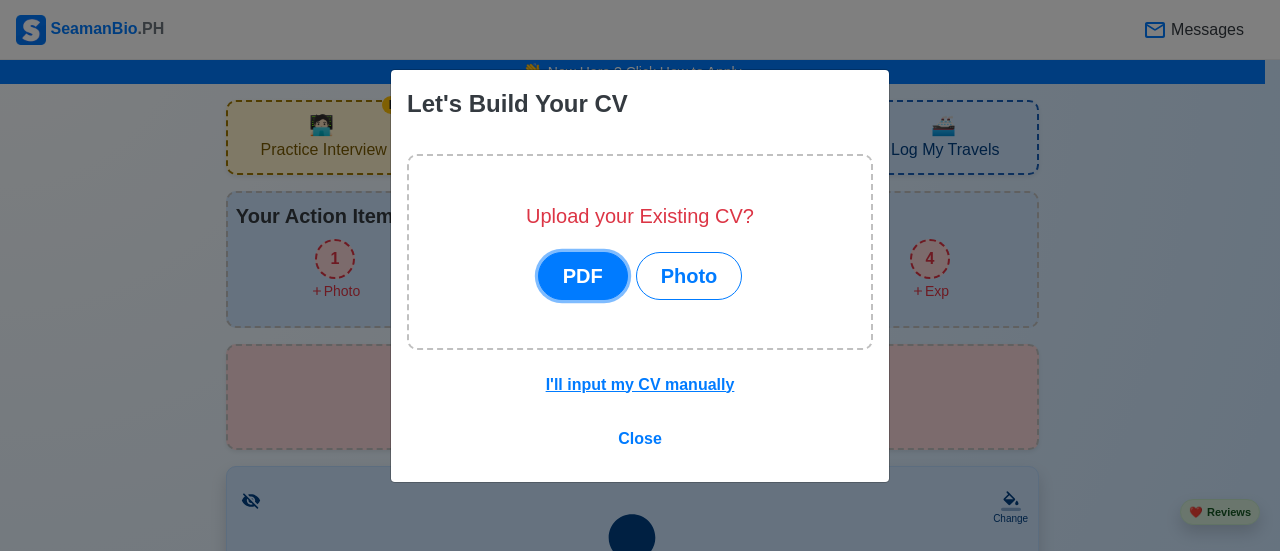 click on "PDF" at bounding box center [583, 276] 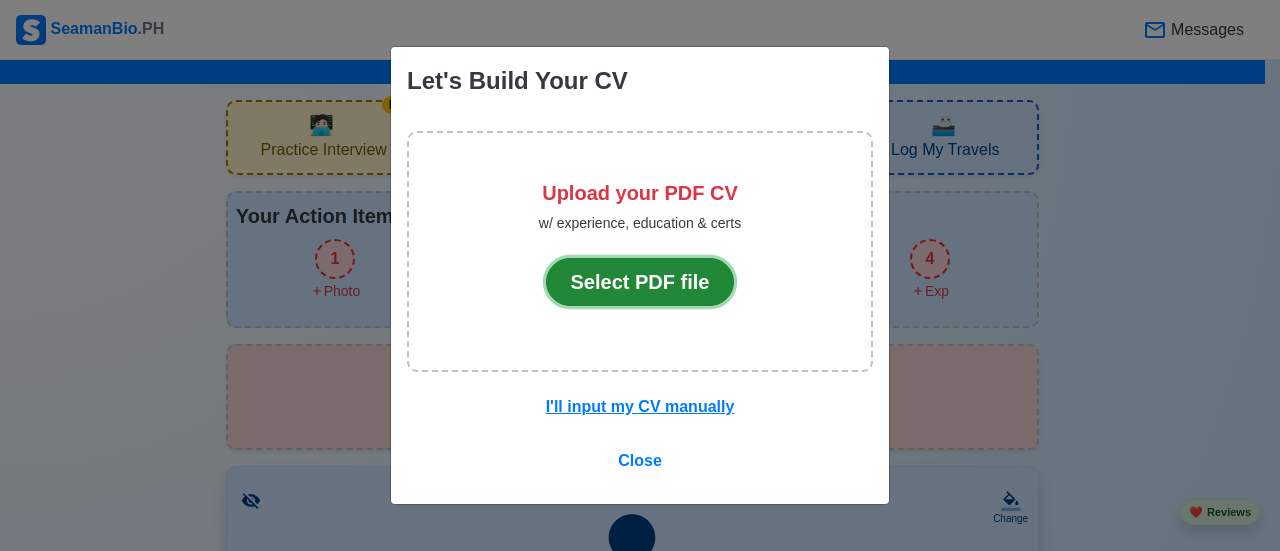 click on "Select PDF file" at bounding box center [640, 282] 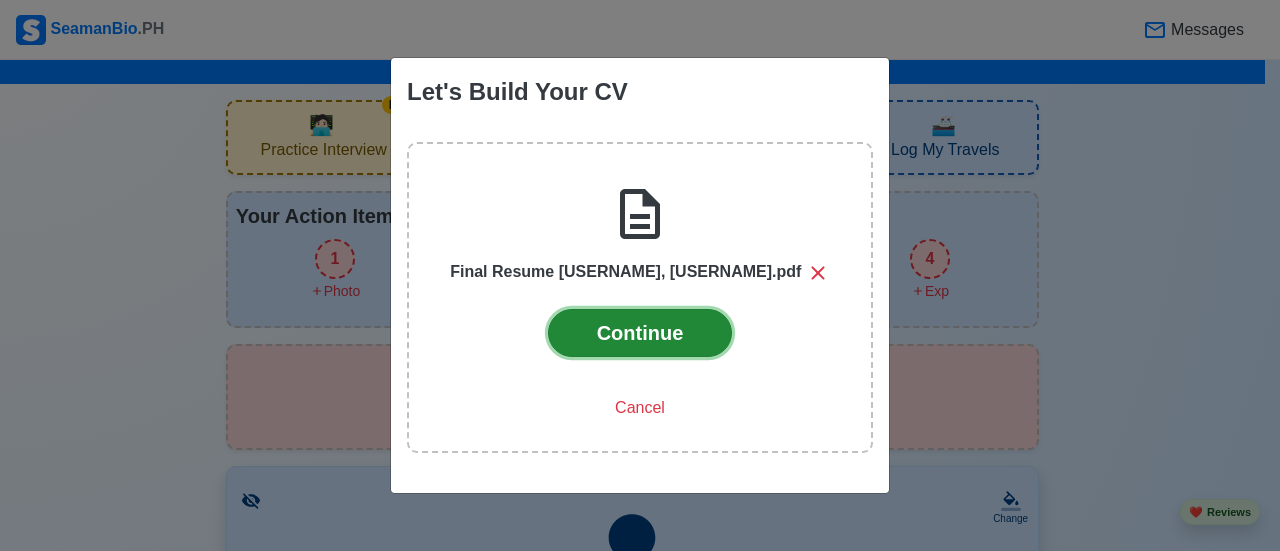 click on "Continue" at bounding box center (640, 333) 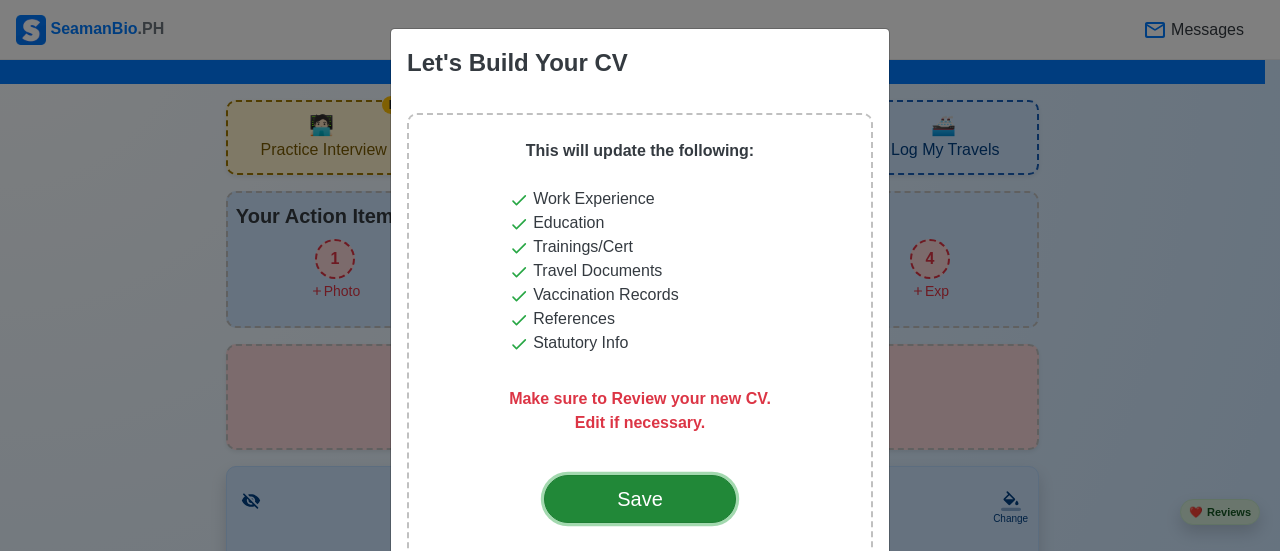 click on "Save" at bounding box center (640, 499) 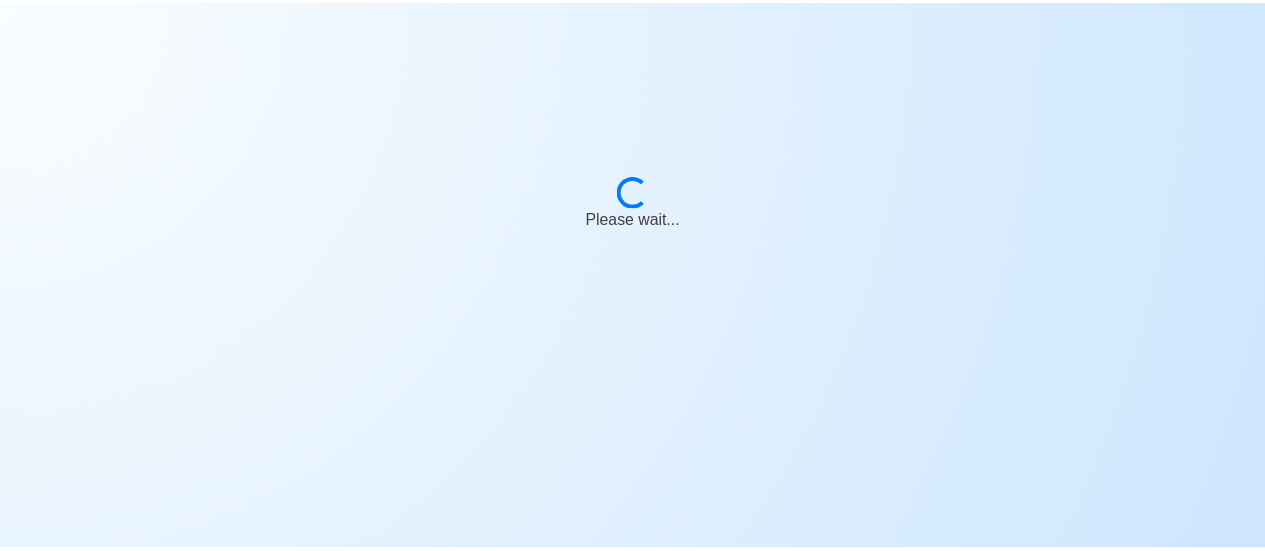 scroll, scrollTop: 0, scrollLeft: 0, axis: both 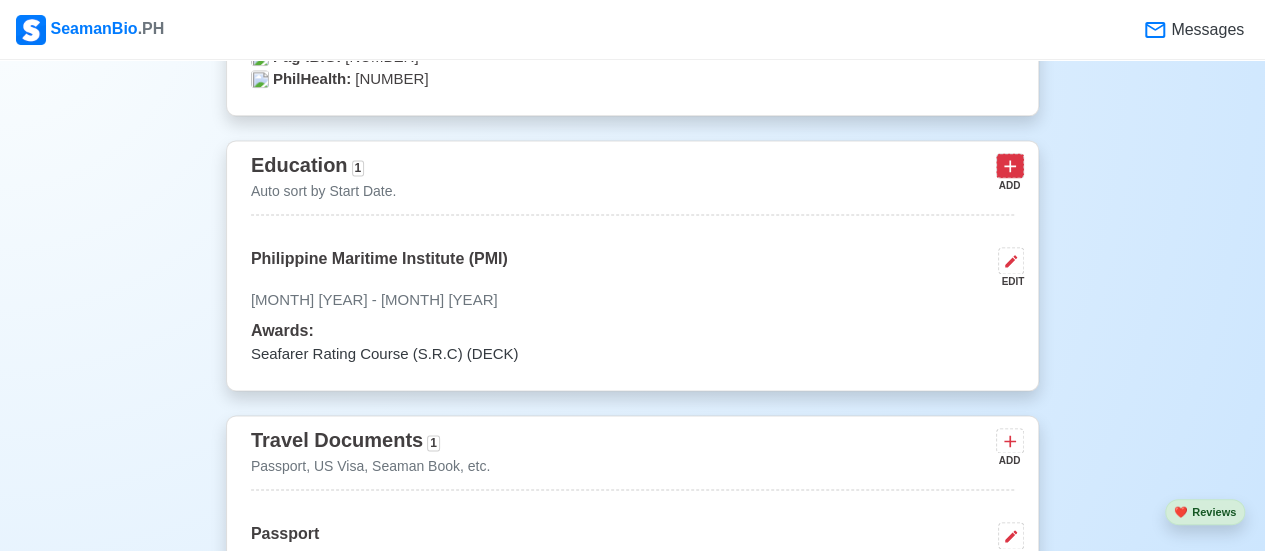 click 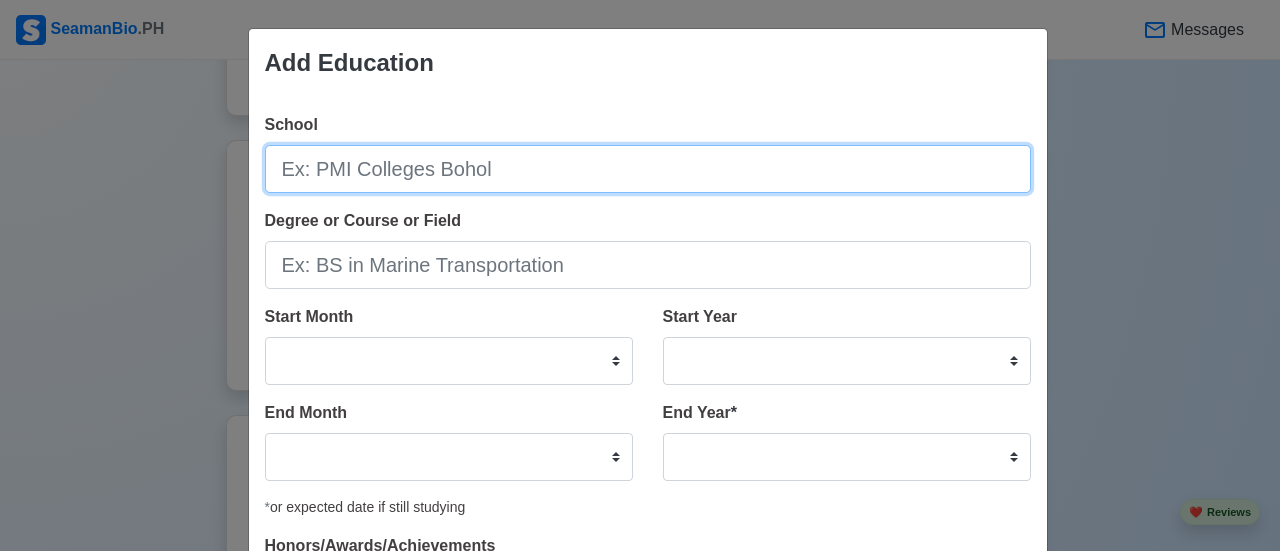 click on "School" at bounding box center (648, 169) 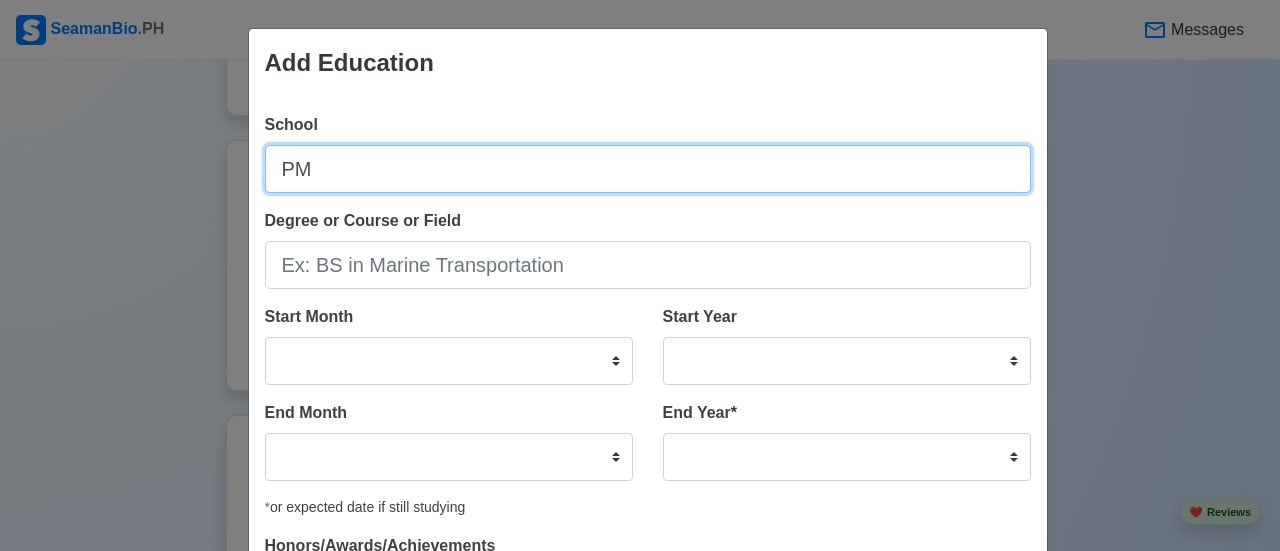 type on "P" 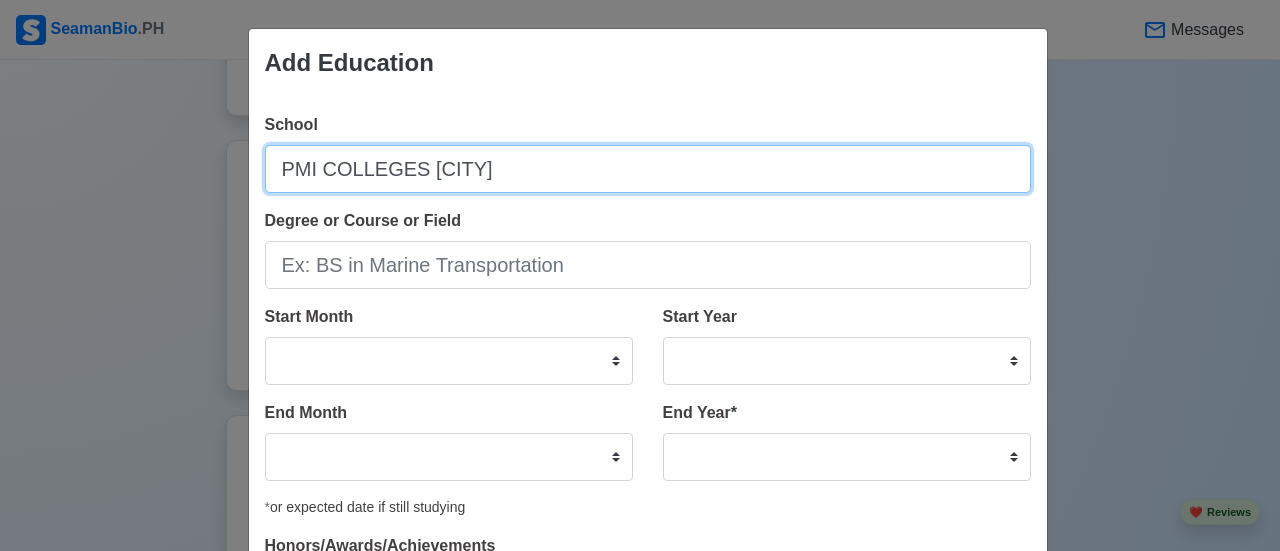 type on "PMI COLLEGES [CITY]" 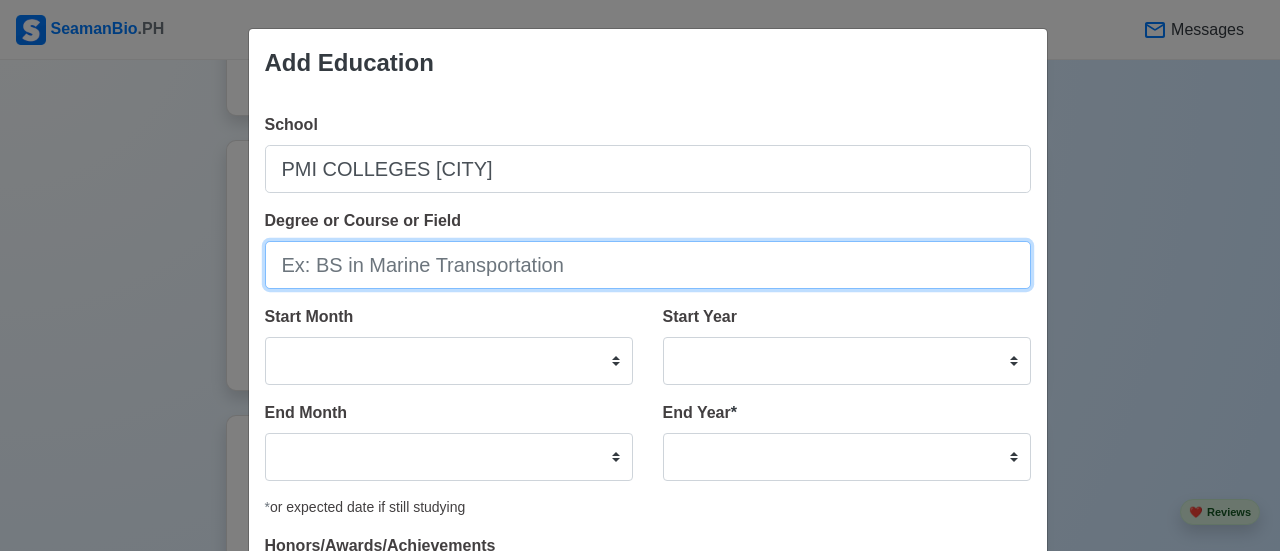 click on "Degree or Course or Field" at bounding box center [648, 265] 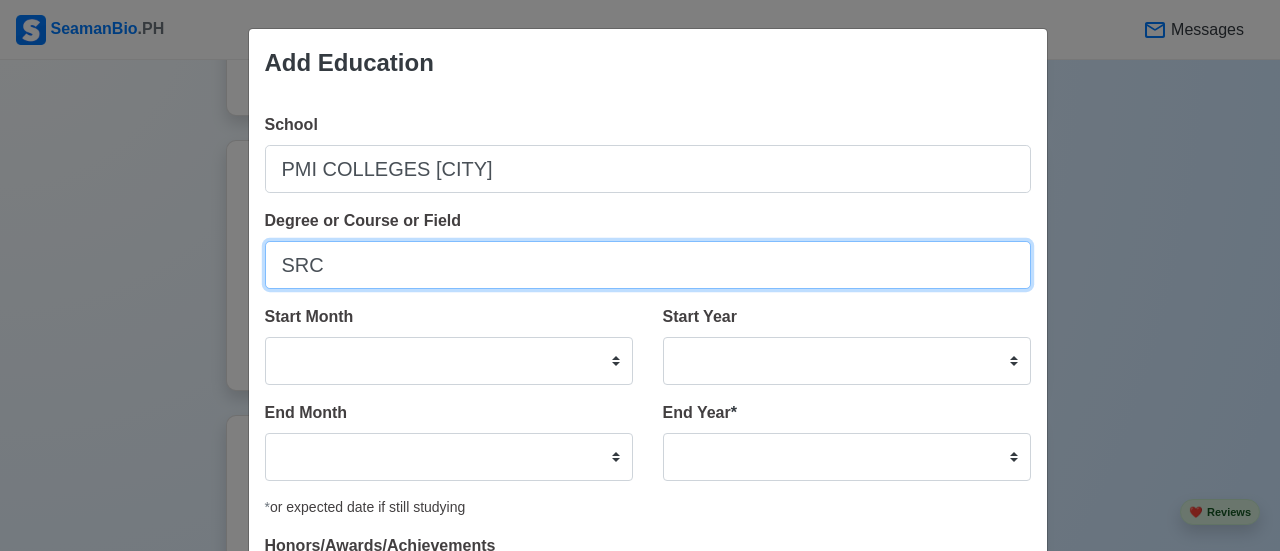 type on "SRC" 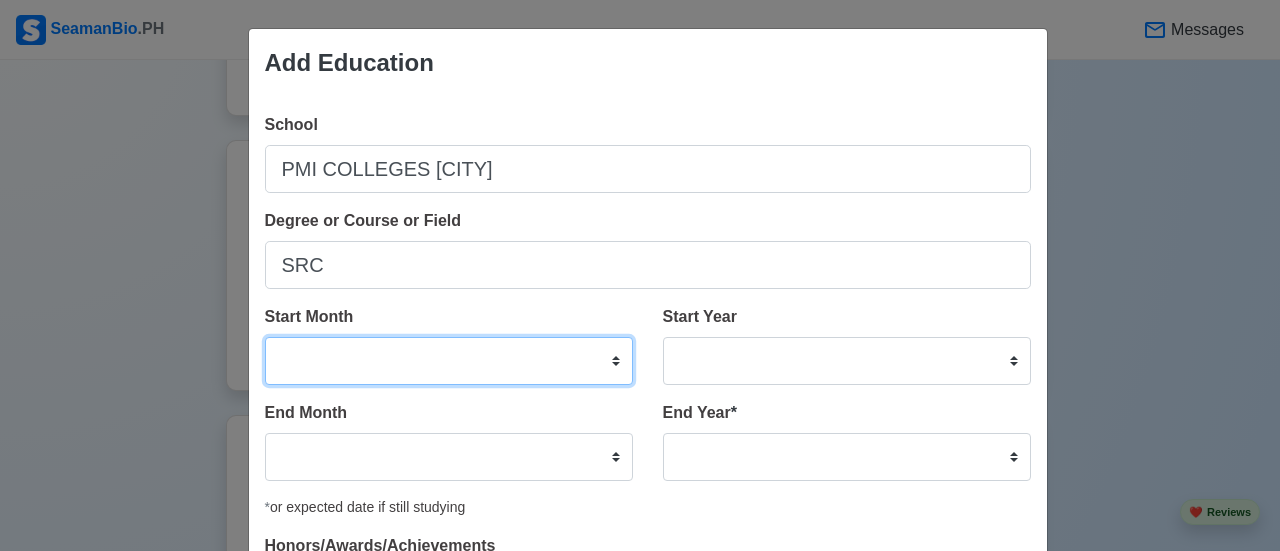 click on "January February March April May June July August September October November December" at bounding box center [449, 361] 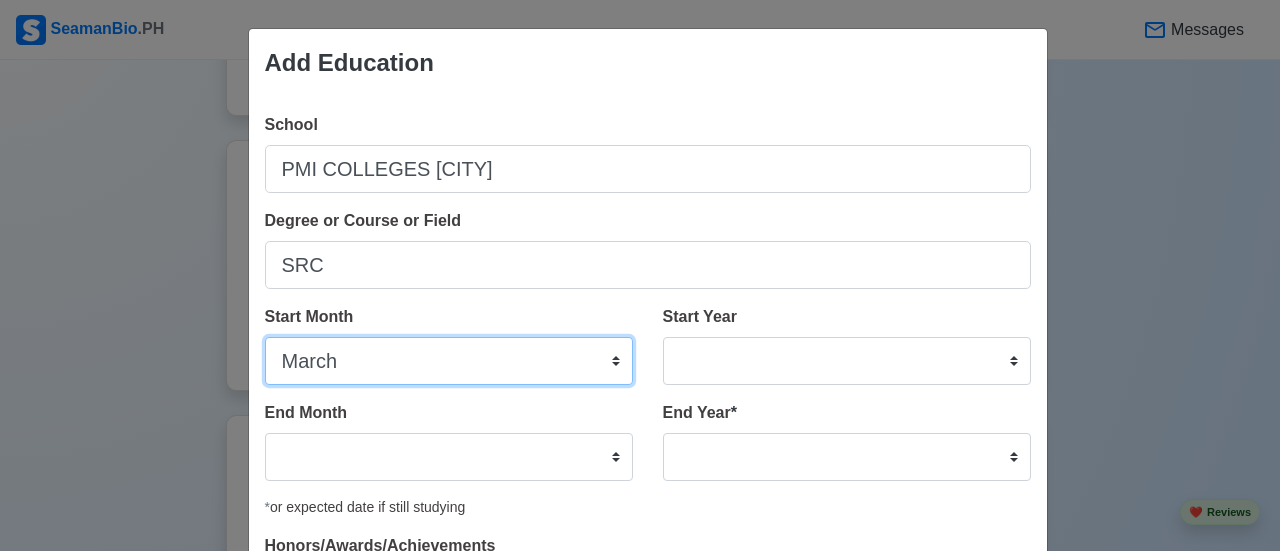 click on "January February March April May June July August September October November December" at bounding box center (449, 361) 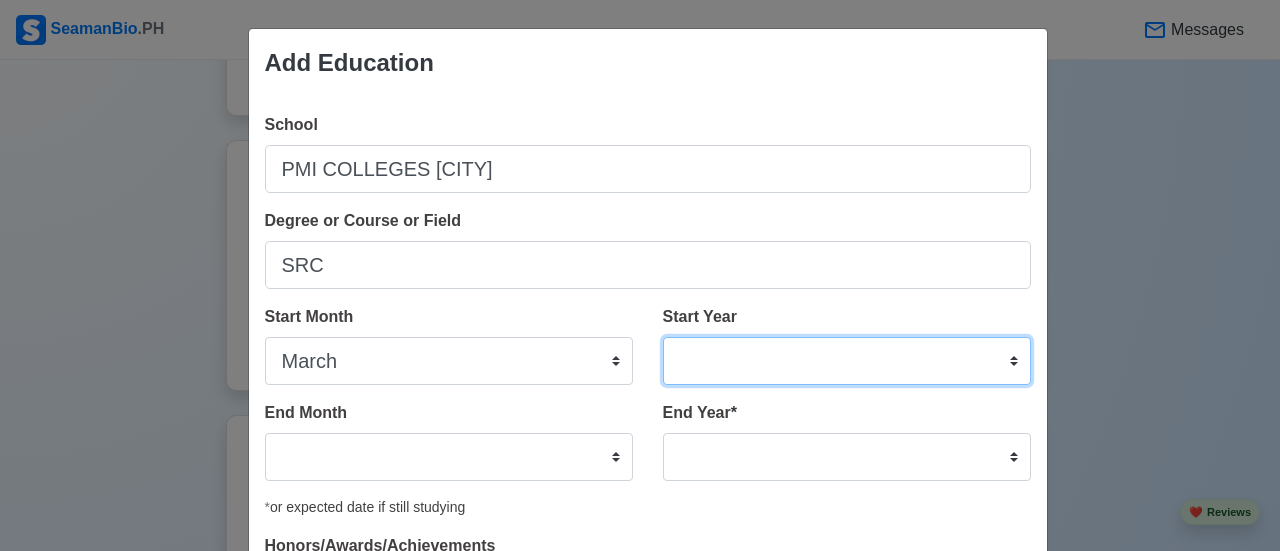 click on "2025 2024 2023 2022 2021 2020 2019 2018 2017 2016 2015 2014 2013 2012 2011 2010 2009 2008 2007 2006 2005 2004 2003 2002 2001 2000 1999 1998 1997 1996 1995 1994 1993 1992 1991 1990 1989 1988 1987 1986 1985 1984 1983 1982 1981 1980 1979 1978 1977 1976 1975 1974 1973 1972 1971 1970 1969 1968 1967 1966 1965 1964 1963 1962 1961 1960 1959 1958 1957 1956 1955 1954 1953 1952 1951 1950 1949 1948 1947 1946 1945 1944 1943 1942 1941 1940 1939 1938 1937 1936 1935 1934 1933 1932 1931 1930 1929 1928 1927 1926 1925" at bounding box center (847, 361) 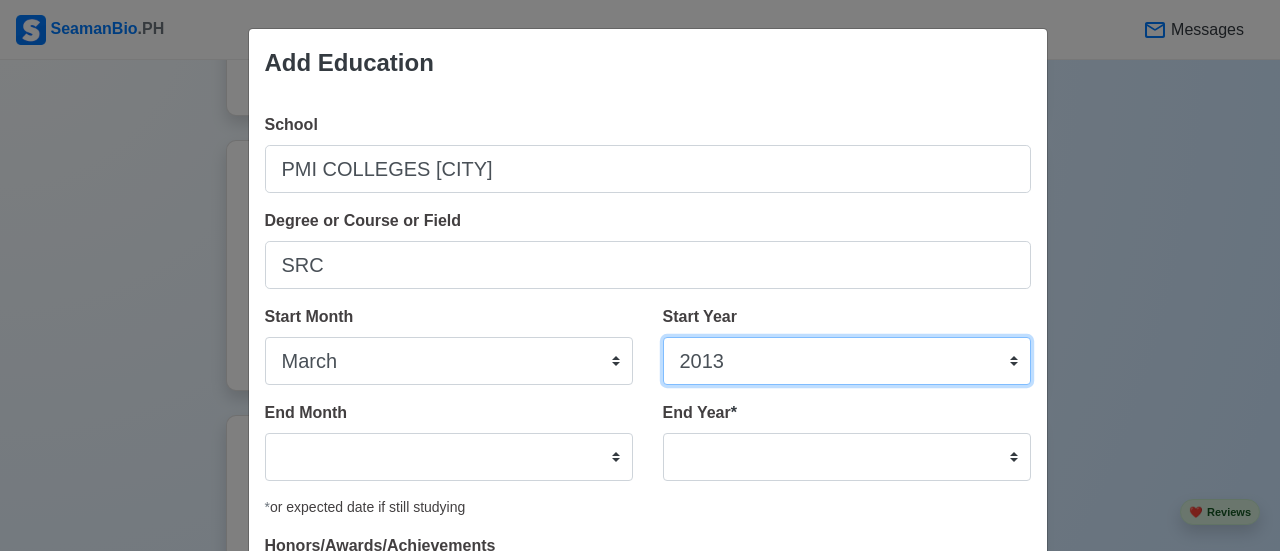 click on "2025 2024 2023 2022 2021 2020 2019 2018 2017 2016 2015 2014 2013 2012 2011 2010 2009 2008 2007 2006 2005 2004 2003 2002 2001 2000 1999 1998 1997 1996 1995 1994 1993 1992 1991 1990 1989 1988 1987 1986 1985 1984 1983 1982 1981 1980 1979 1978 1977 1976 1975 1974 1973 1972 1971 1970 1969 1968 1967 1966 1965 1964 1963 1962 1961 1960 1959 1958 1957 1956 1955 1954 1953 1952 1951 1950 1949 1948 1947 1946 1945 1944 1943 1942 1941 1940 1939 1938 1937 1936 1935 1934 1933 1932 1931 1930 1929 1928 1927 1926 1925" at bounding box center (847, 361) 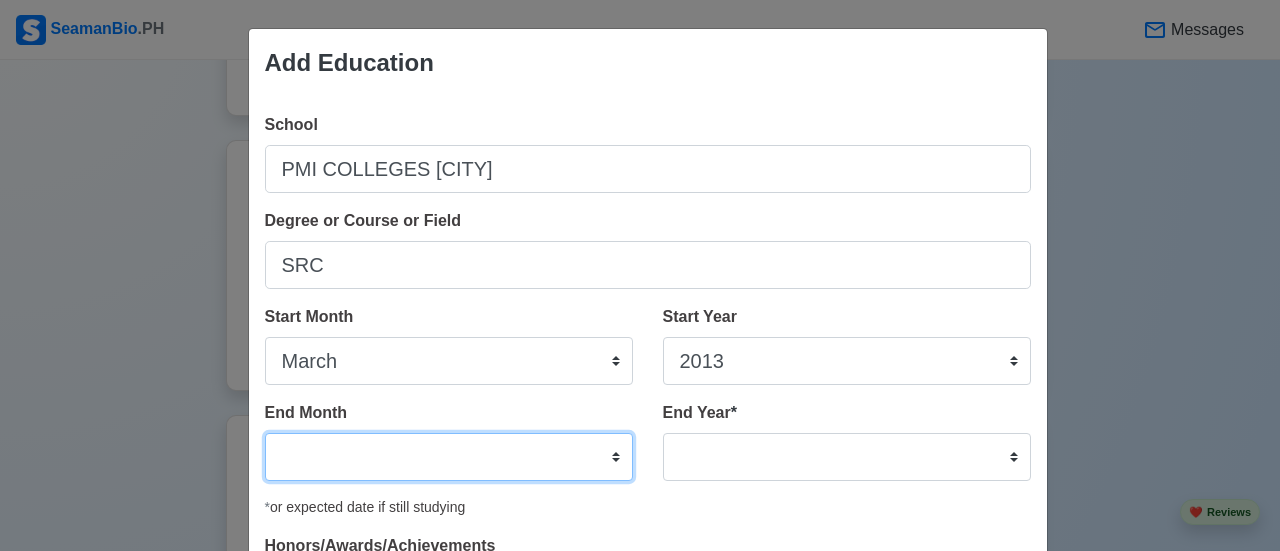 click on "January February March April May June July August September October November December" at bounding box center [449, 457] 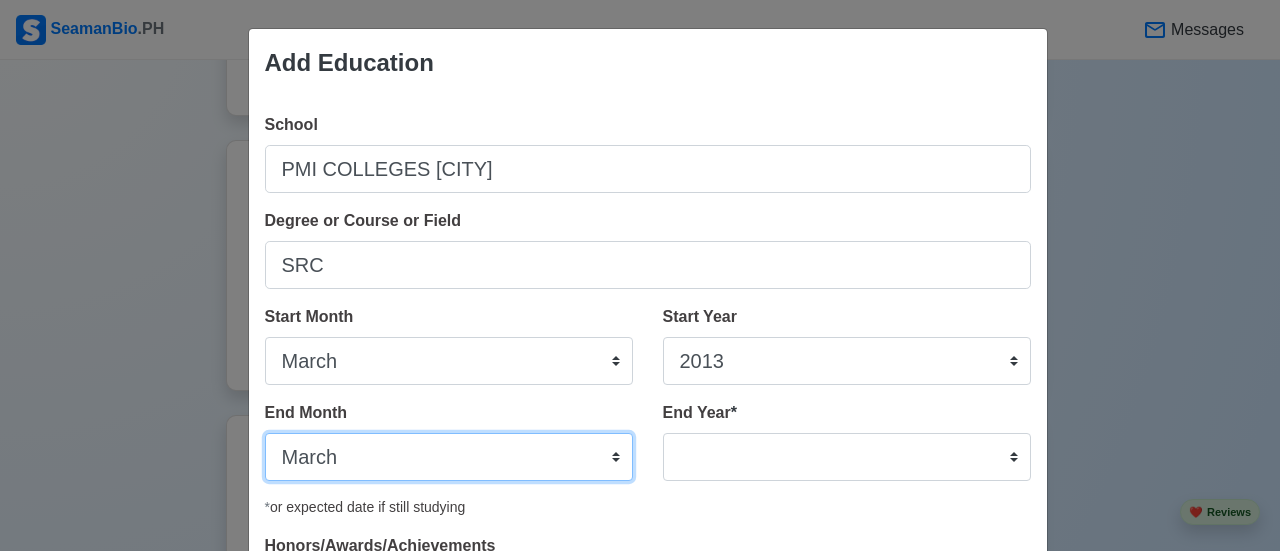 click on "January February March April May June July August September October November December" at bounding box center (449, 457) 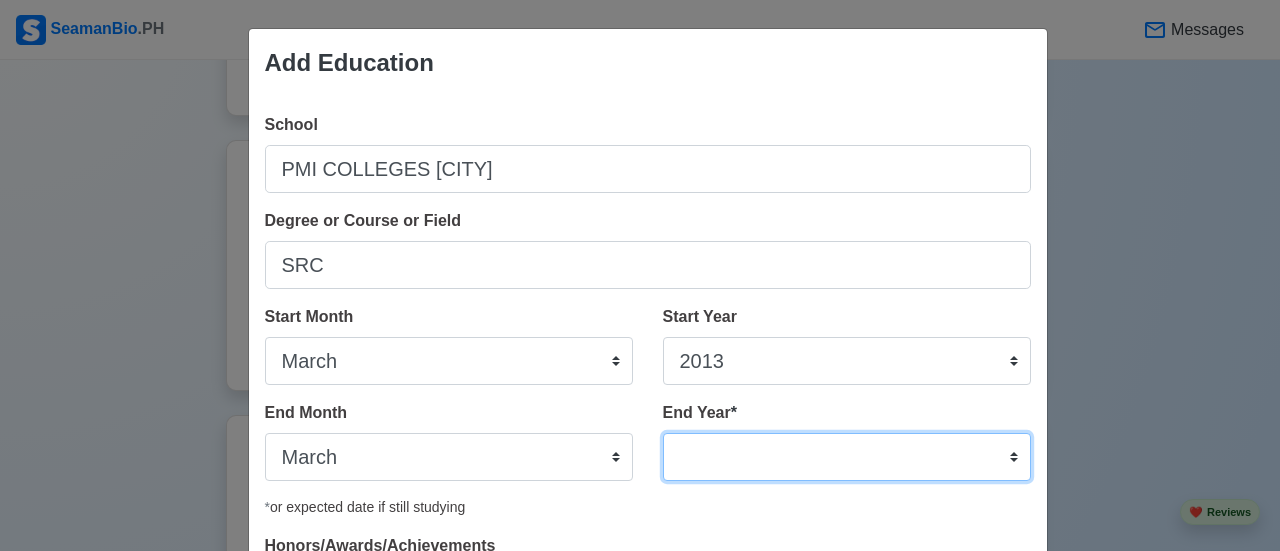 click on "2035 2034 2033 2032 2031 2030 2029 2028 2027 2026 2025 2024 2023 2022 2021 2020 2019 2018 2017 2016 2015 2014 2013 2012 2011 2010 2009 2008 2007 2006 2005 2004 2003 2002 2001 2000 1999 1998 1997 1996 1995 1994 1993 1992 1991 1990 1989 1988 1987 1986 1985 1984 1983 1982 1981 1980 1979 1978 1977 1976 1975 1974 1973 1972 1971 1970 1969 1968 1967 1966 1965 1964 1963 1962 1961 1960 1959 1958 1957 1956 1955 1954 1953 1952 1951 1950 1949 1948 1947 1946 1945 1944 1943 1942 1941 1940 1939 1938 1937 1936 1935" at bounding box center [847, 457] 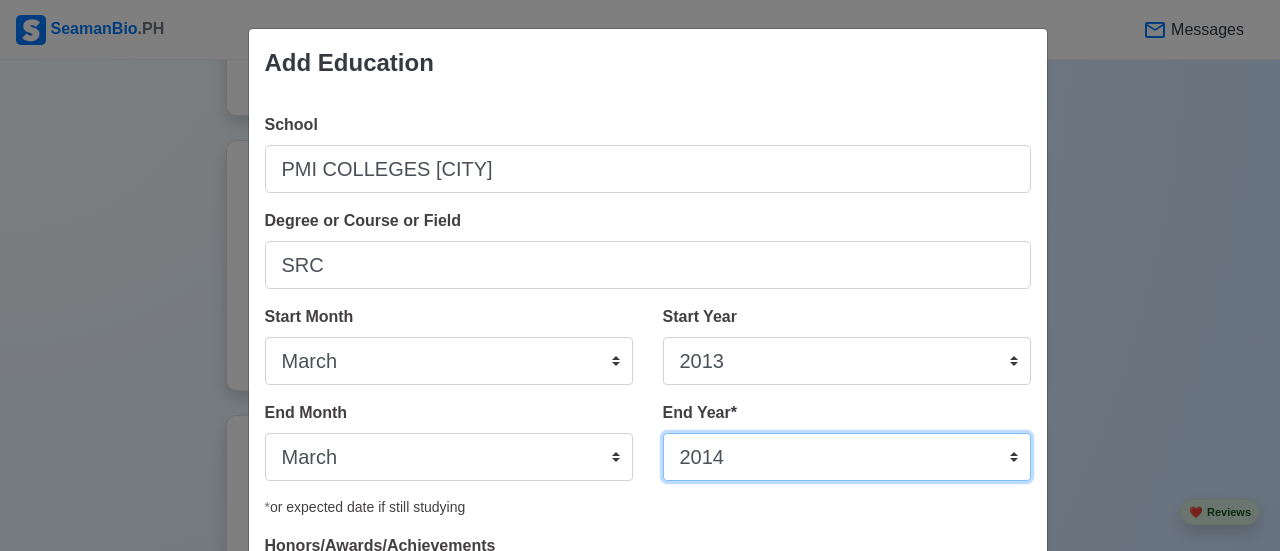 click on "2035 2034 2033 2032 2031 2030 2029 2028 2027 2026 2025 2024 2023 2022 2021 2020 2019 2018 2017 2016 2015 2014 2013 2012 2011 2010 2009 2008 2007 2006 2005 2004 2003 2002 2001 2000 1999 1998 1997 1996 1995 1994 1993 1992 1991 1990 1989 1988 1987 1986 1985 1984 1983 1982 1981 1980 1979 1978 1977 1976 1975 1974 1973 1972 1971 1970 1969 1968 1967 1966 1965 1964 1963 1962 1961 1960 1959 1958 1957 1956 1955 1954 1953 1952 1951 1950 1949 1948 1947 1946 1945 1944 1943 1942 1941 1940 1939 1938 1937 1936 1935" at bounding box center [847, 457] 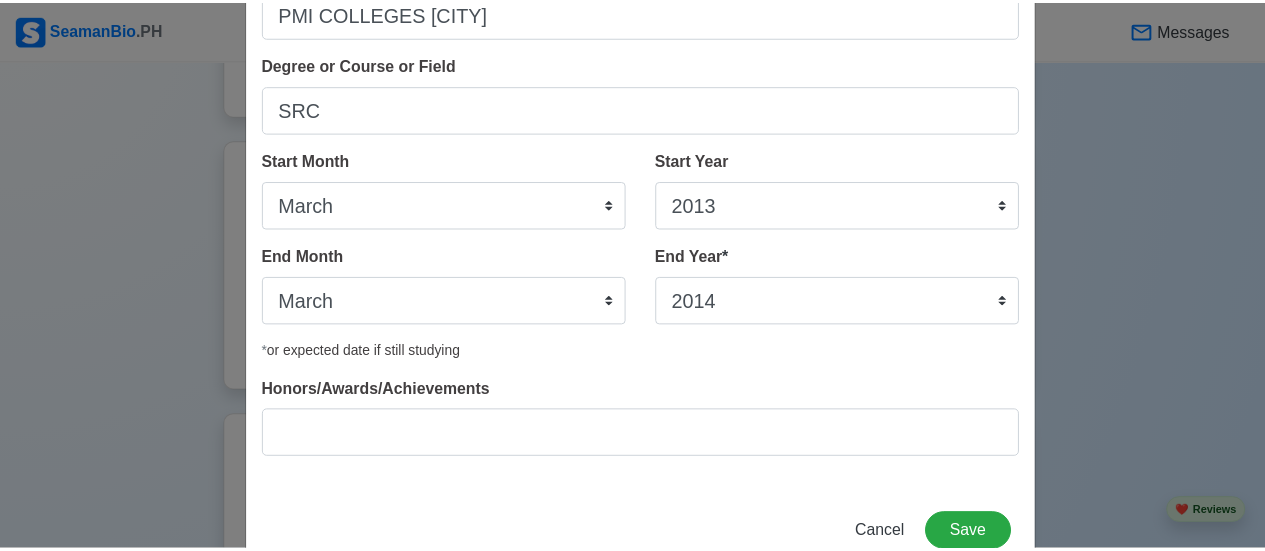 scroll, scrollTop: 208, scrollLeft: 0, axis: vertical 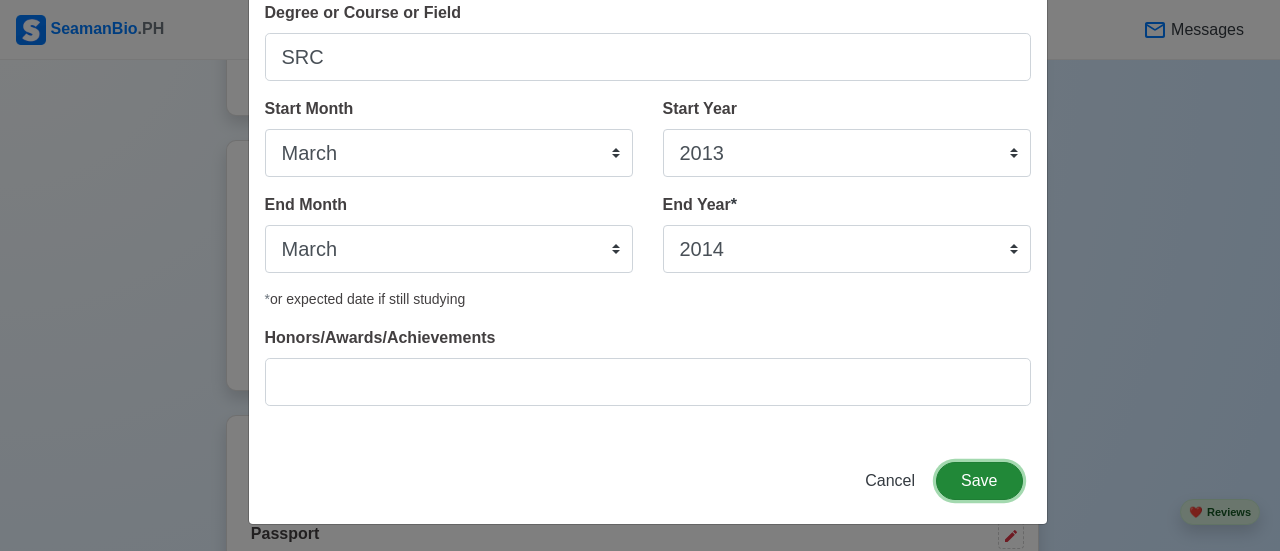 click on "Save" at bounding box center [979, 481] 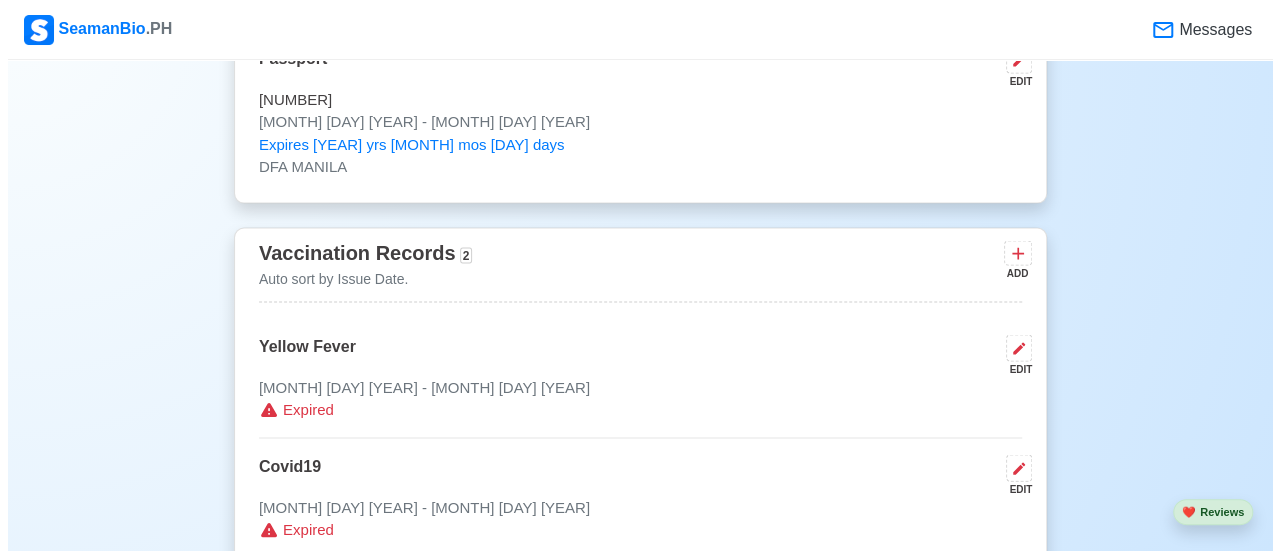 scroll, scrollTop: 1922, scrollLeft: 0, axis: vertical 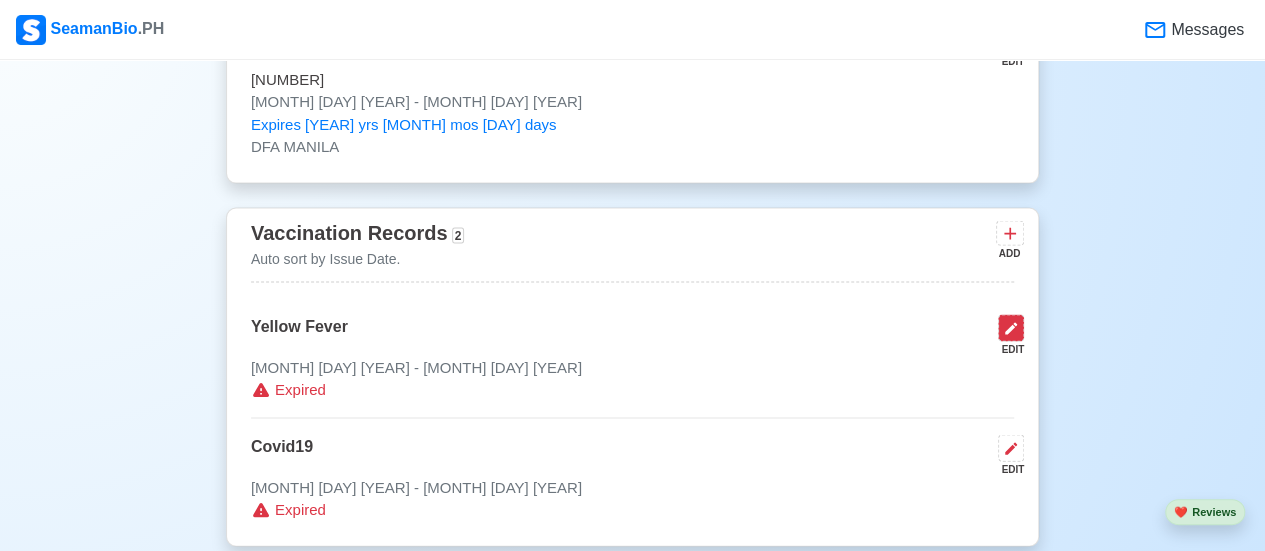 click 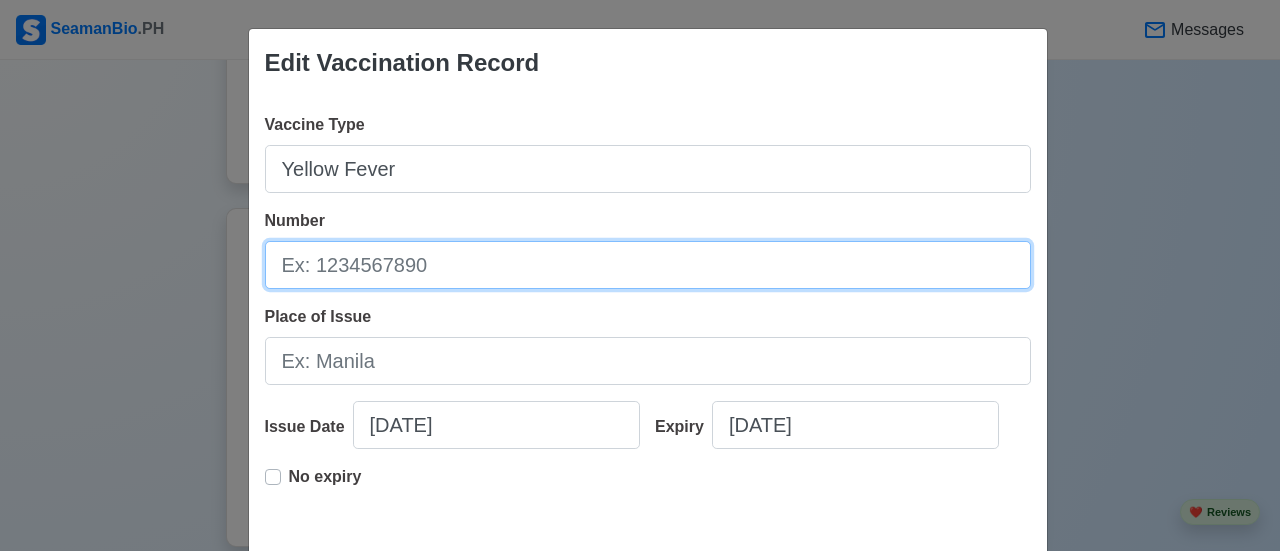 click on "Number" at bounding box center (648, 265) 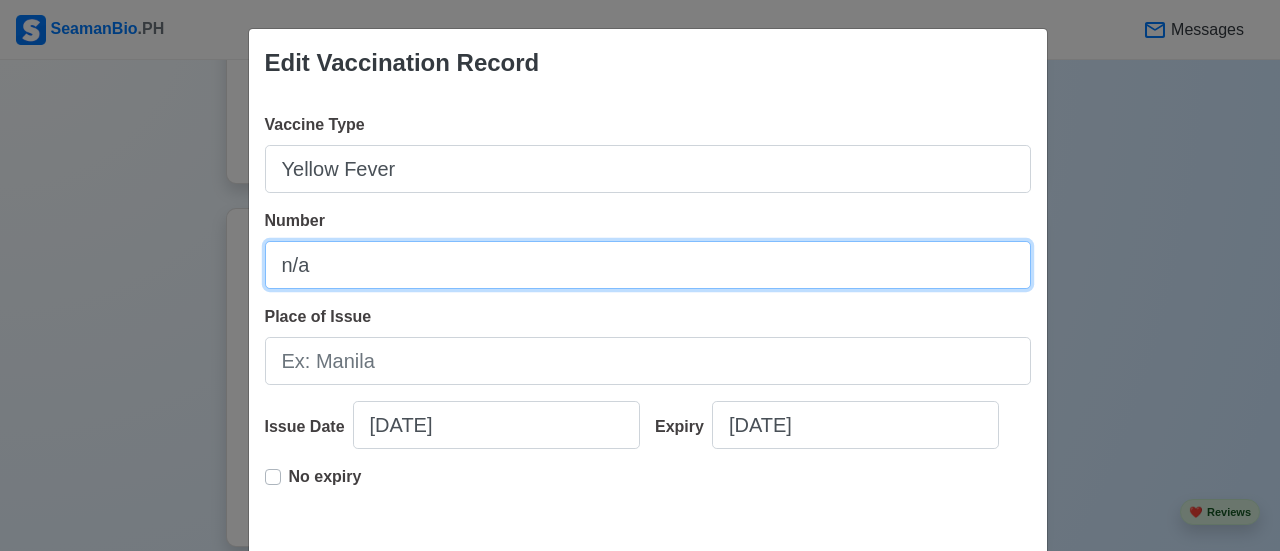 type on "n/a" 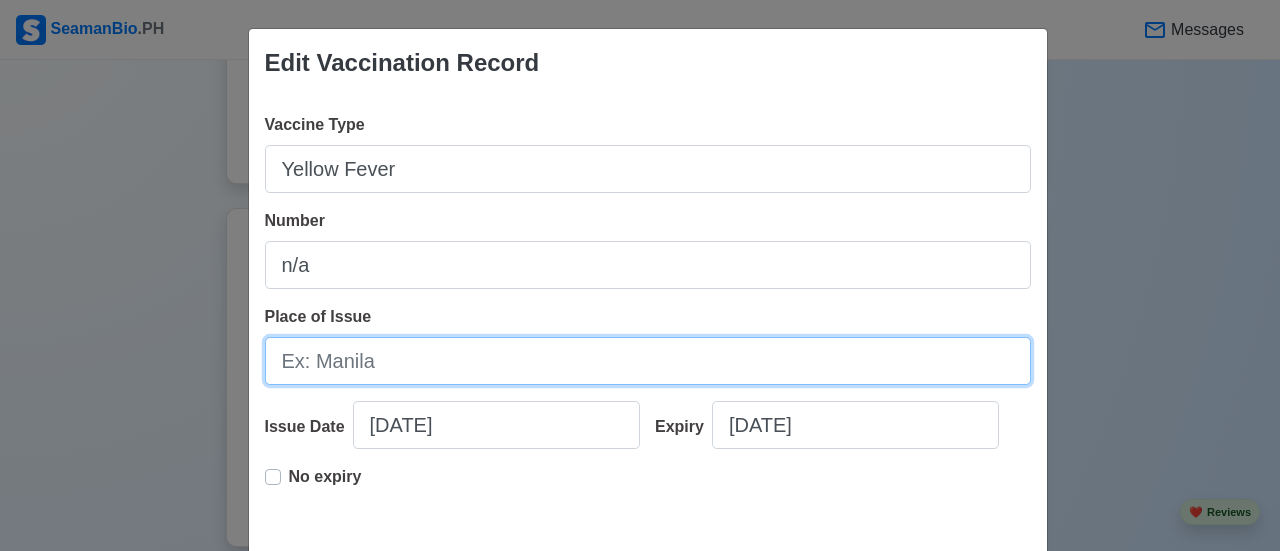 click on "Place of Issue" at bounding box center [648, 361] 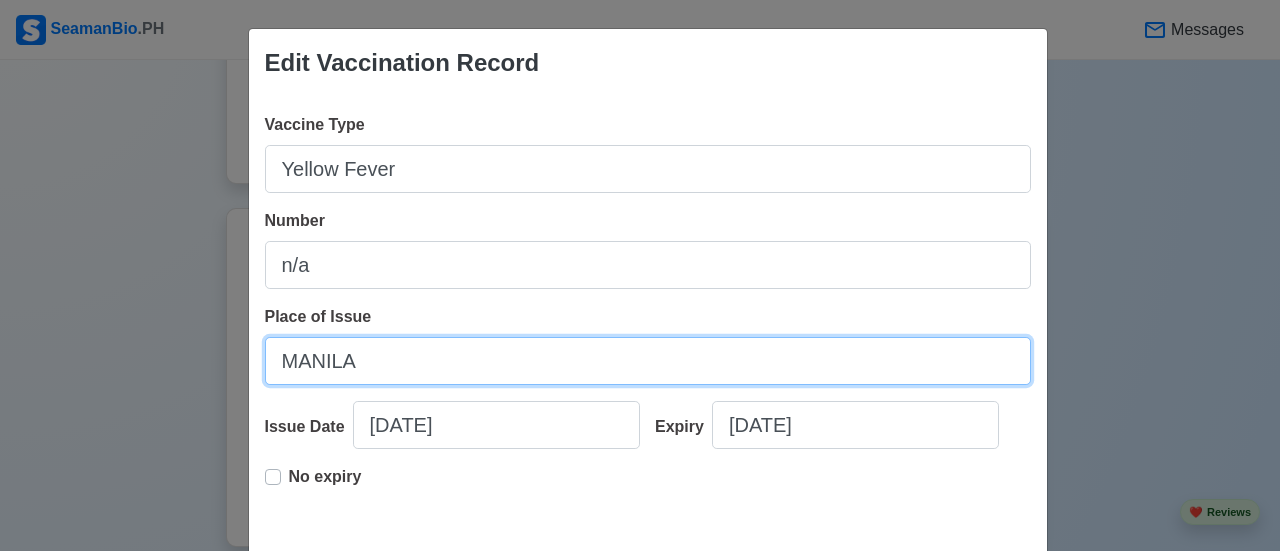 type on "MANILA" 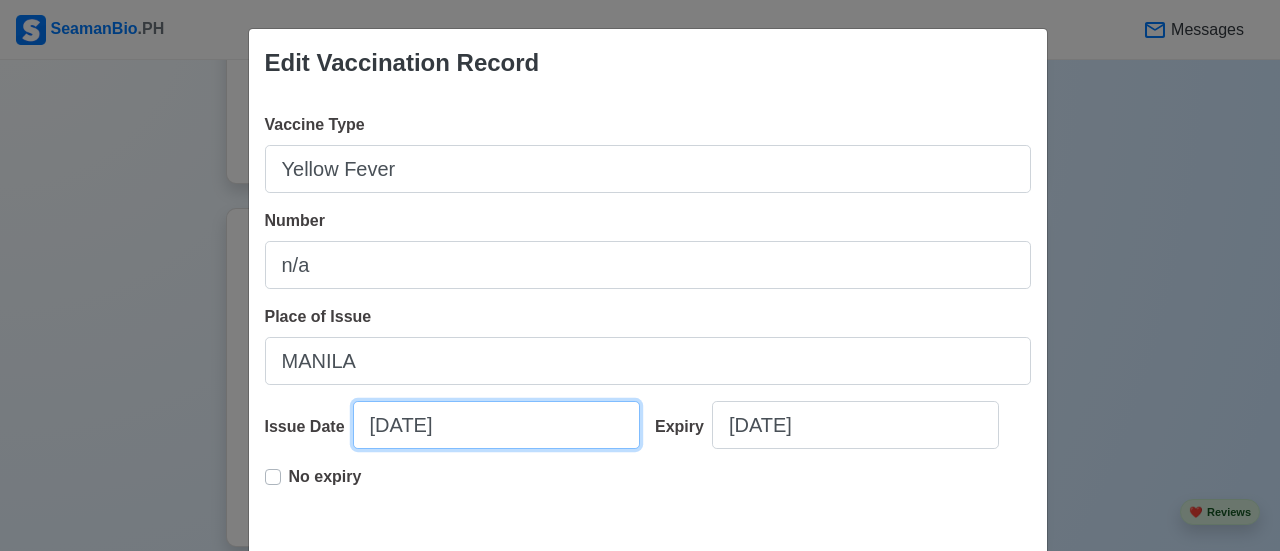 select on "*****" 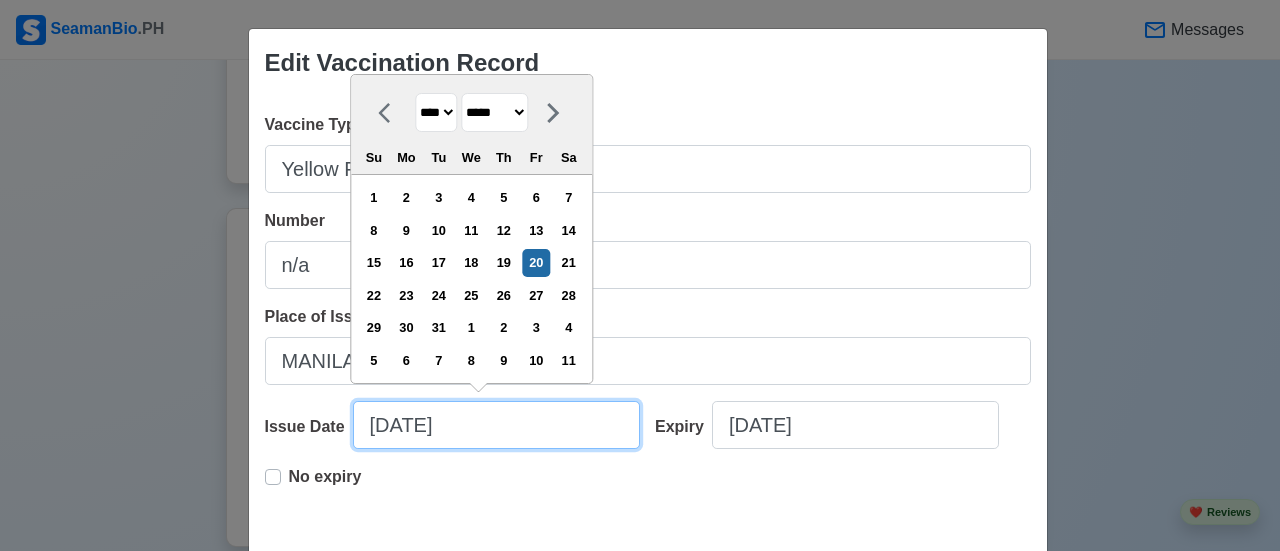 click on "[DATE]" at bounding box center (496, 425) 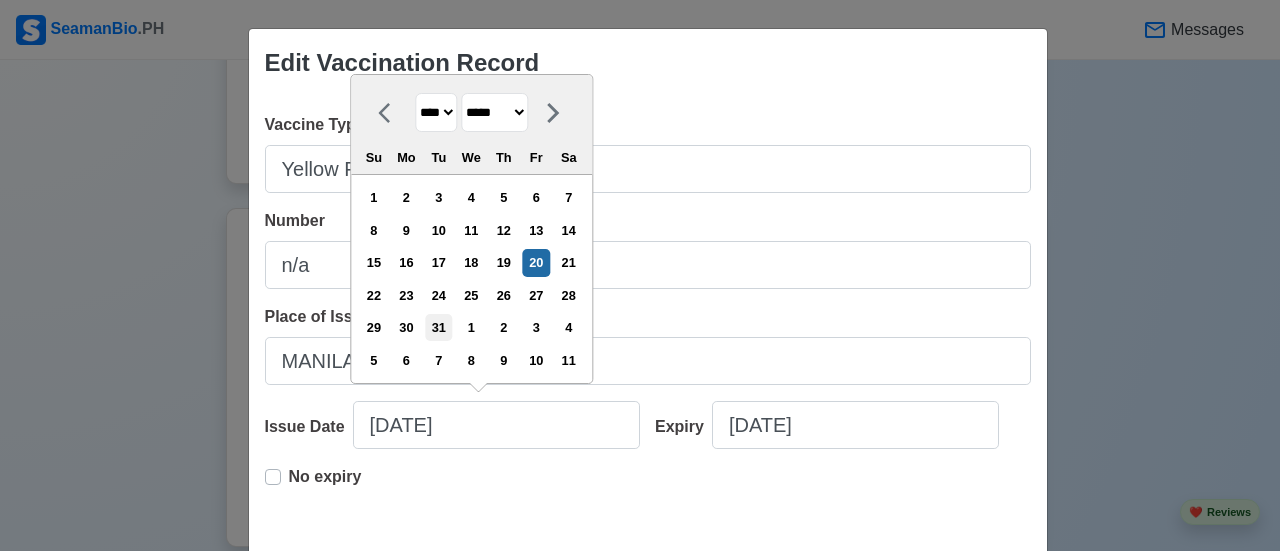 click on "31" at bounding box center [438, 327] 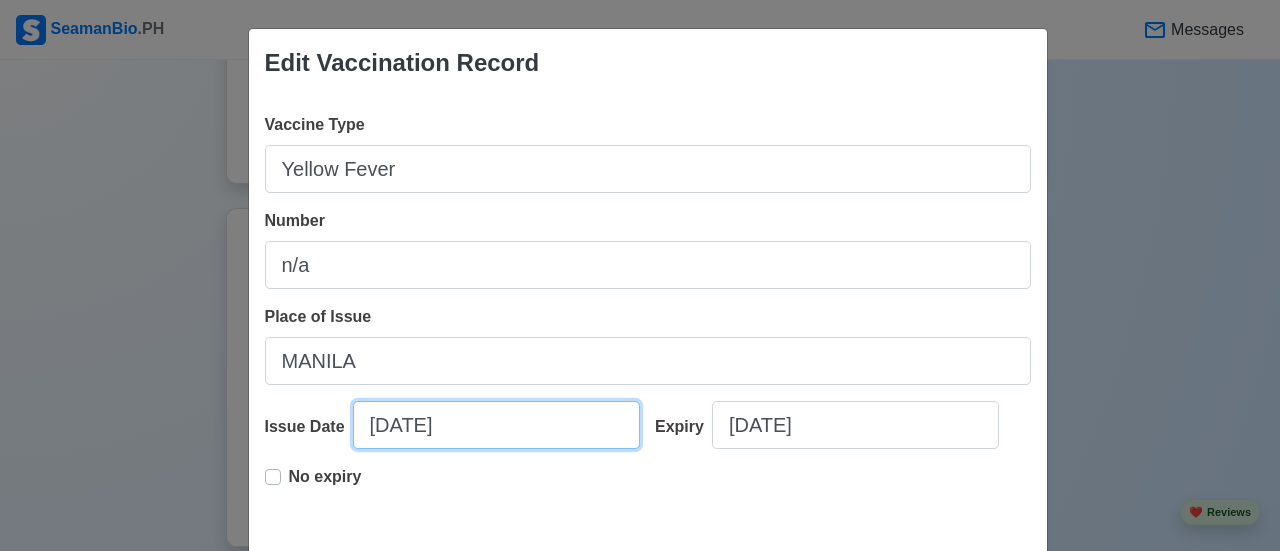 click on "[DATE]" at bounding box center [496, 425] 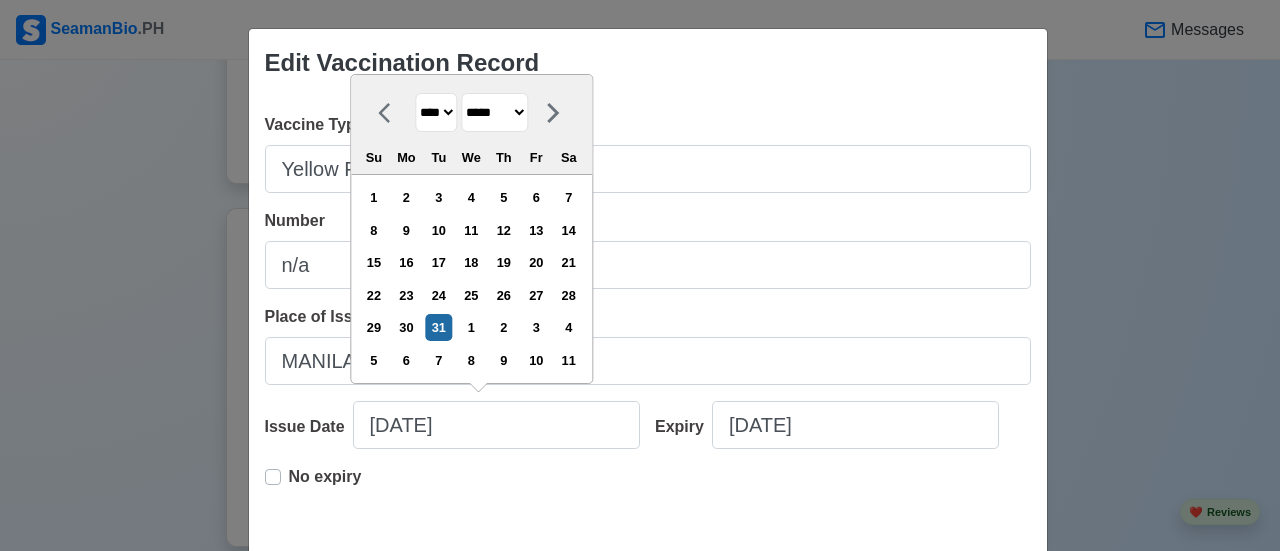 click on "**** **** **** **** **** **** **** **** **** **** **** **** **** **** **** **** **** **** **** **** **** **** **** **** **** **** **** **** **** **** **** **** **** **** **** **** **** **** **** **** **** **** **** **** **** **** **** **** **** **** **** **** **** **** **** **** **** **** **** **** **** **** **** **** **** **** **** **** **** **** **** **** **** **** **** **** **** **** **** **** **** **** **** **** **** **** **** **** **** **** **** **** **** **** **** **** **** **** **** **** **** **** **** **** **** ****" at bounding box center [436, 112] 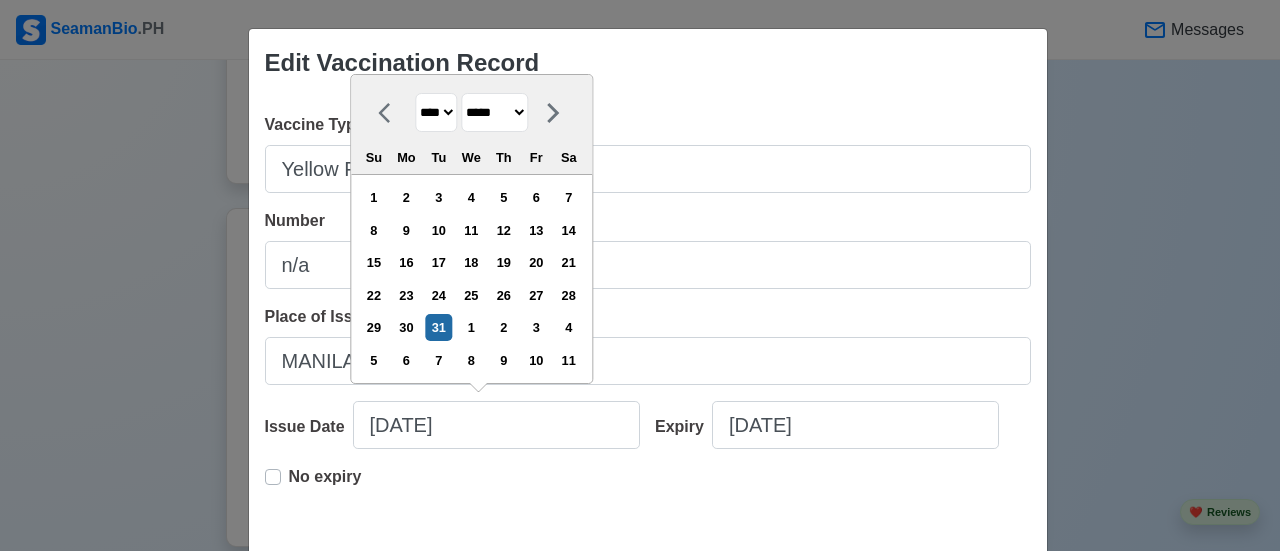select on "****" 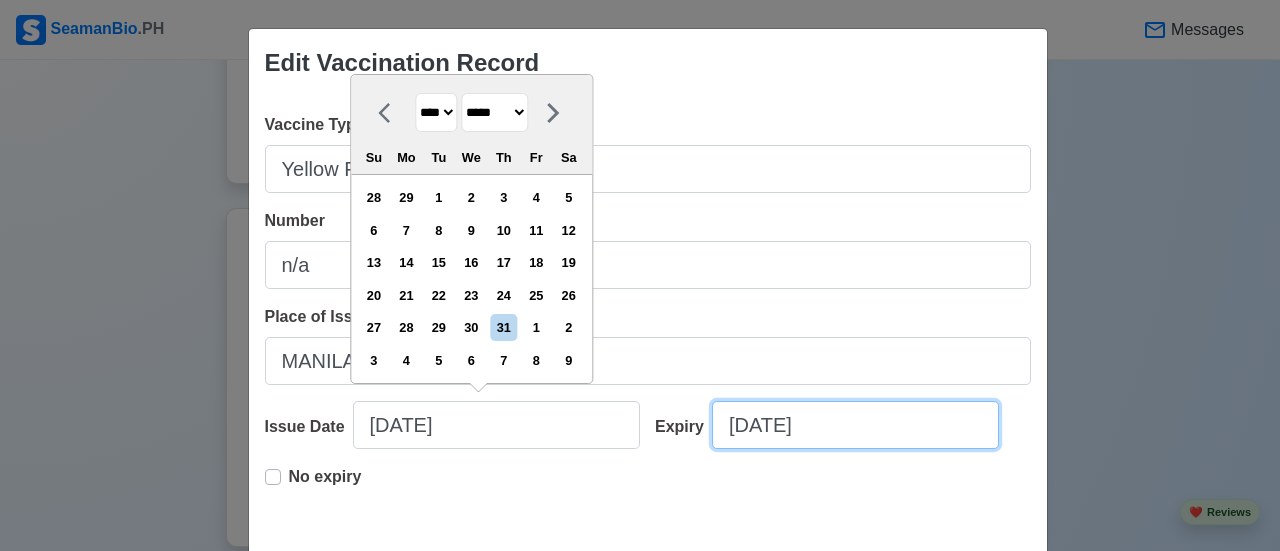 click on "[DATE]" at bounding box center (855, 425) 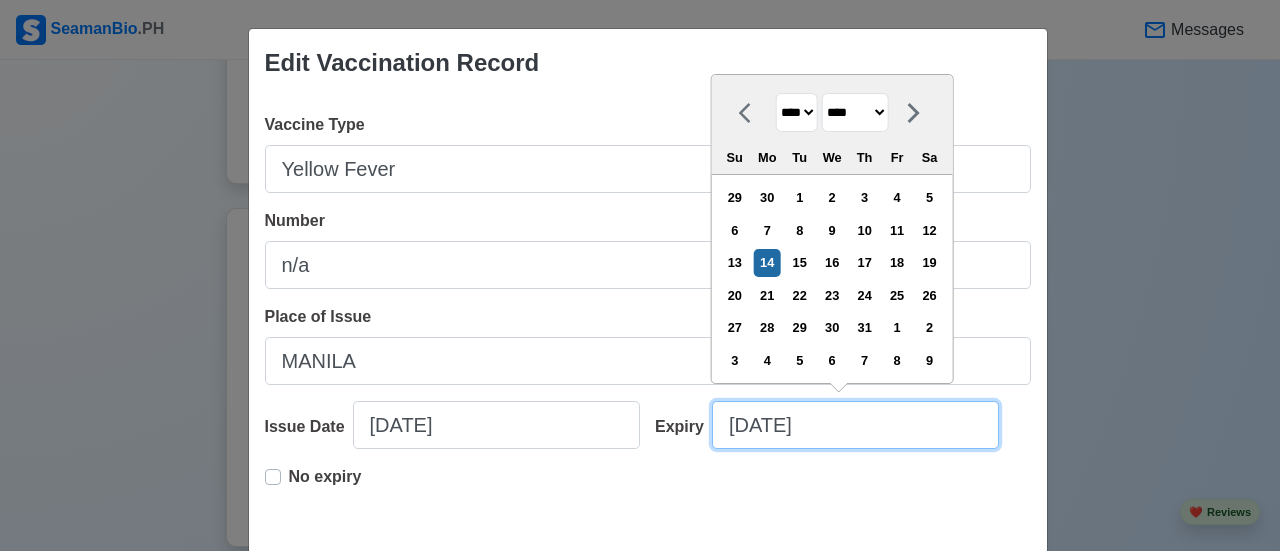 click on "[DATE]" at bounding box center [855, 425] 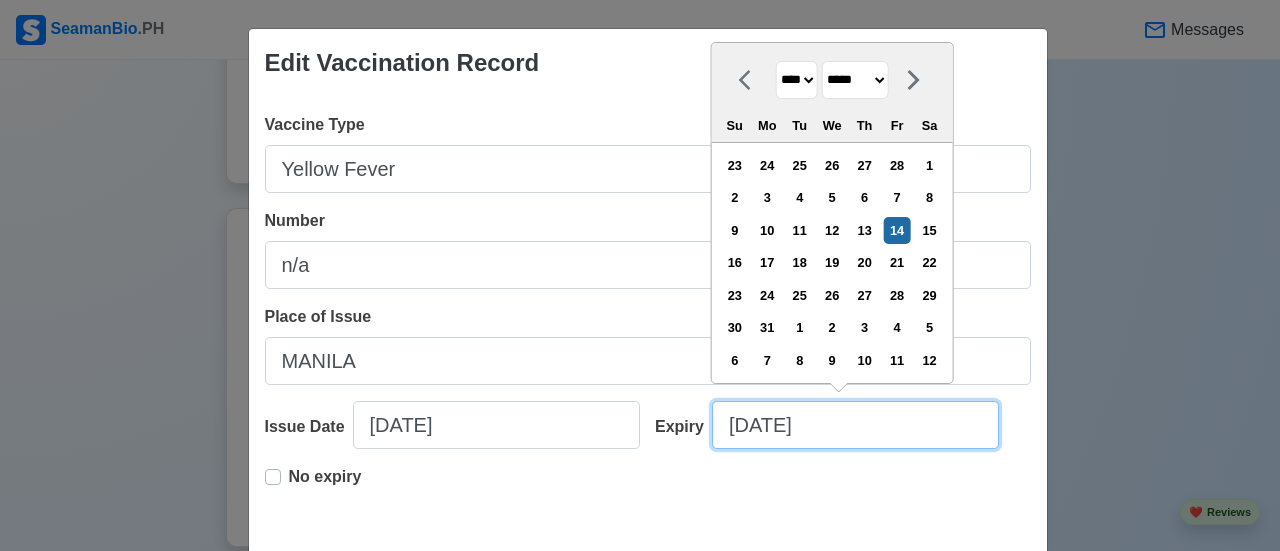 drag, startPoint x: 764, startPoint y: 422, endPoint x: 790, endPoint y: 423, distance: 26.019224 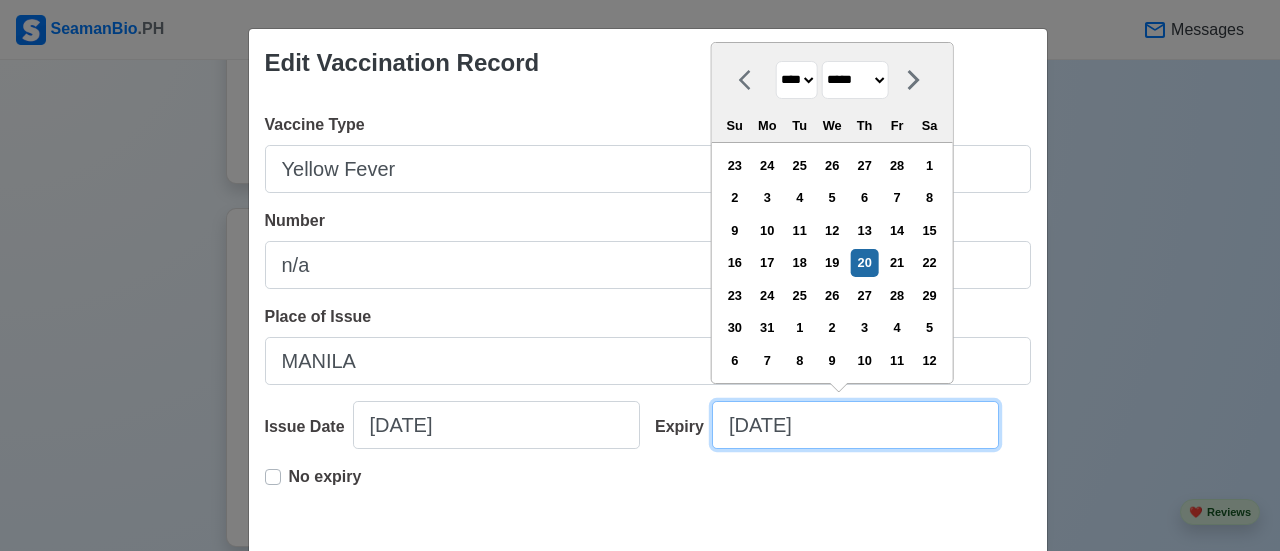 click on "[DATE]" at bounding box center (855, 425) 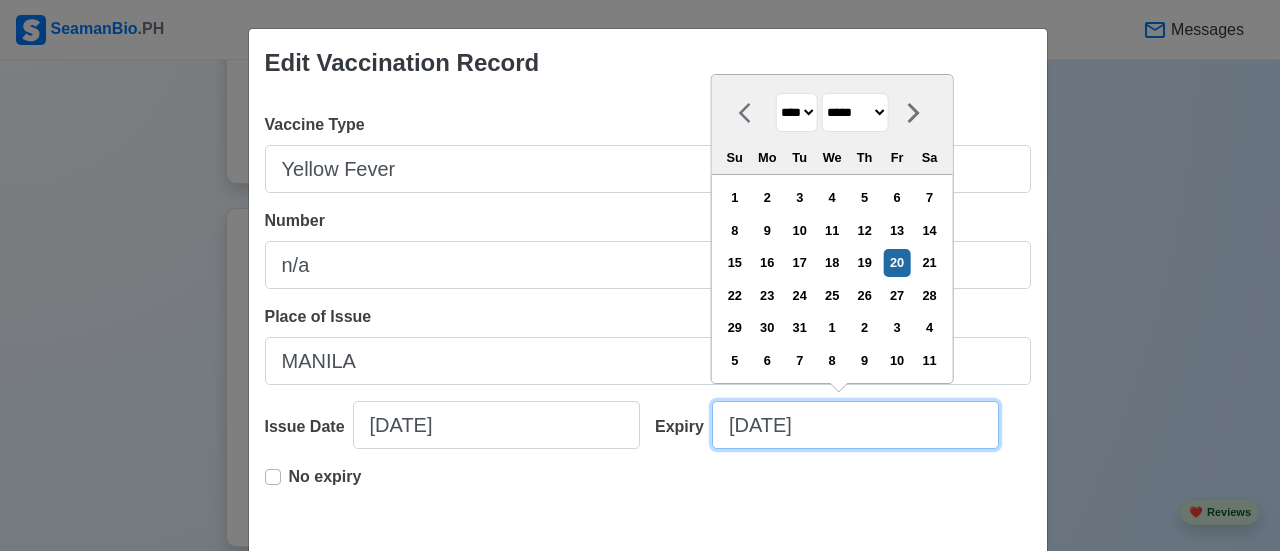 type on "[DATE]" 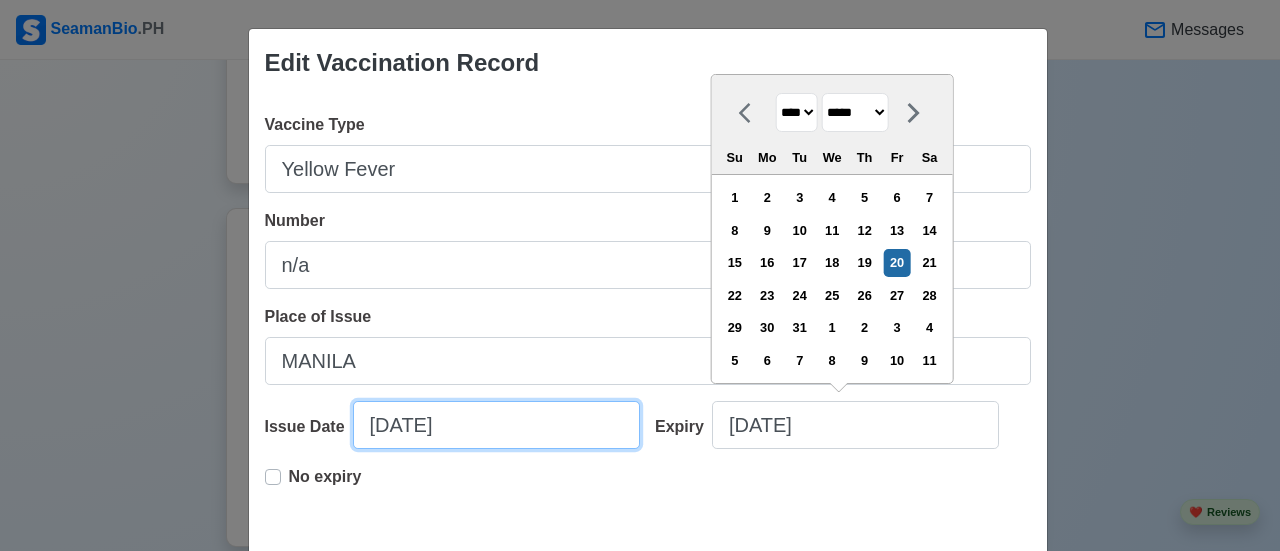 select on "*****" 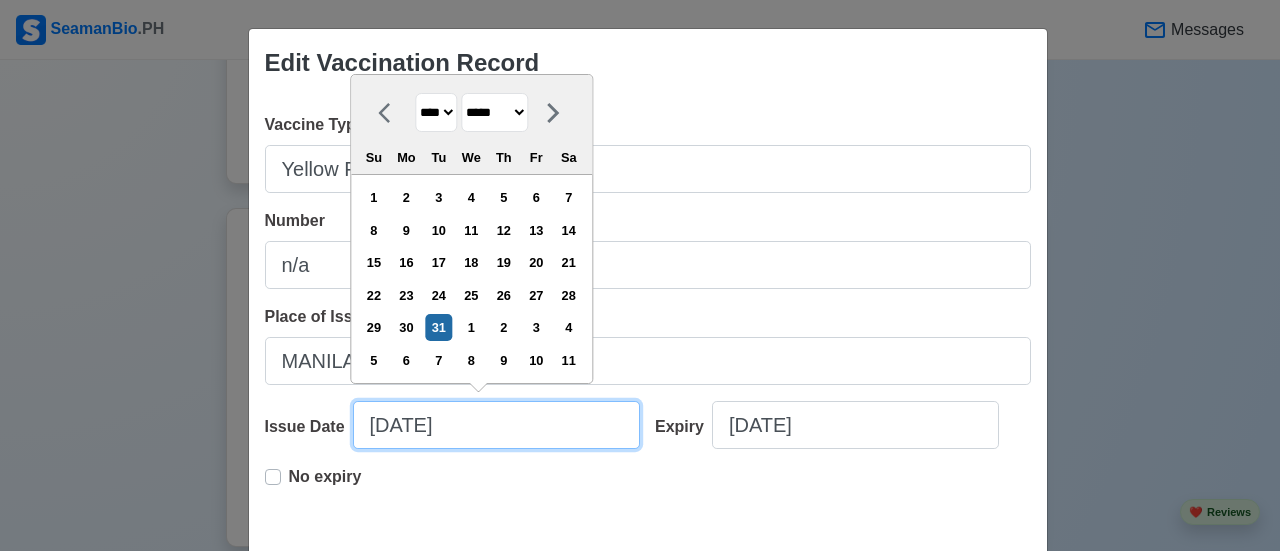 click on "[DATE]" at bounding box center (496, 425) 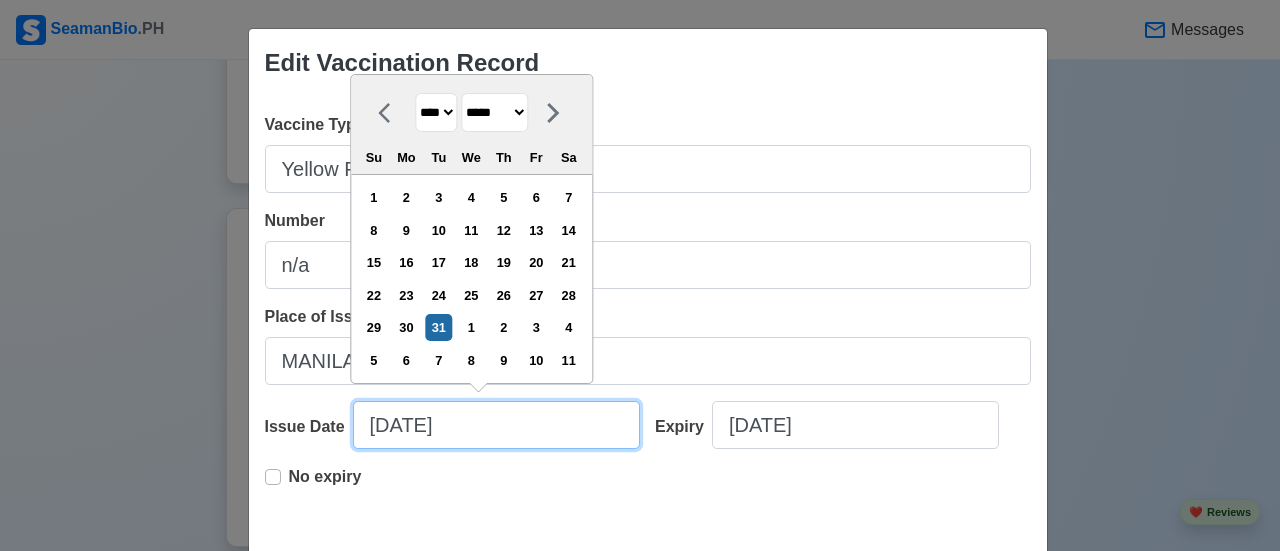 type on "[DATE]" 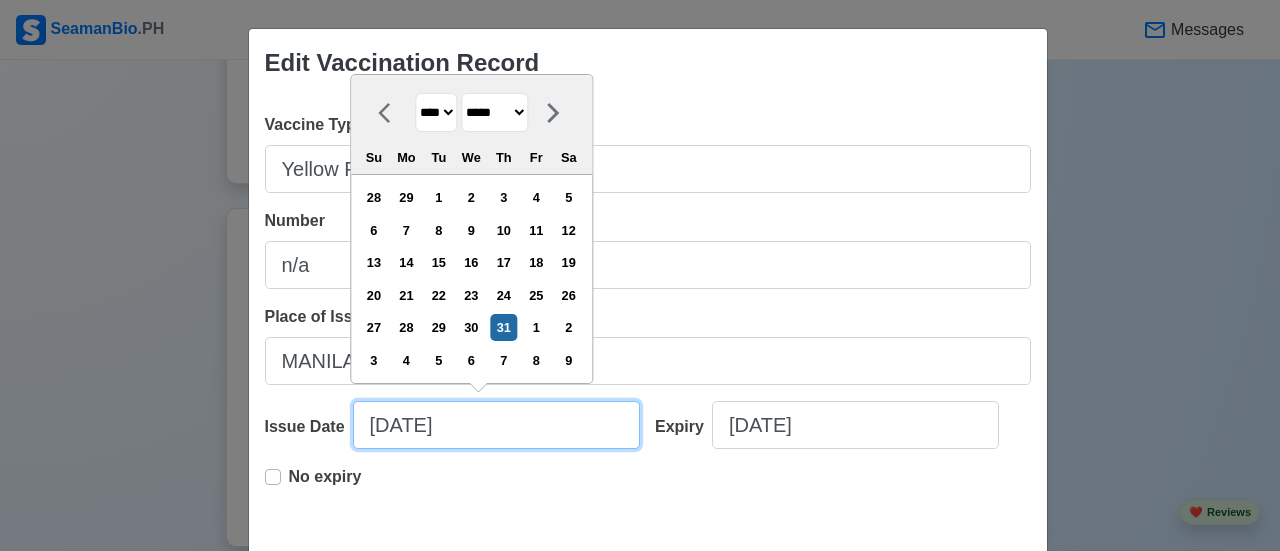 type on "[DATE]" 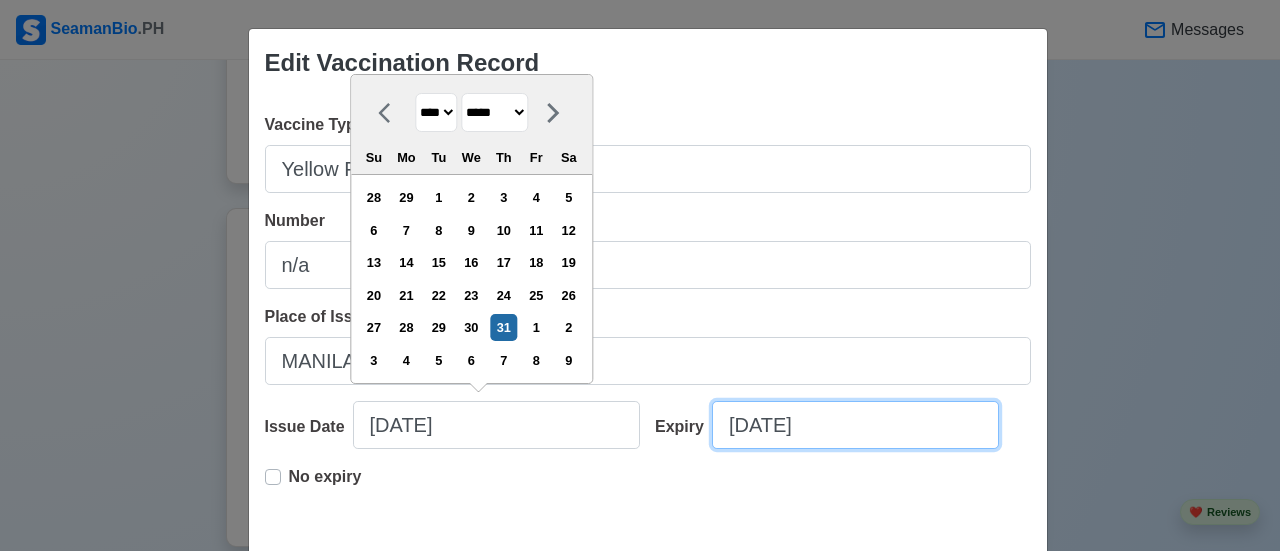 click on "[DATE]" at bounding box center [855, 425] 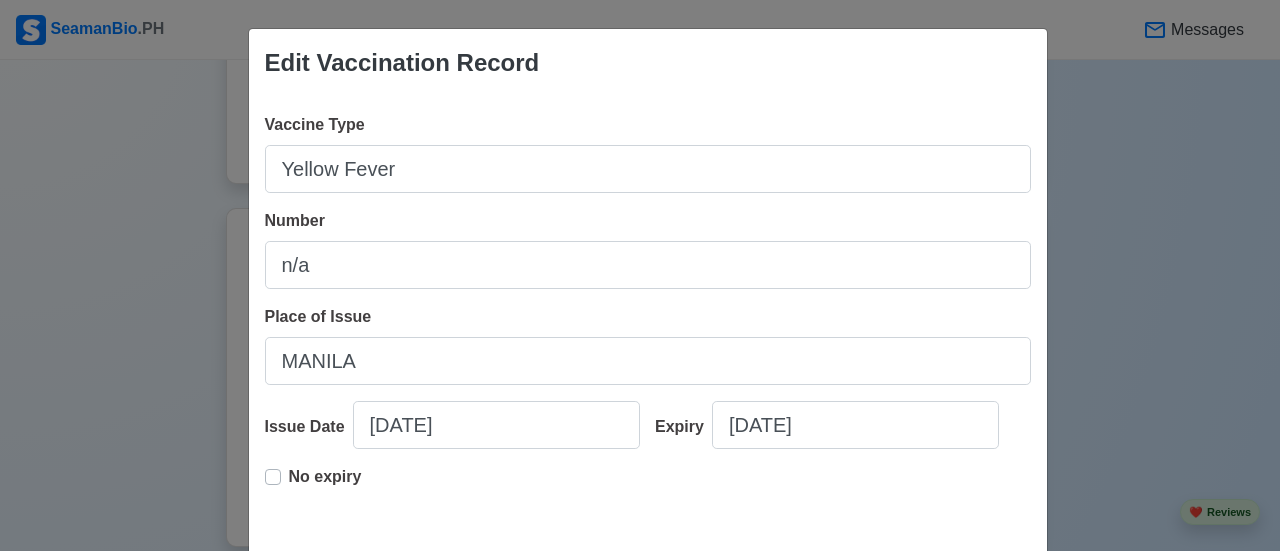 click on "No expiry" at bounding box center [648, 497] 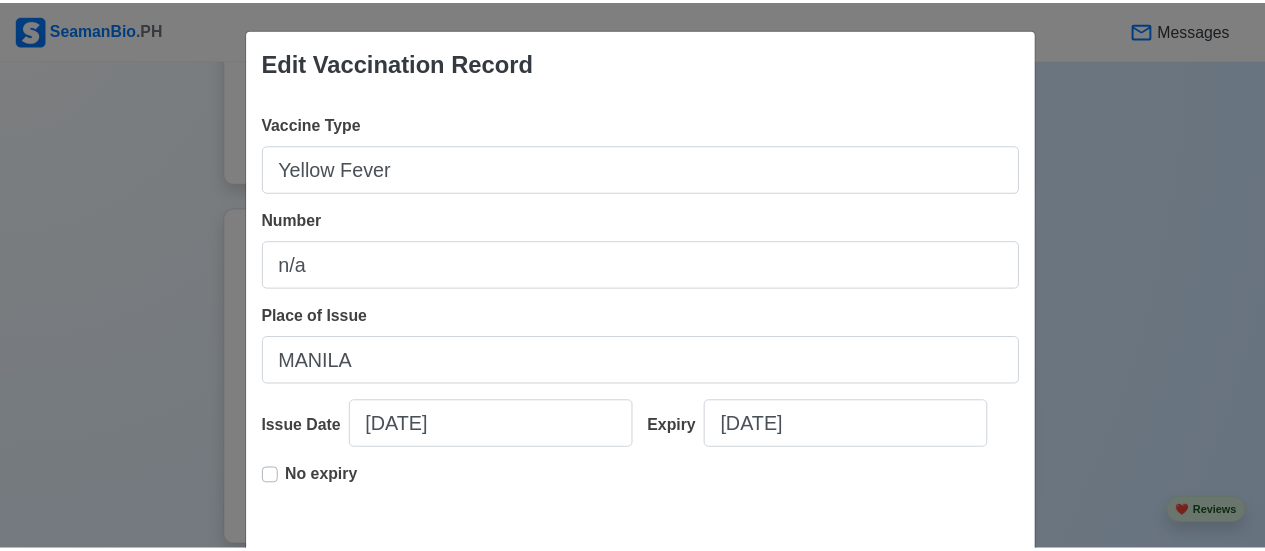 scroll, scrollTop: 107, scrollLeft: 0, axis: vertical 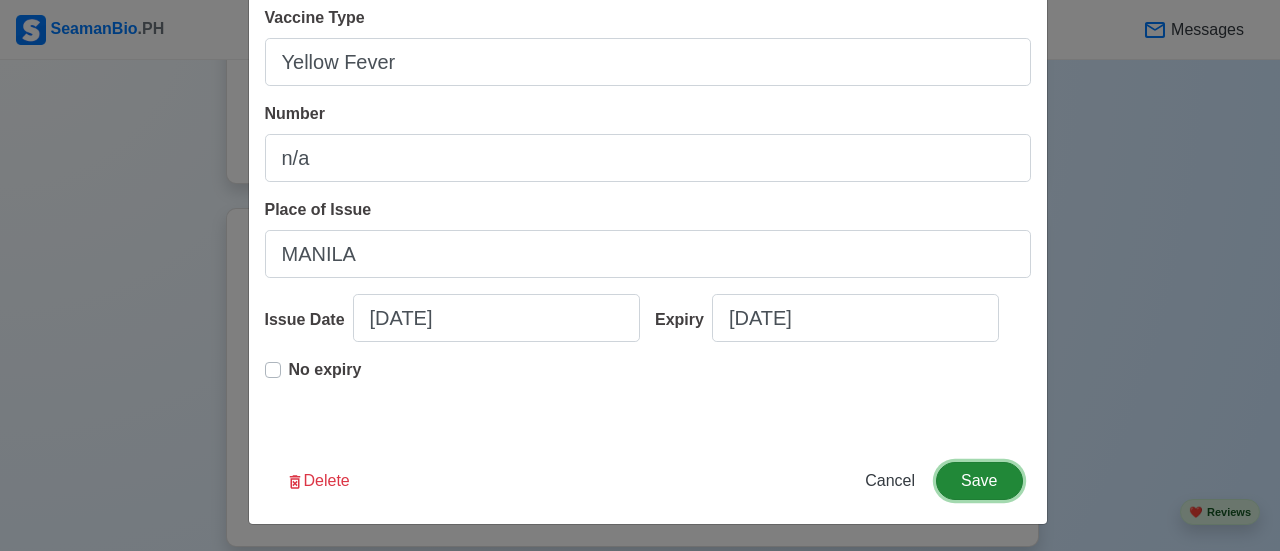 click on "Save" at bounding box center (979, 481) 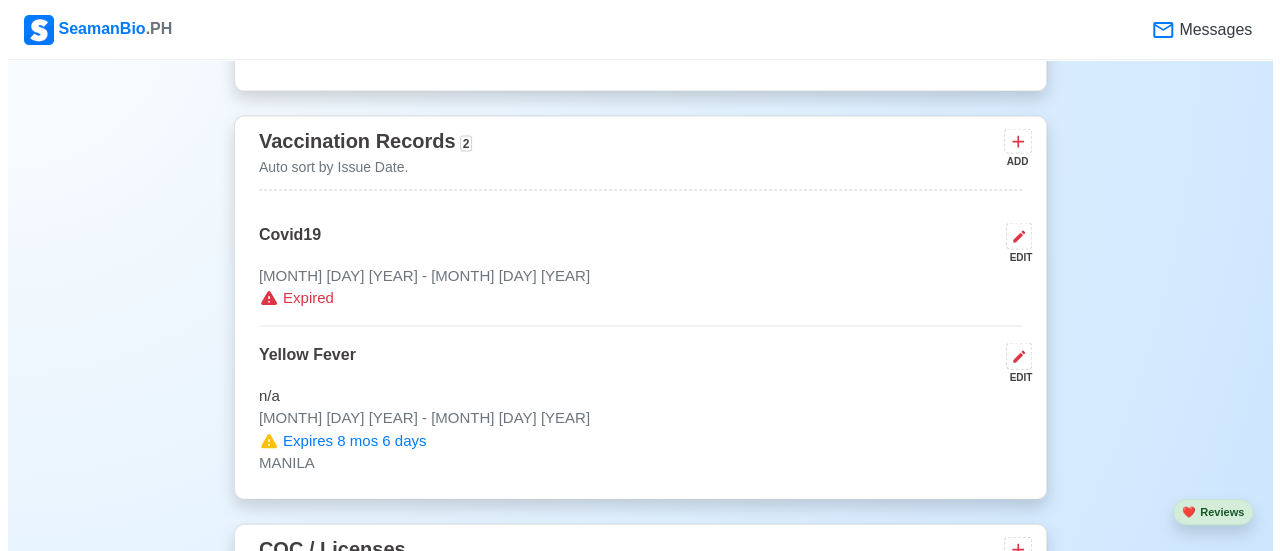 scroll, scrollTop: 2074, scrollLeft: 0, axis: vertical 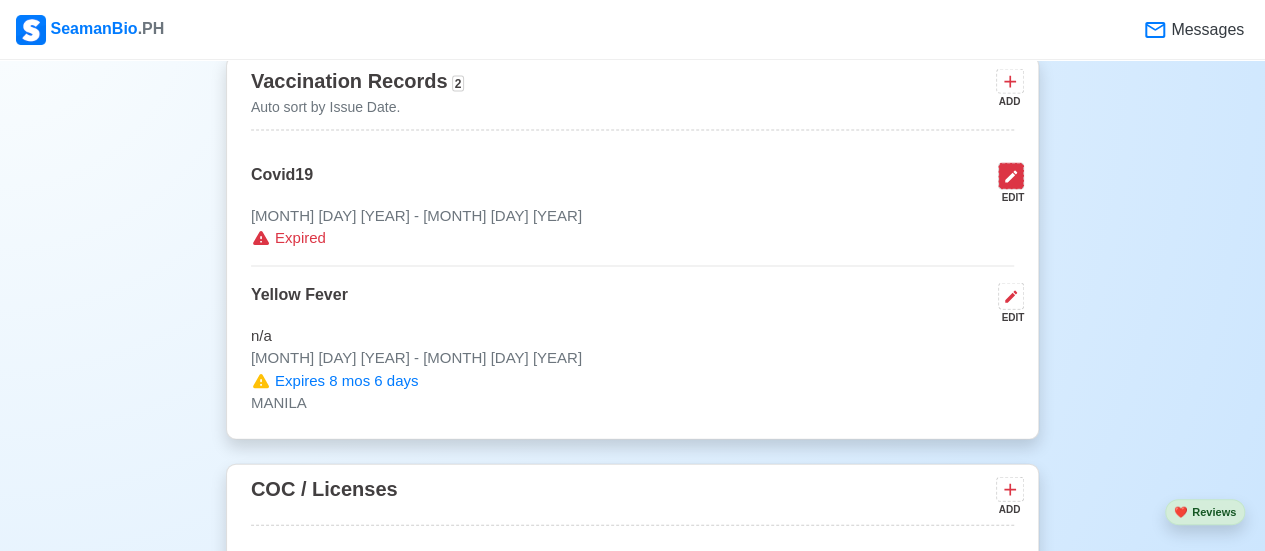 click 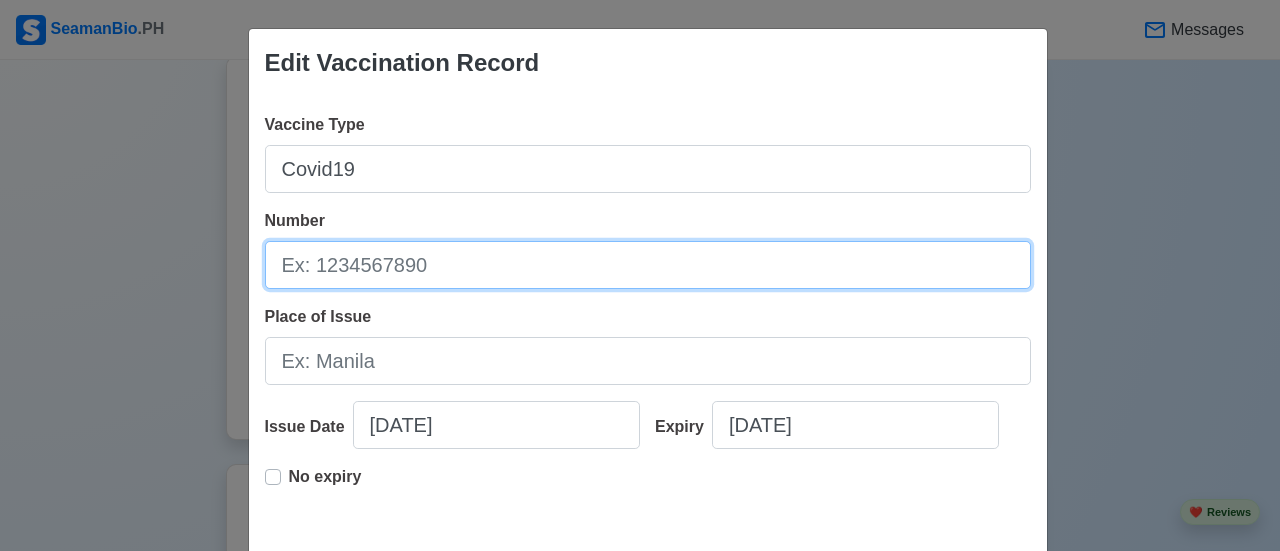 click on "Number" at bounding box center (648, 265) 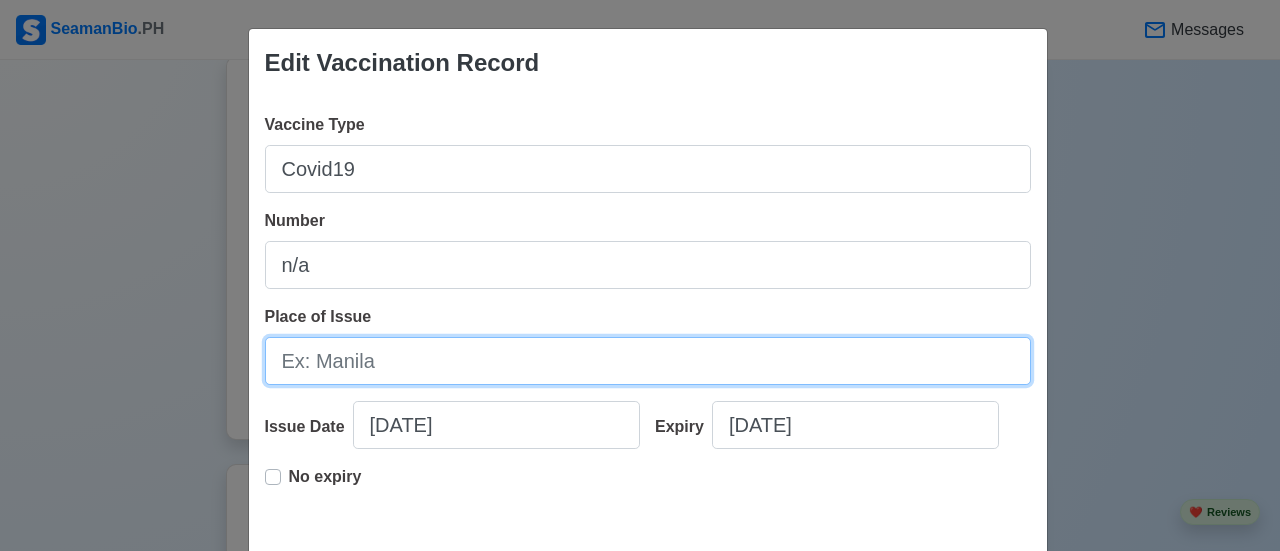 click on "Place of Issue" at bounding box center (648, 361) 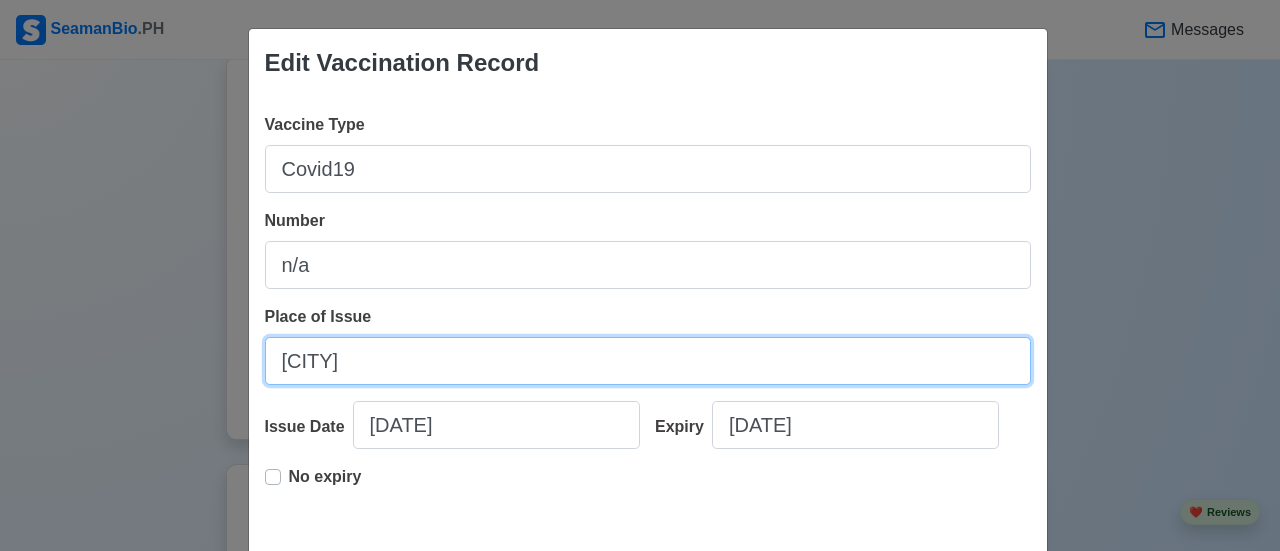type on "[CITY]" 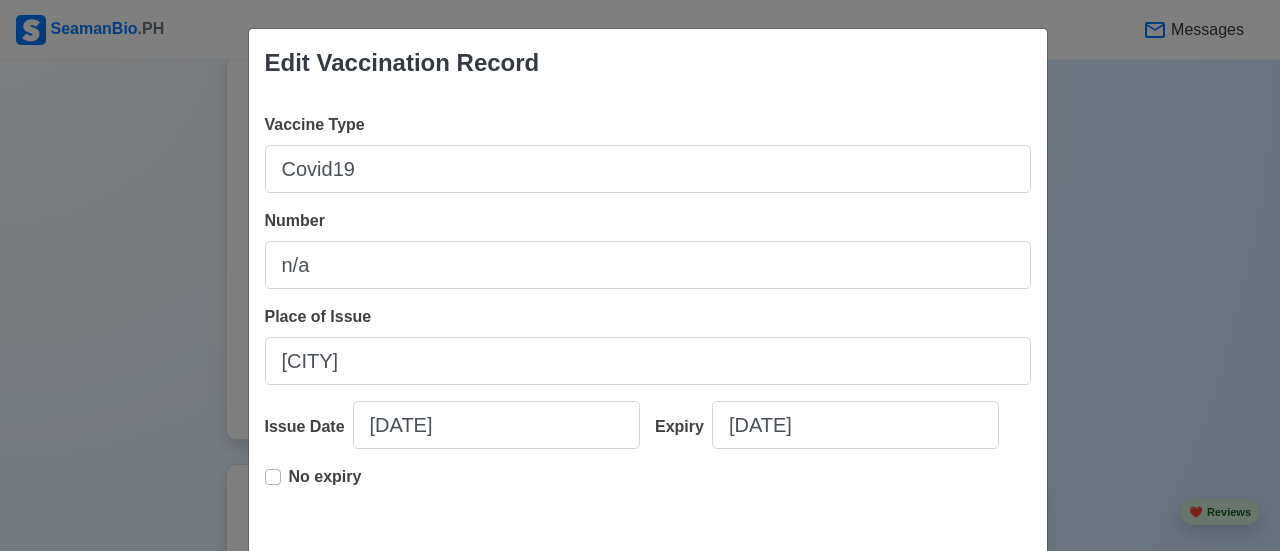 click on "No expiry" at bounding box center [313, 485] 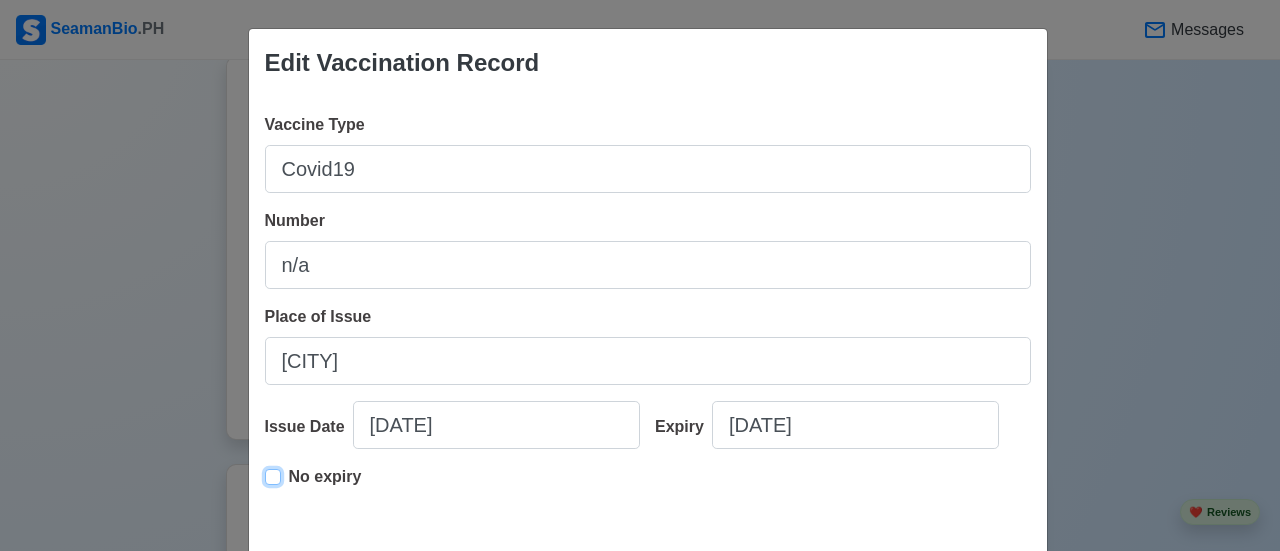 type on "[DATE]" 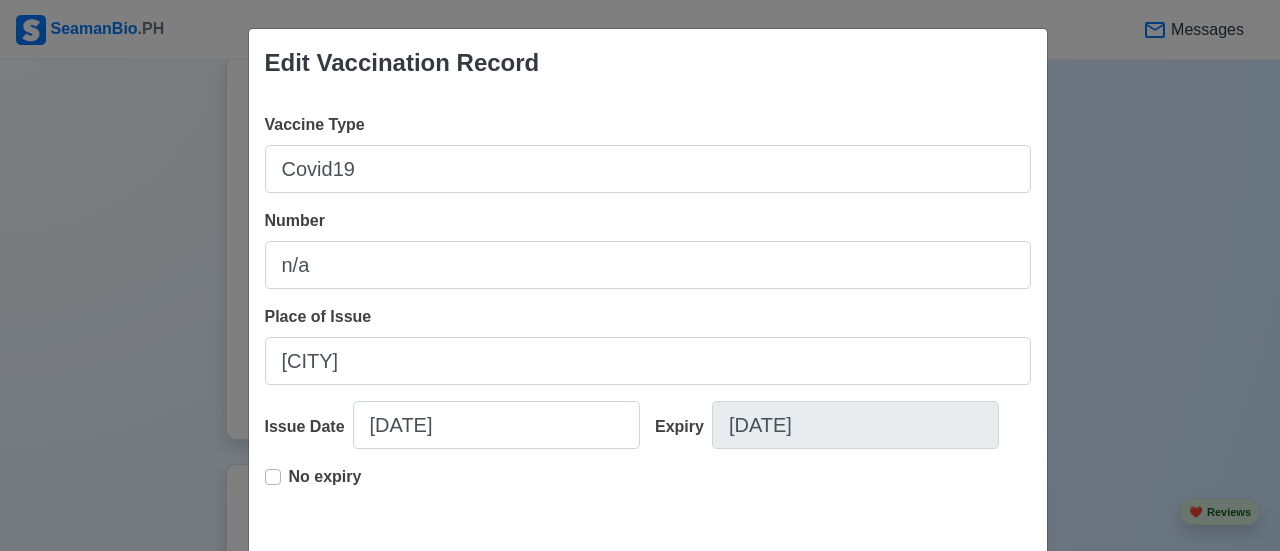 drag, startPoint x: 1260, startPoint y: 387, endPoint x: 1279, endPoint y: 438, distance: 54.42426 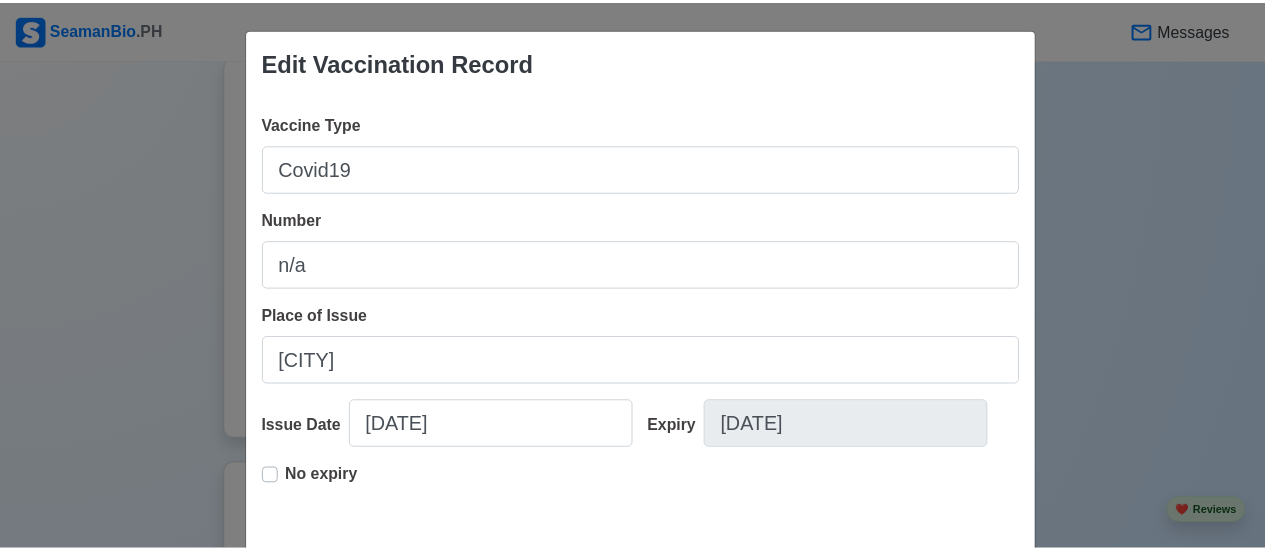 scroll, scrollTop: 107, scrollLeft: 0, axis: vertical 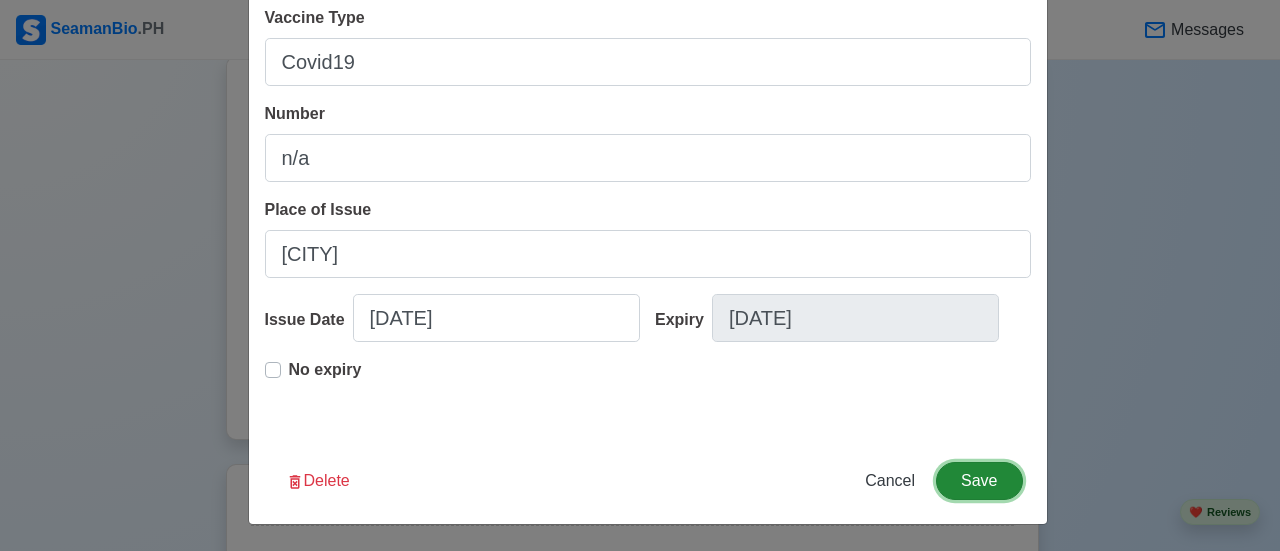 click on "Save" at bounding box center [979, 481] 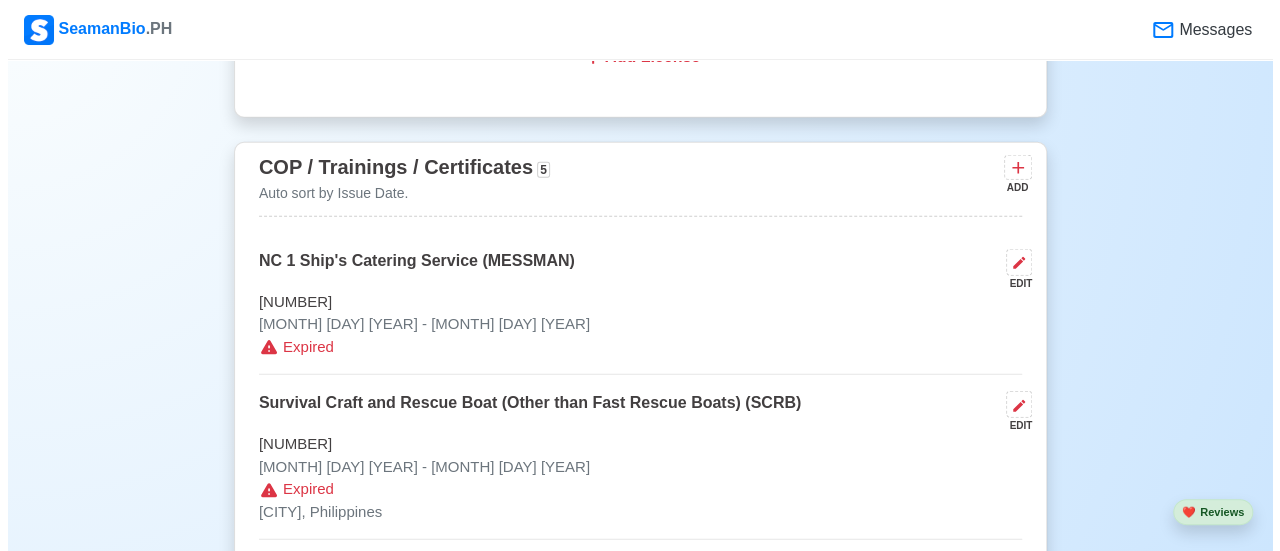 scroll, scrollTop: 2721, scrollLeft: 0, axis: vertical 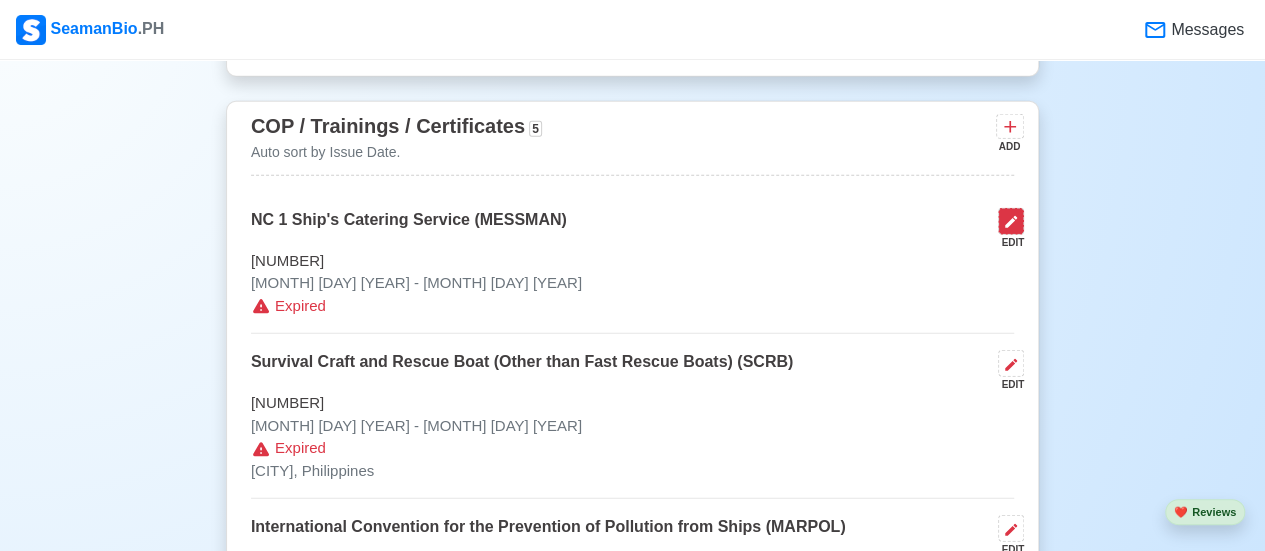 click at bounding box center [1011, 221] 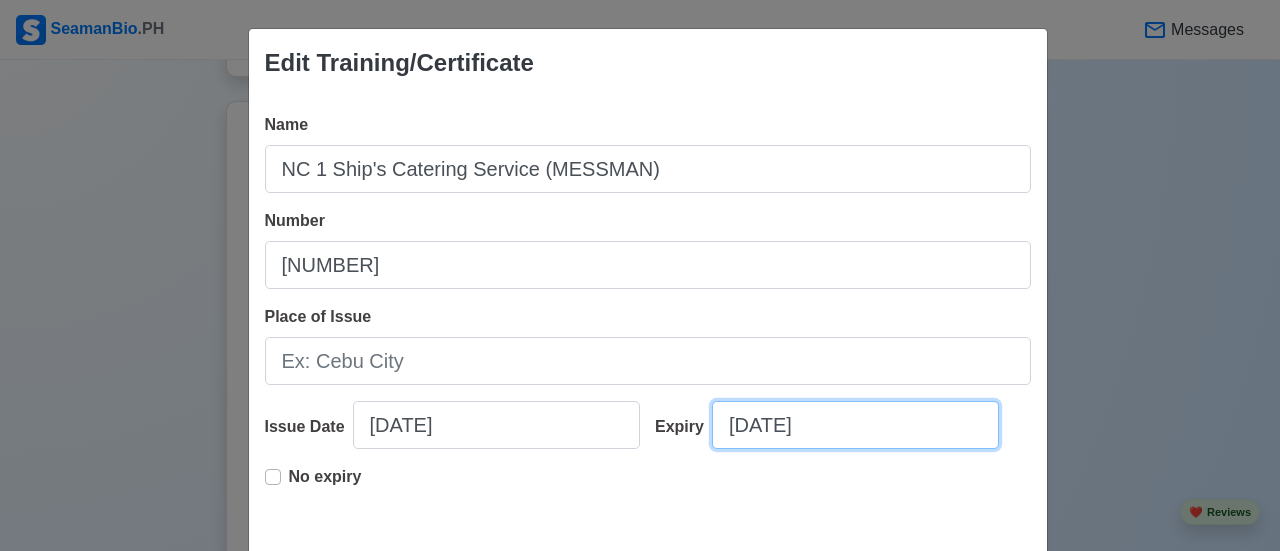 select on "****" 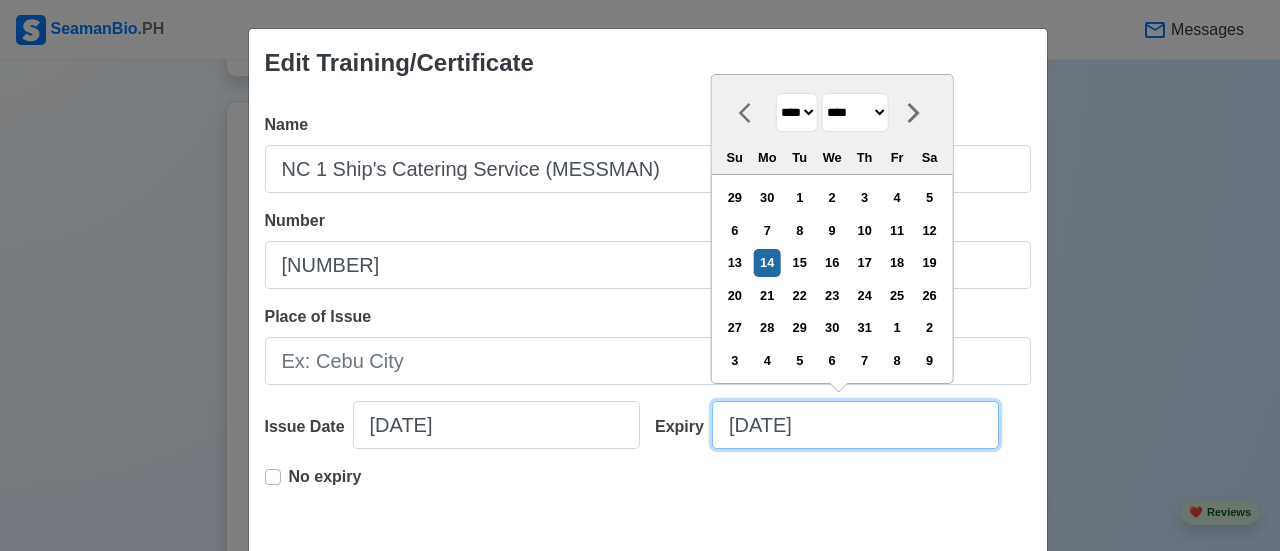 click on "[DATE]" at bounding box center [855, 425] 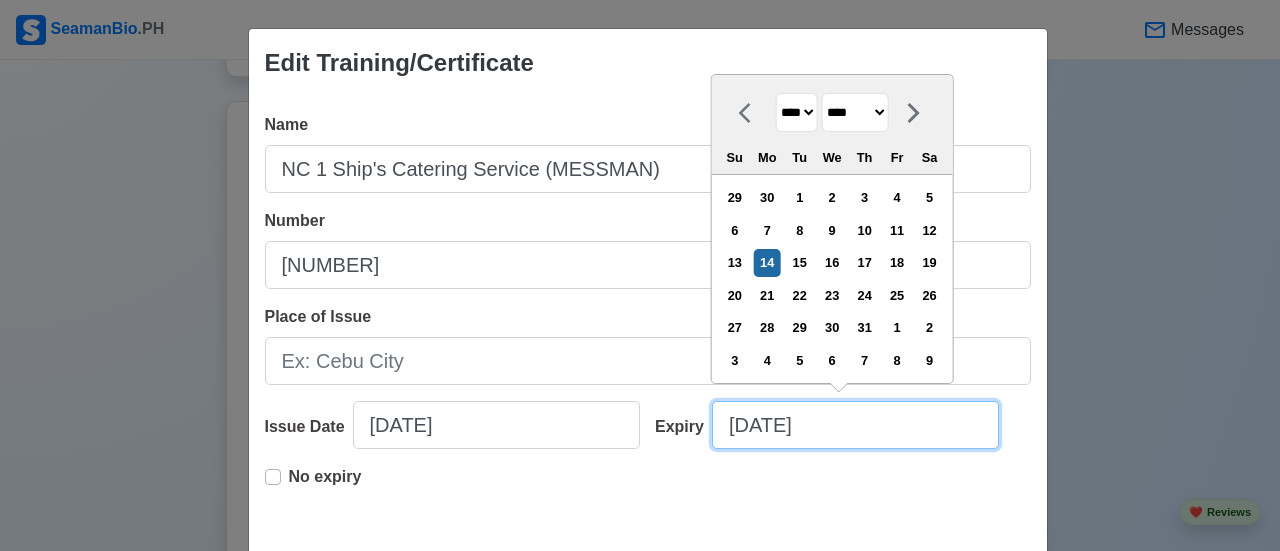 type on "[DATE]" 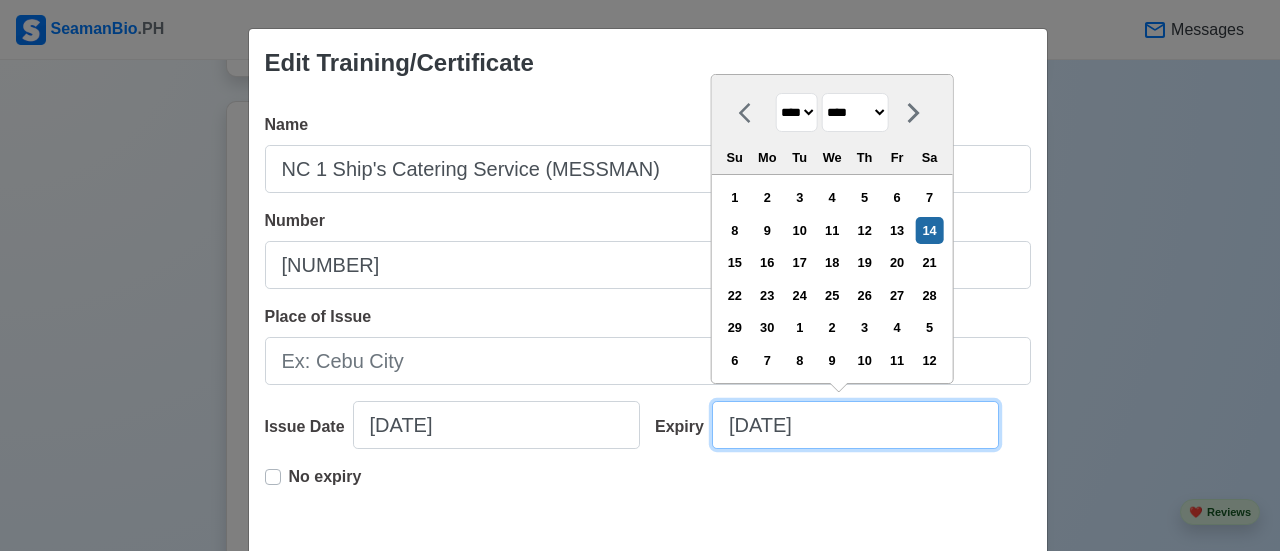 click on "[DATE]" at bounding box center (855, 425) 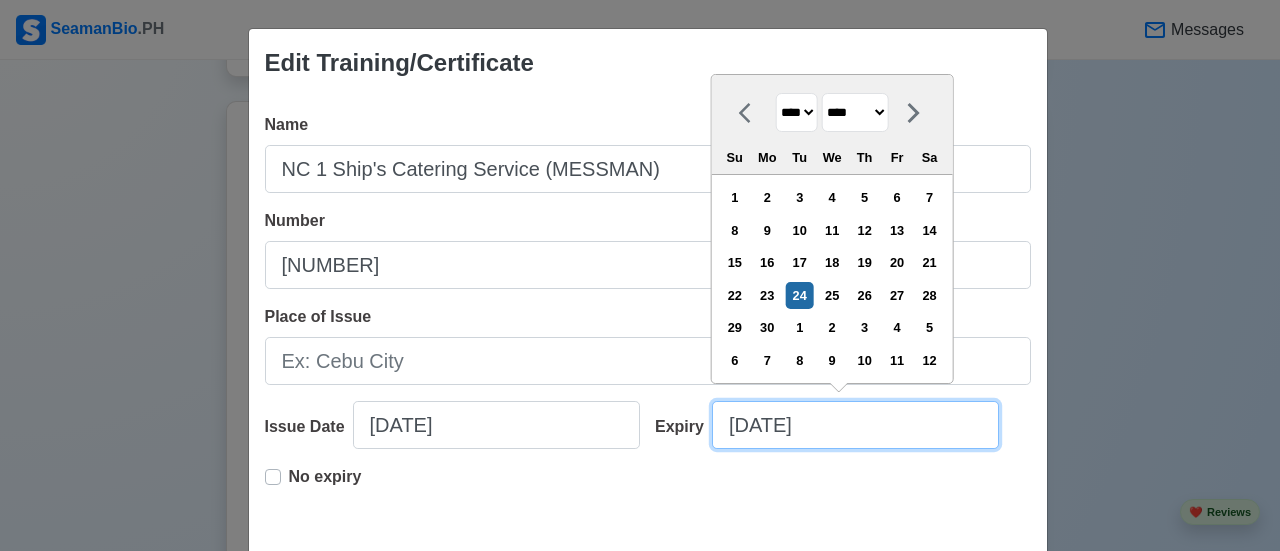 type on "[DATE]" 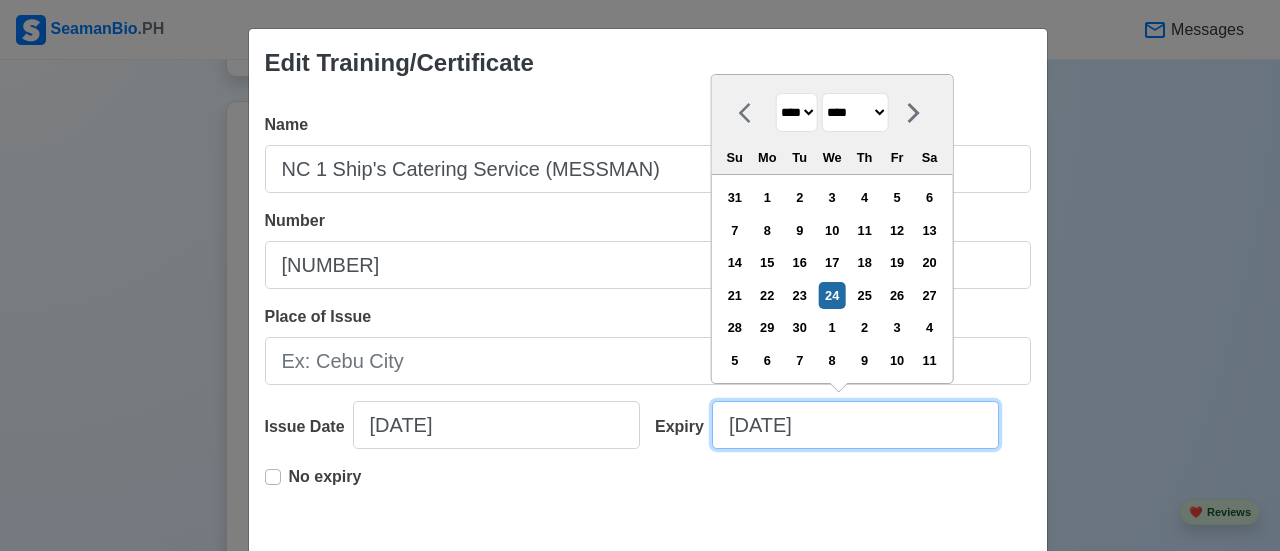 type on "[DATE]" 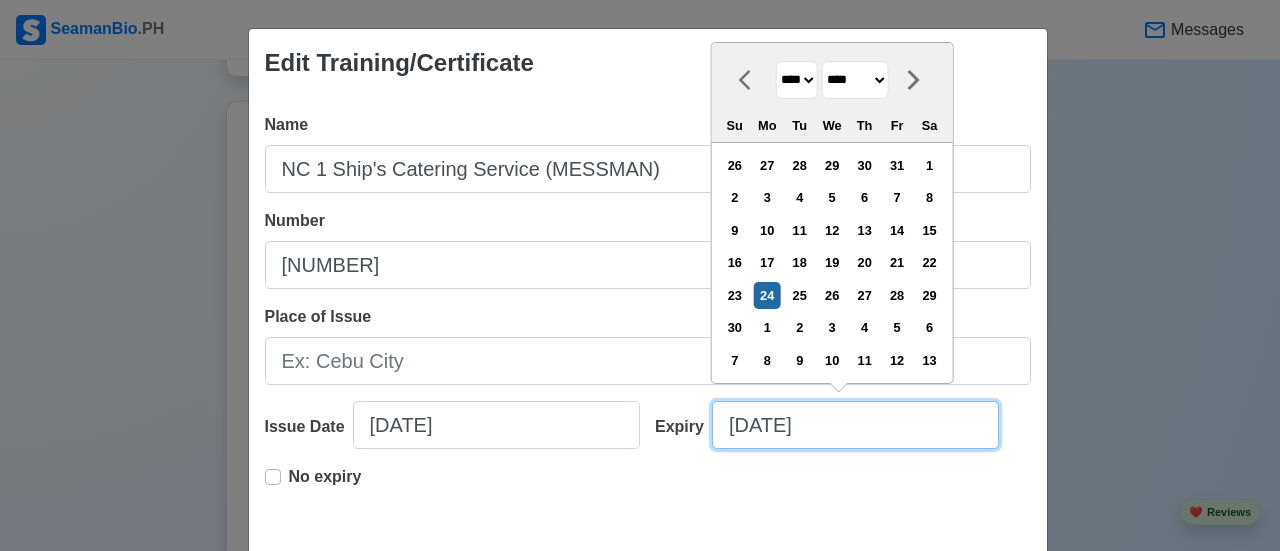 type on "[DATE]" 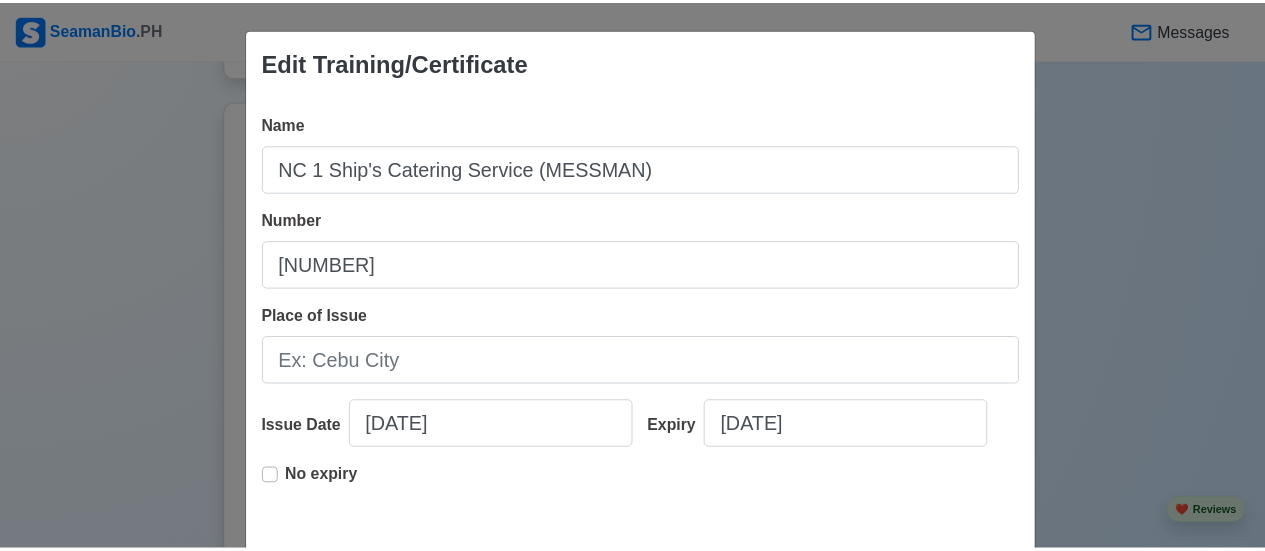 scroll, scrollTop: 107, scrollLeft: 0, axis: vertical 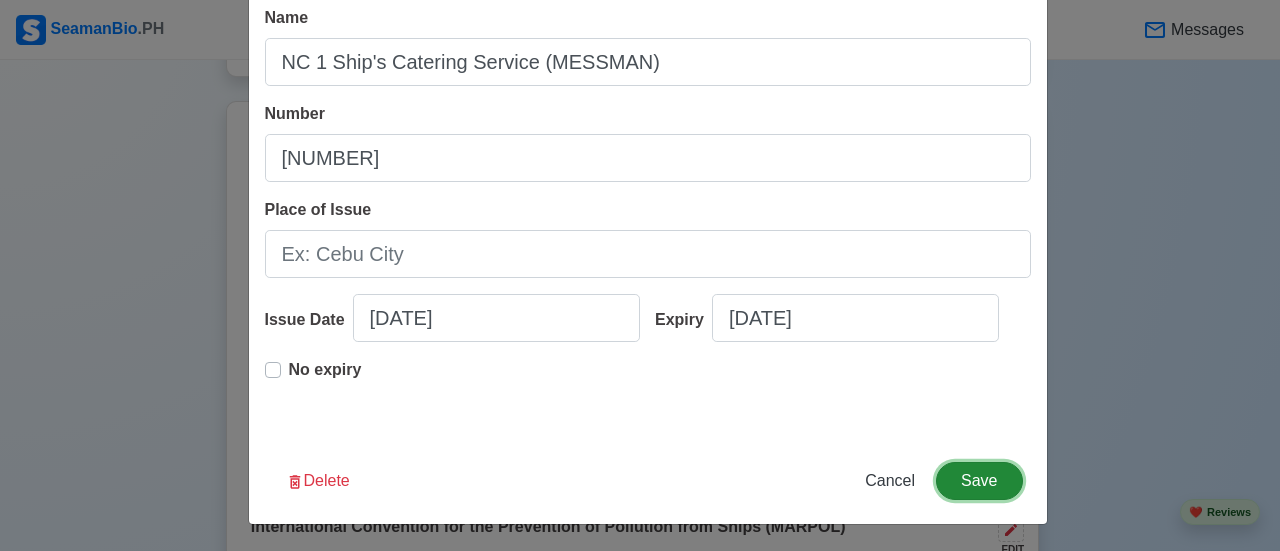 click on "Save" at bounding box center (979, 481) 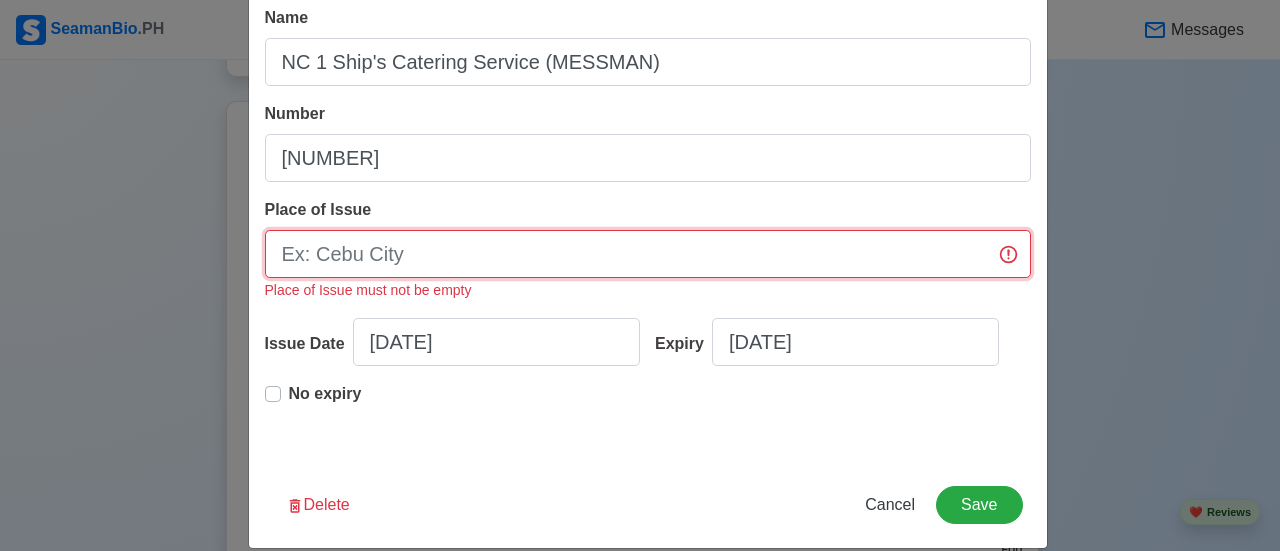 click on "Place of Issue" at bounding box center [648, 254] 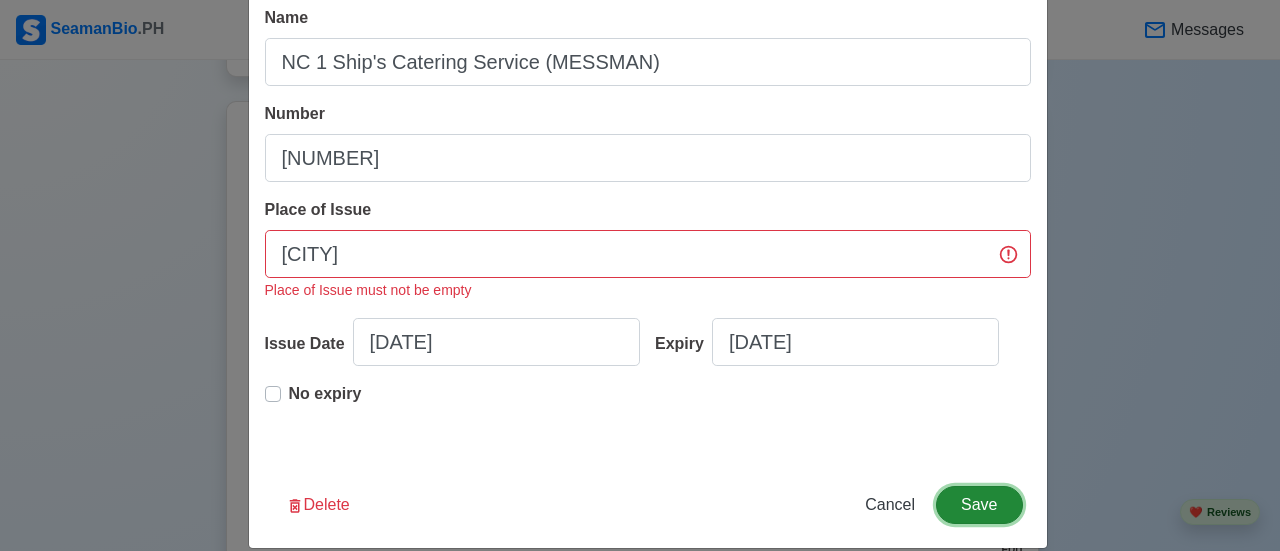 click on "Save" at bounding box center [979, 505] 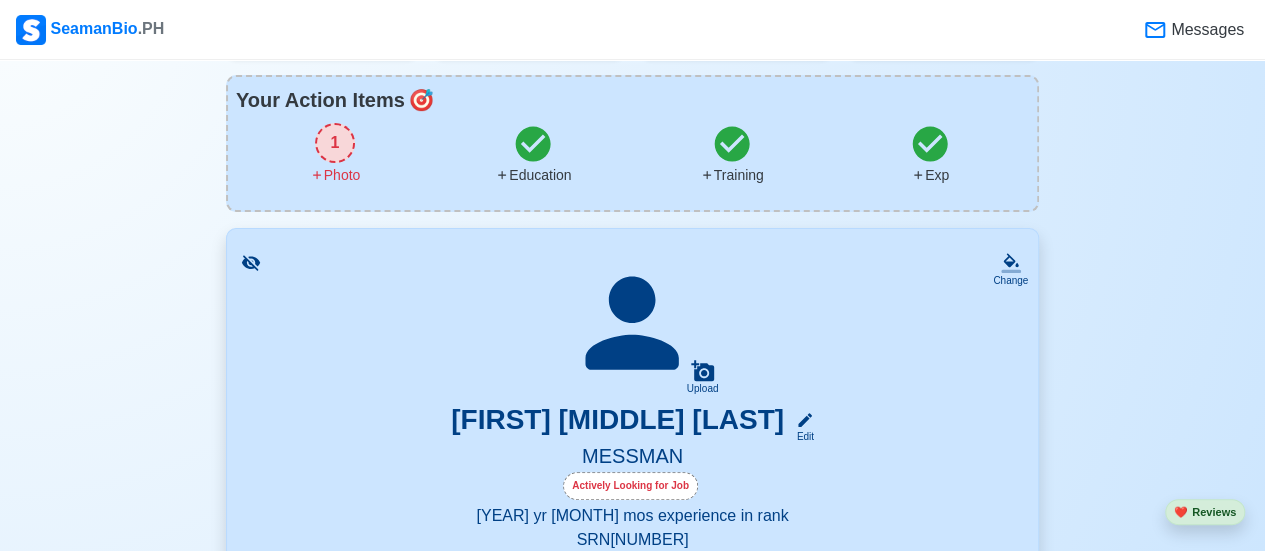 scroll, scrollTop: 0, scrollLeft: 0, axis: both 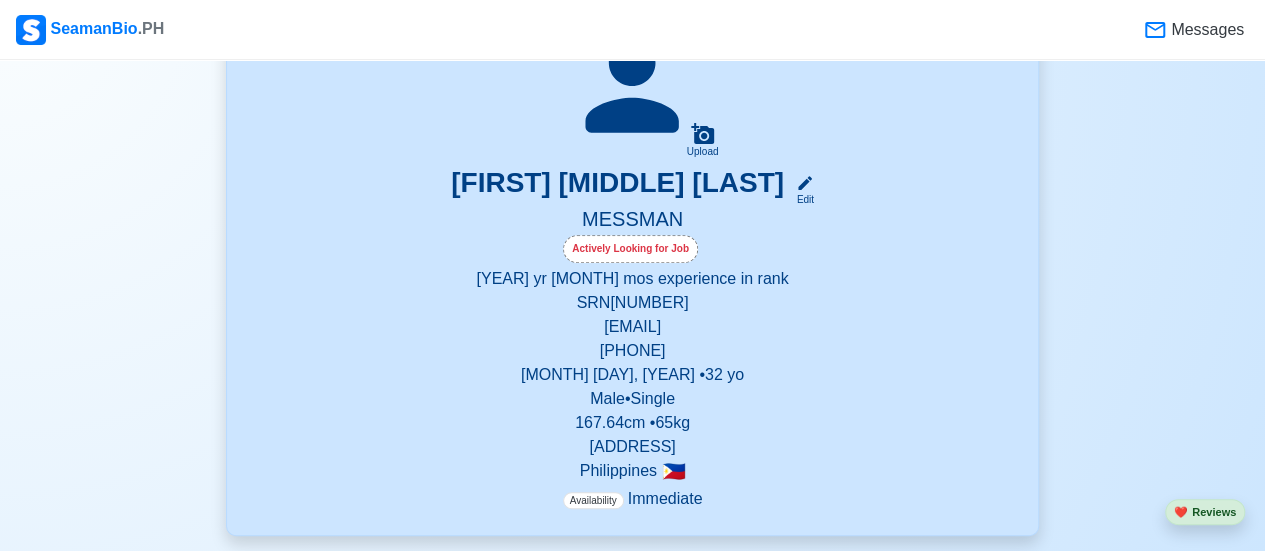 click on "[FIRST] [MIDDLE] [LAST] Edit" at bounding box center (632, 186) 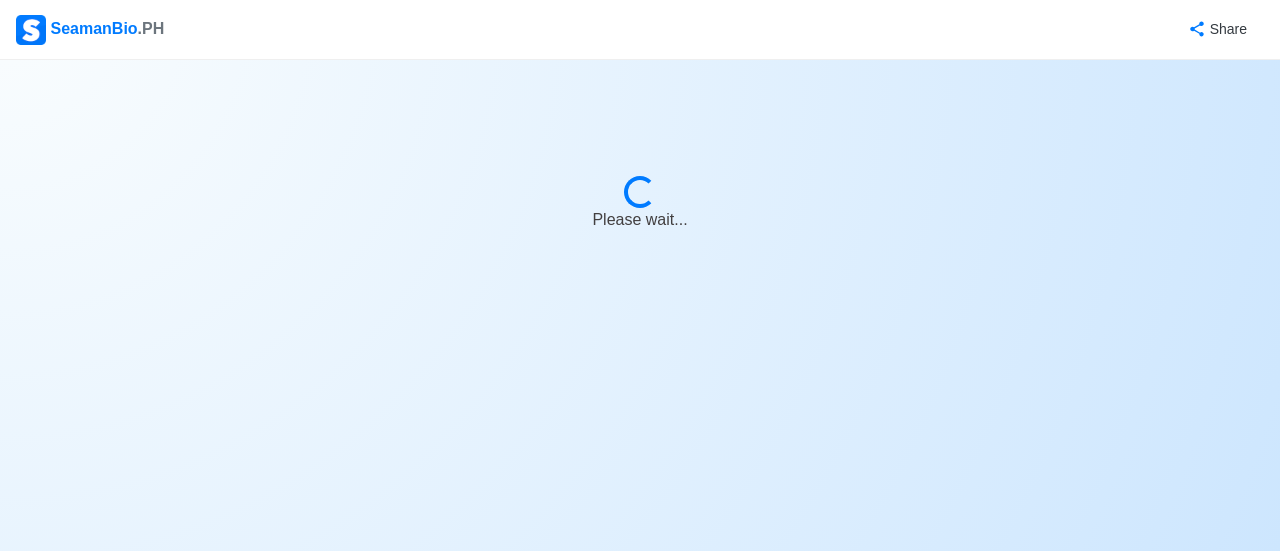 select on "Actively Looking for Job" 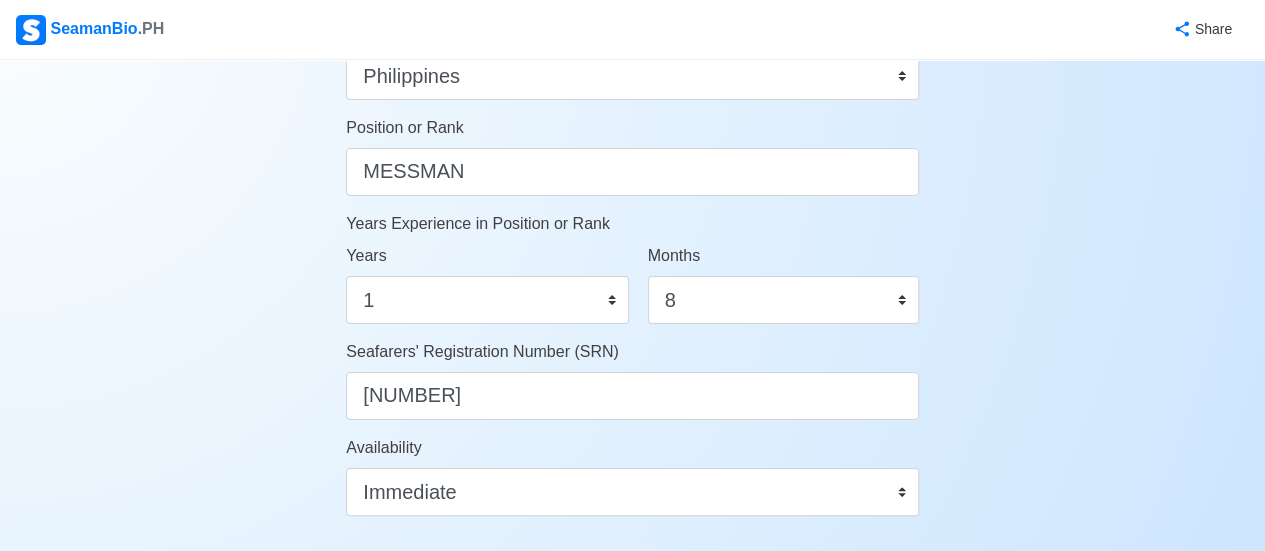 scroll, scrollTop: 1012, scrollLeft: 0, axis: vertical 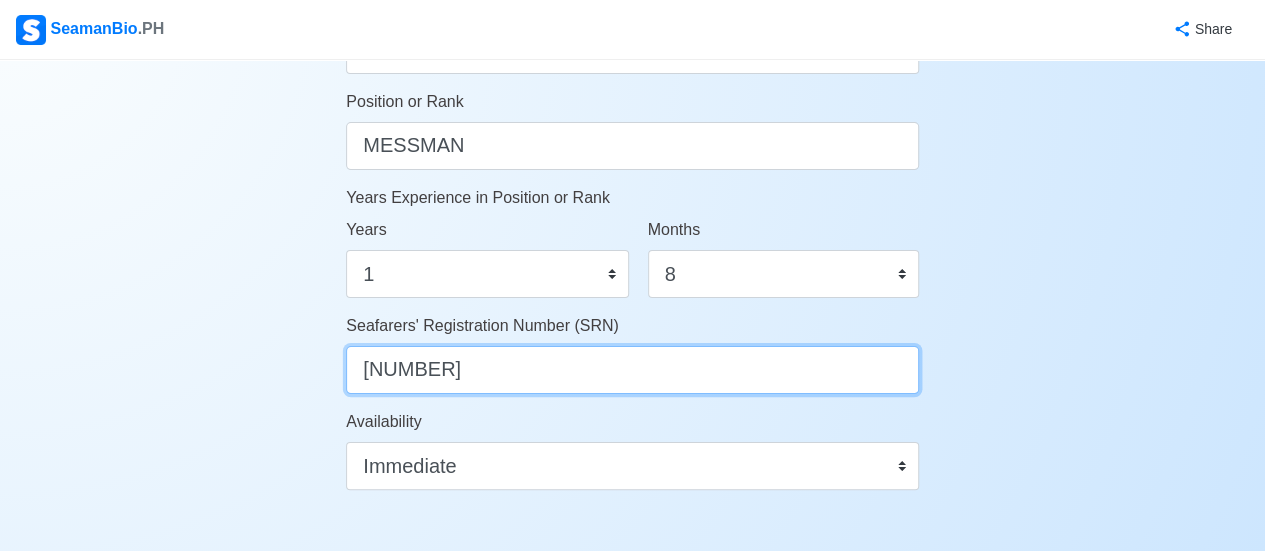 click on "[NUMBER]" at bounding box center (632, 370) 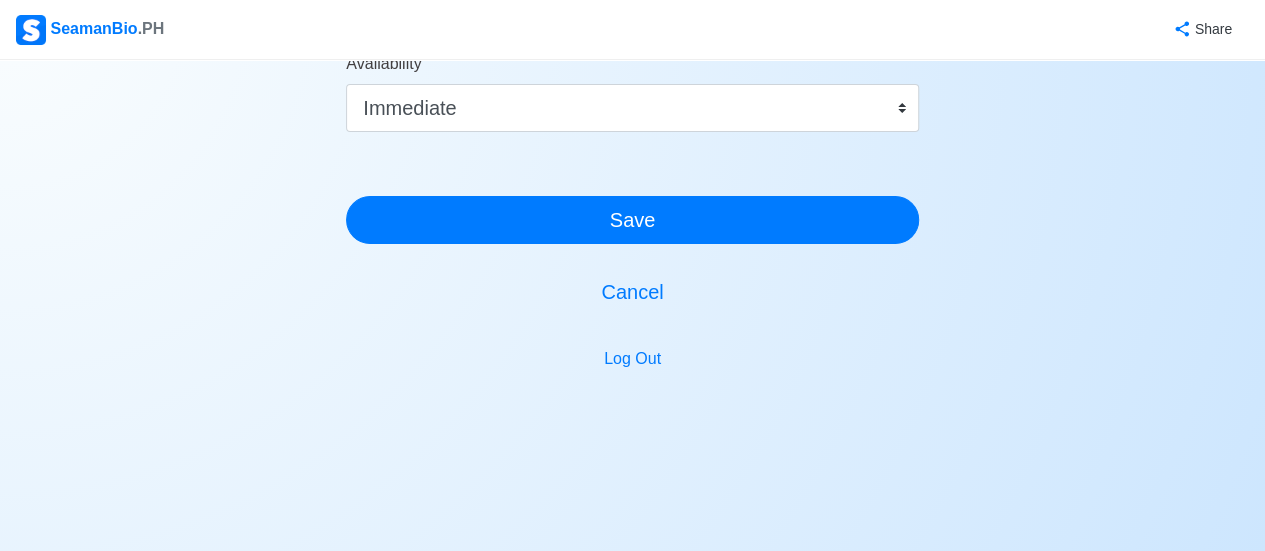 scroll, scrollTop: 1377, scrollLeft: 0, axis: vertical 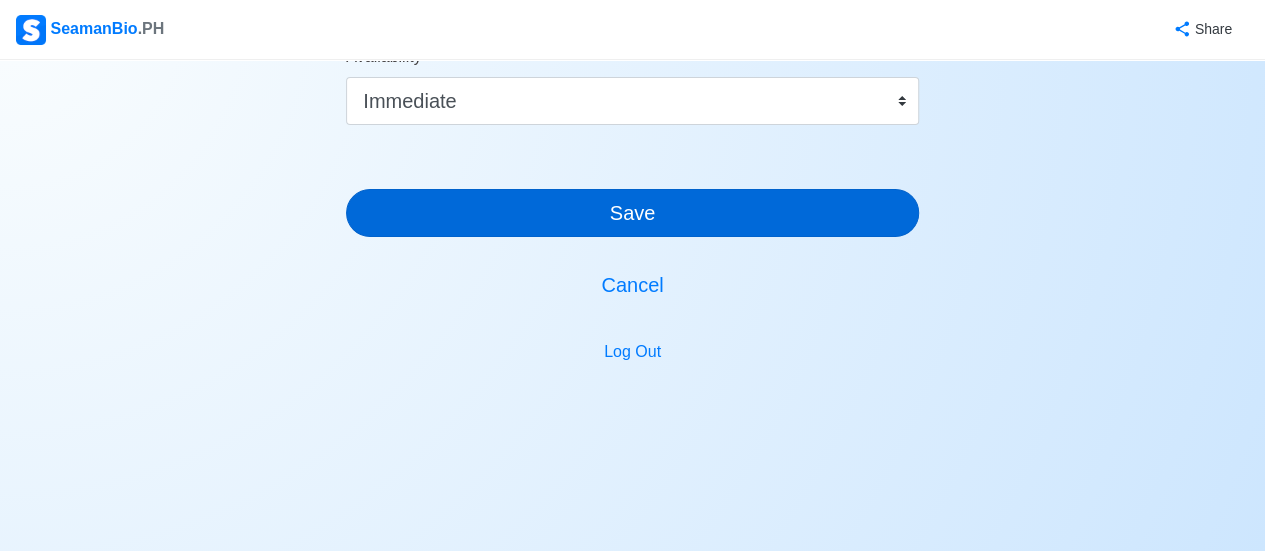 type on "[NUMBER]" 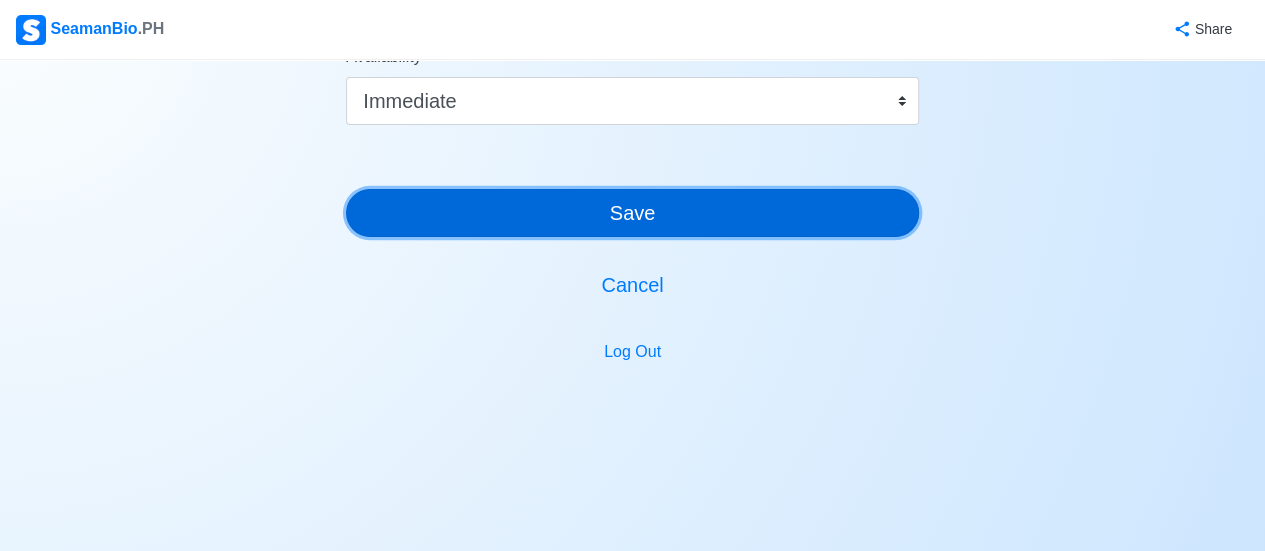 click on "Save" at bounding box center [632, 213] 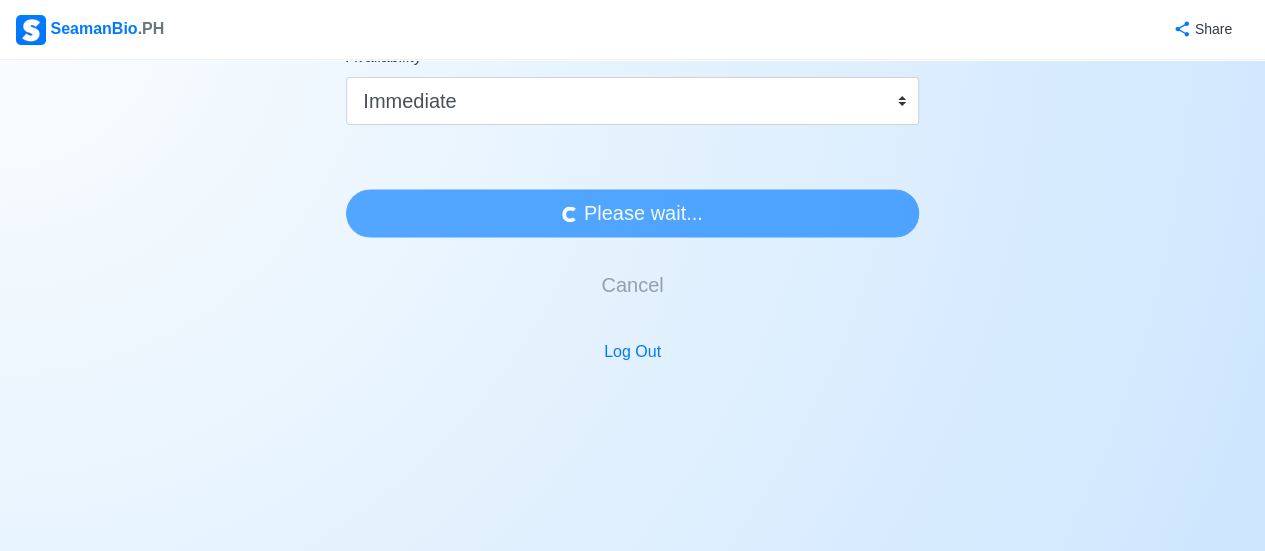 scroll, scrollTop: 0, scrollLeft: 0, axis: both 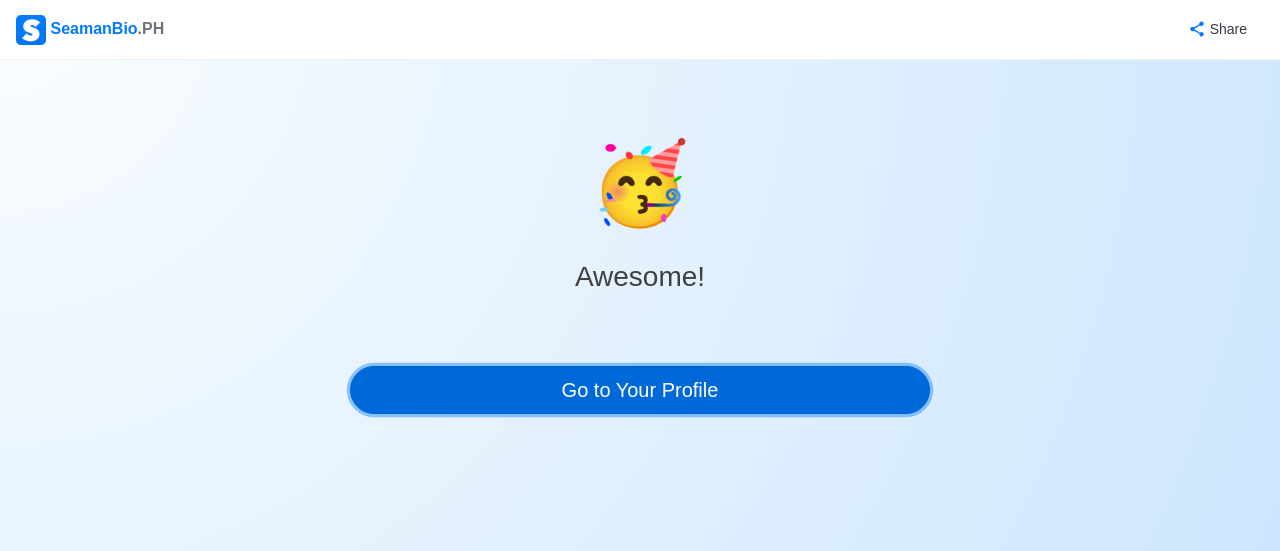 click on "Go to Your Profile" at bounding box center (640, 390) 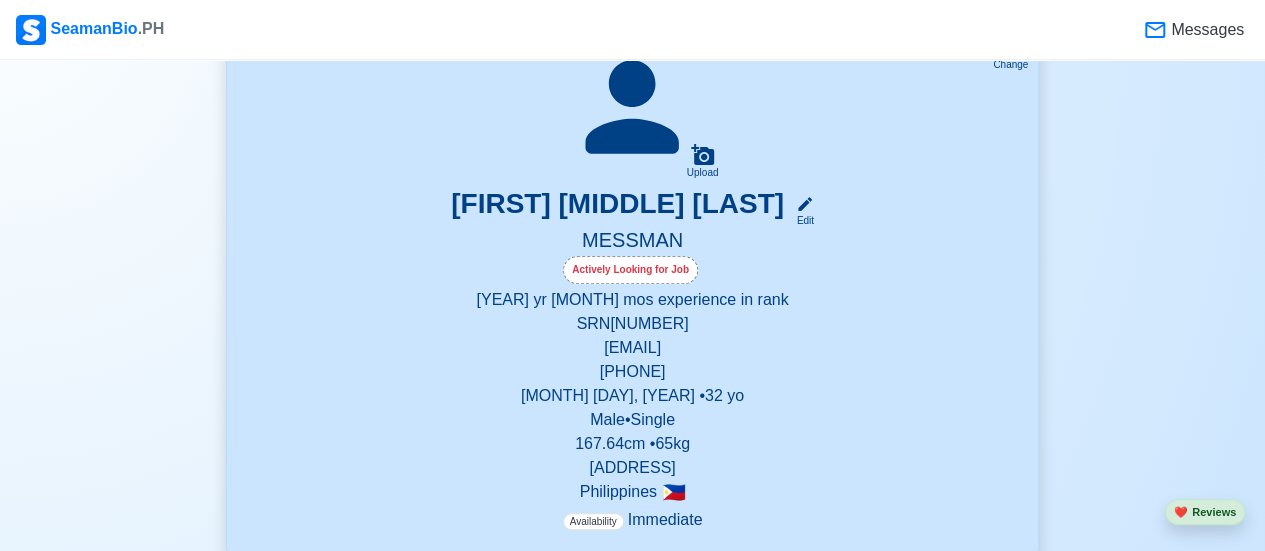 scroll, scrollTop: 381, scrollLeft: 0, axis: vertical 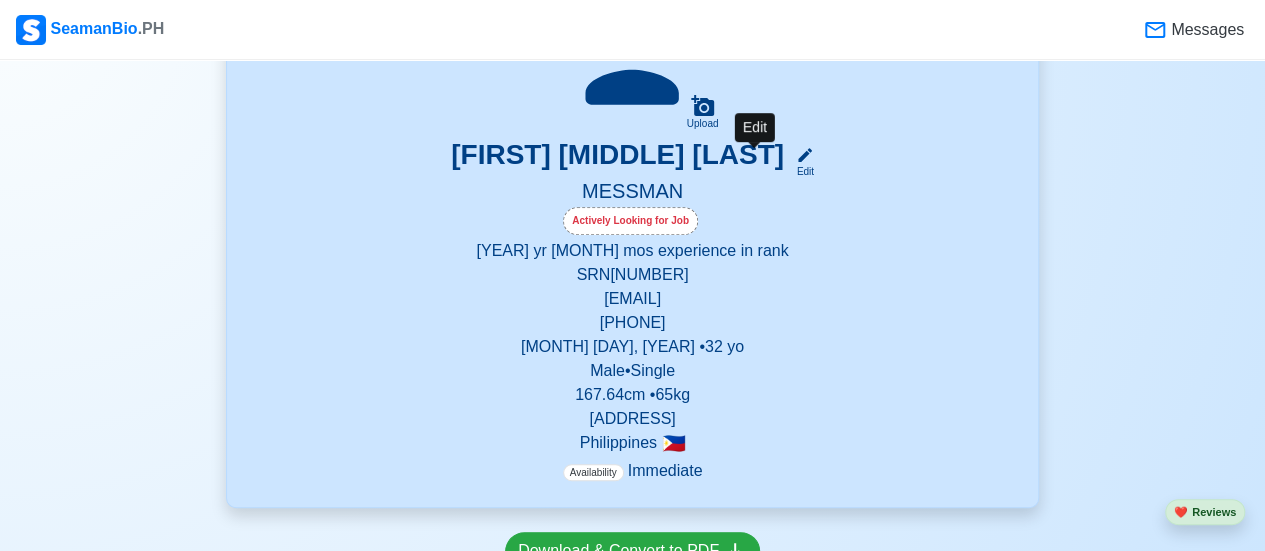 click on "Edit" at bounding box center (801, 171) 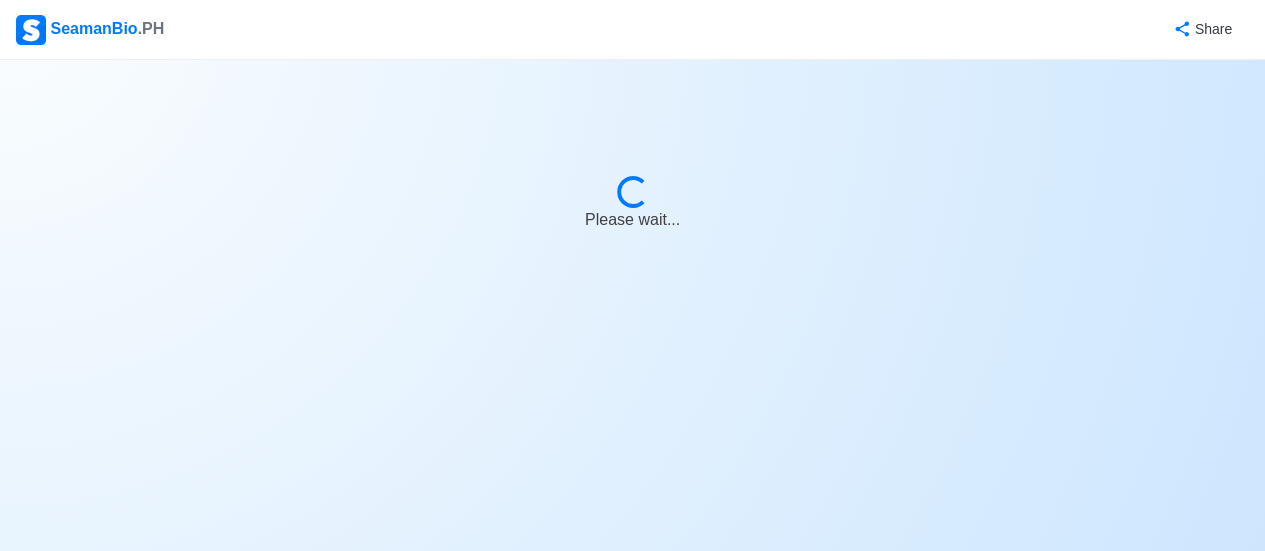 scroll, scrollTop: 0, scrollLeft: 0, axis: both 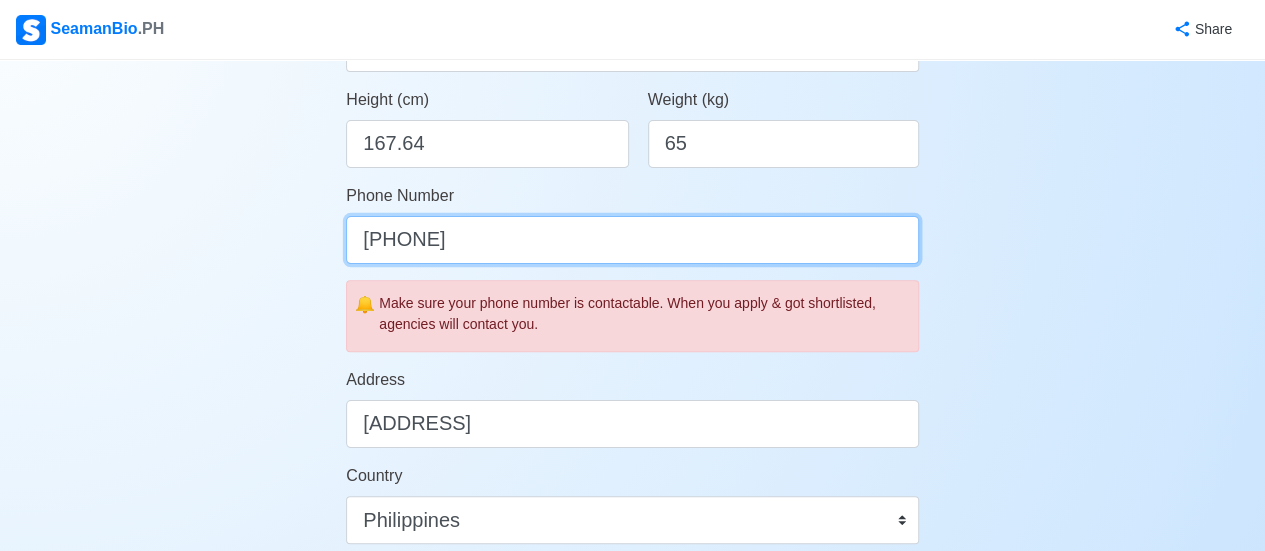 drag, startPoint x: 542, startPoint y: 245, endPoint x: 68, endPoint y: 221, distance: 474.6072 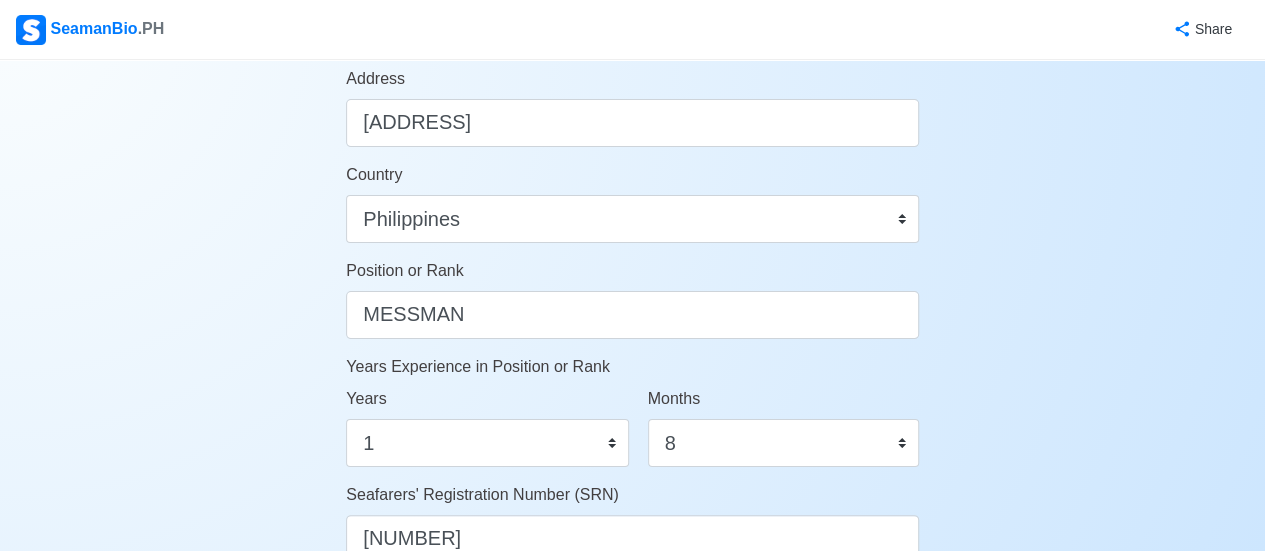 scroll, scrollTop: 771, scrollLeft: 0, axis: vertical 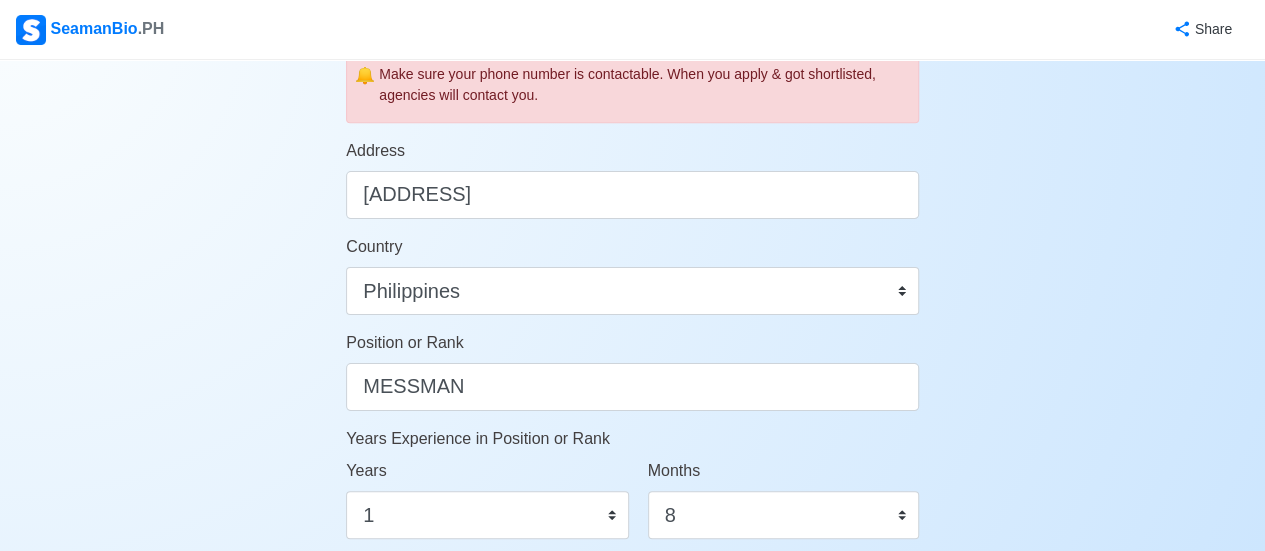 type on "N/A" 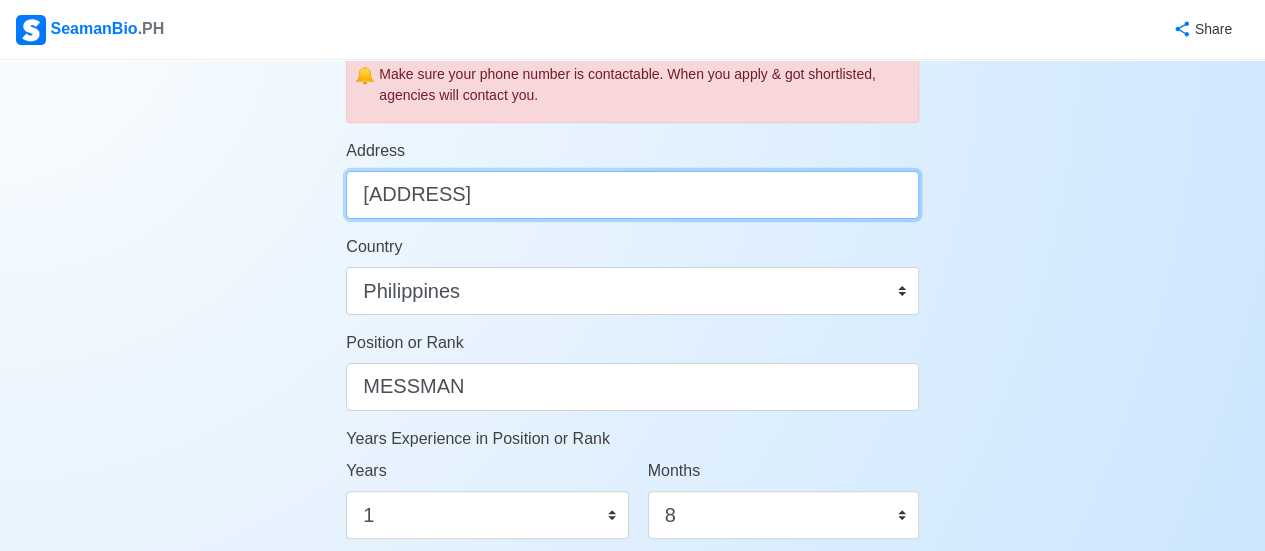 drag, startPoint x: 709, startPoint y: 203, endPoint x: 0, endPoint y: 185, distance: 709.22845 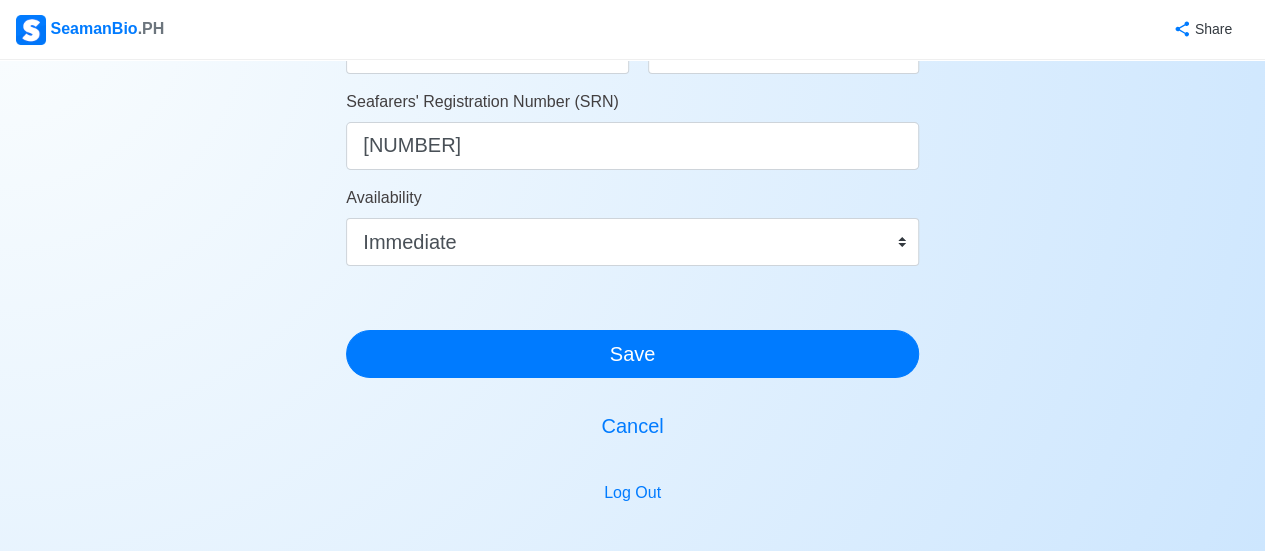 scroll, scrollTop: 1256, scrollLeft: 0, axis: vertical 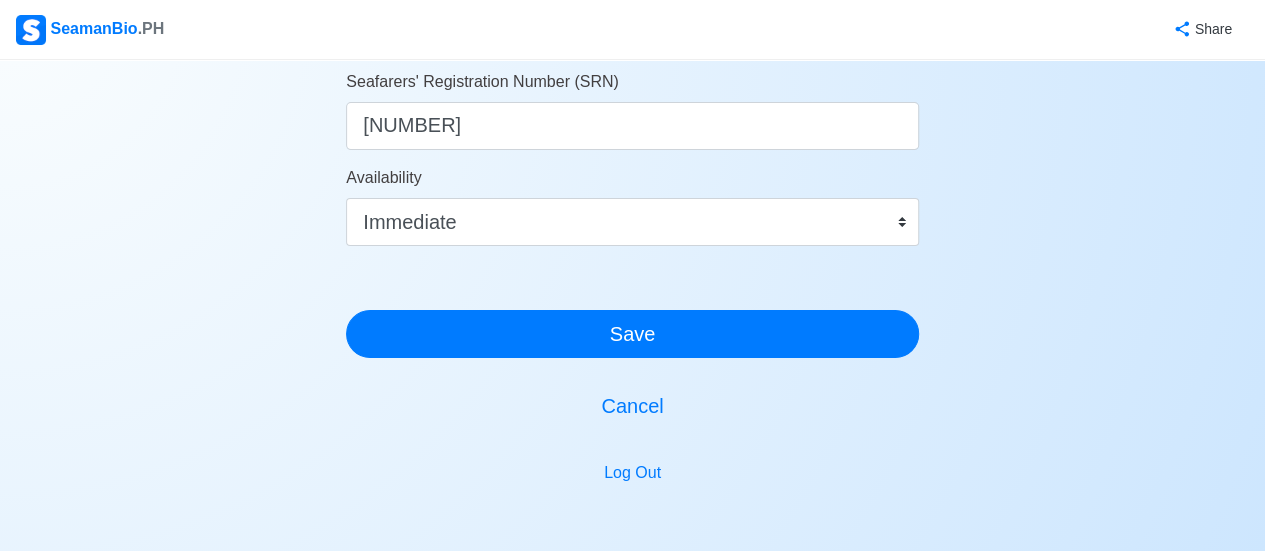 type on "[CITY]" 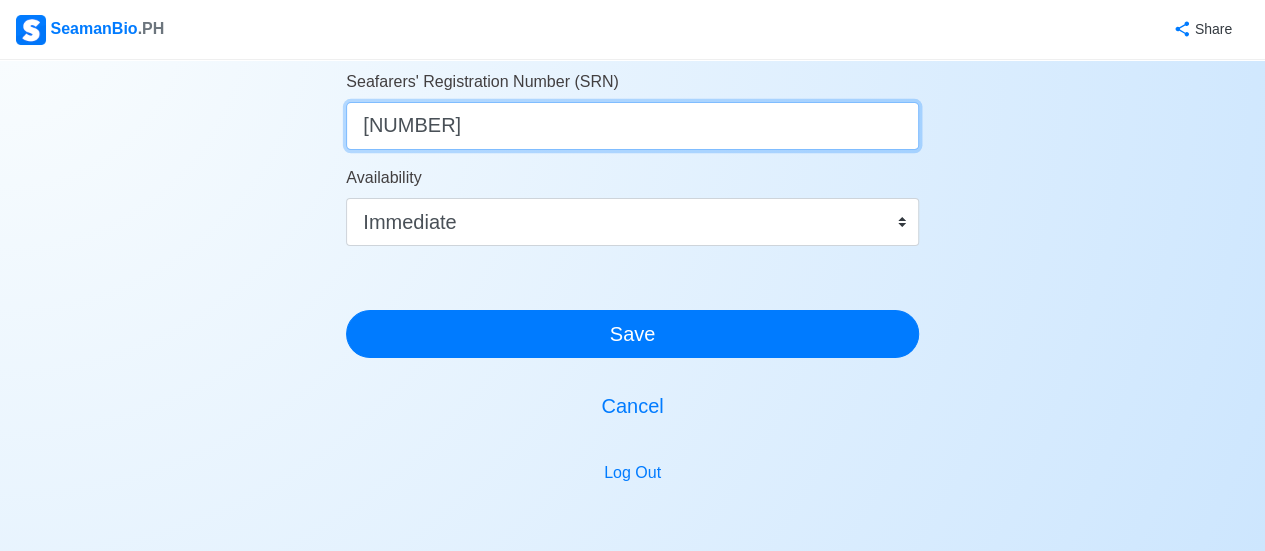 drag, startPoint x: 544, startPoint y: 137, endPoint x: 119, endPoint y: 101, distance: 426.52197 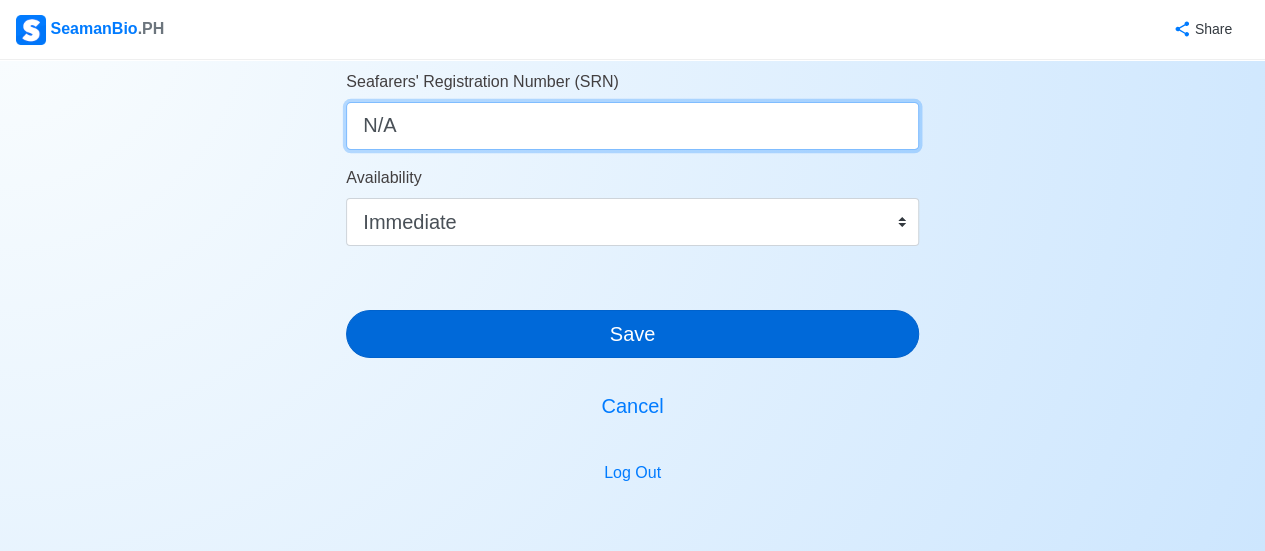 type on "N/A" 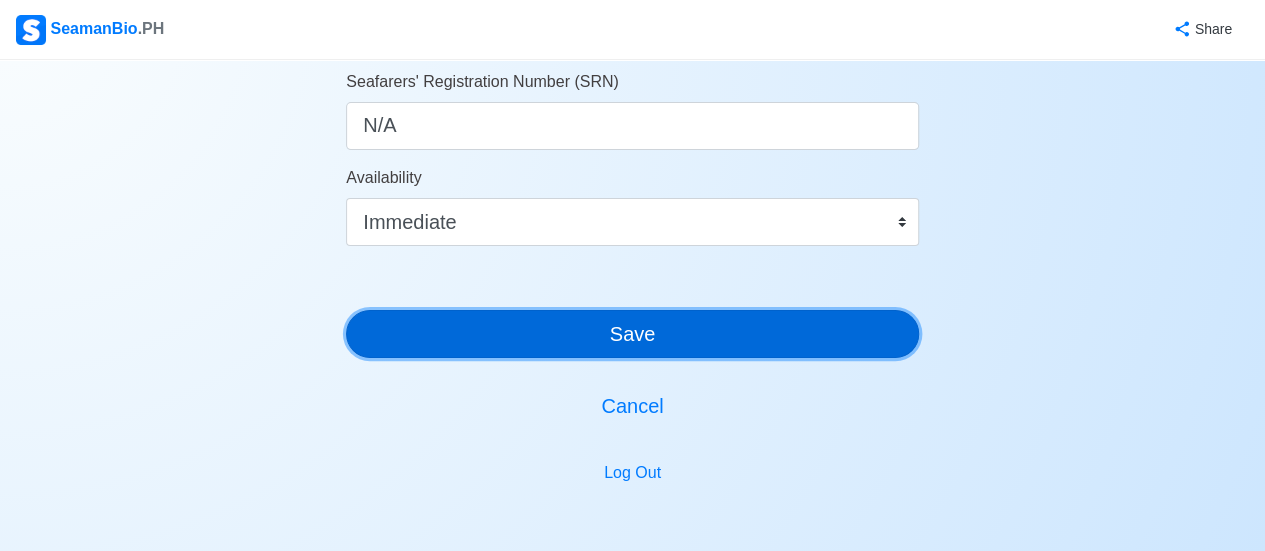 click on "Save" at bounding box center (632, 334) 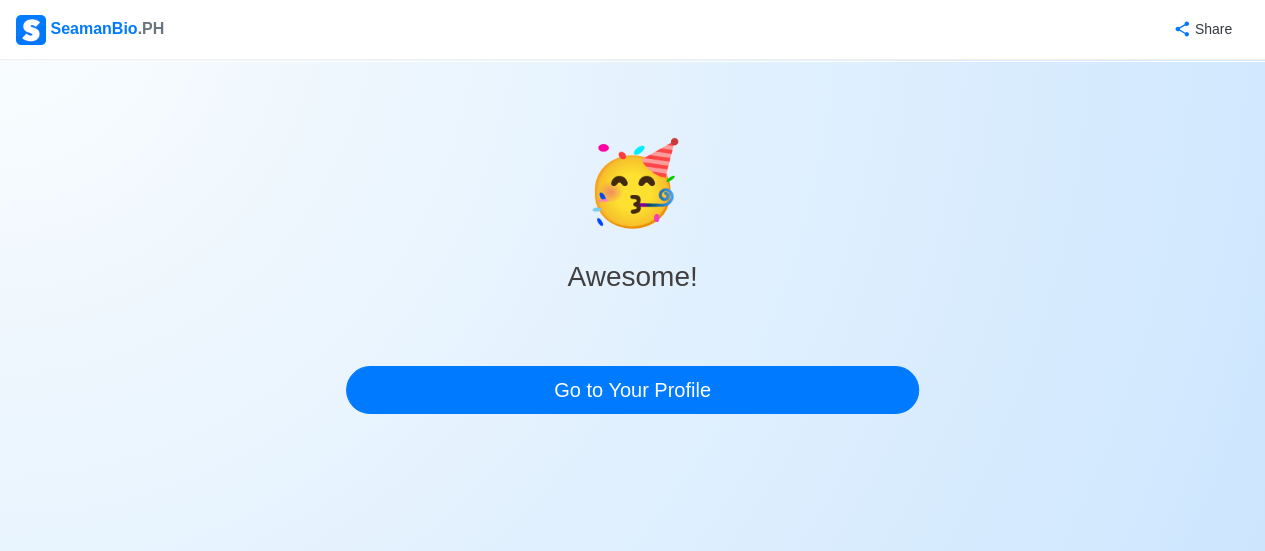 scroll, scrollTop: 0, scrollLeft: 0, axis: both 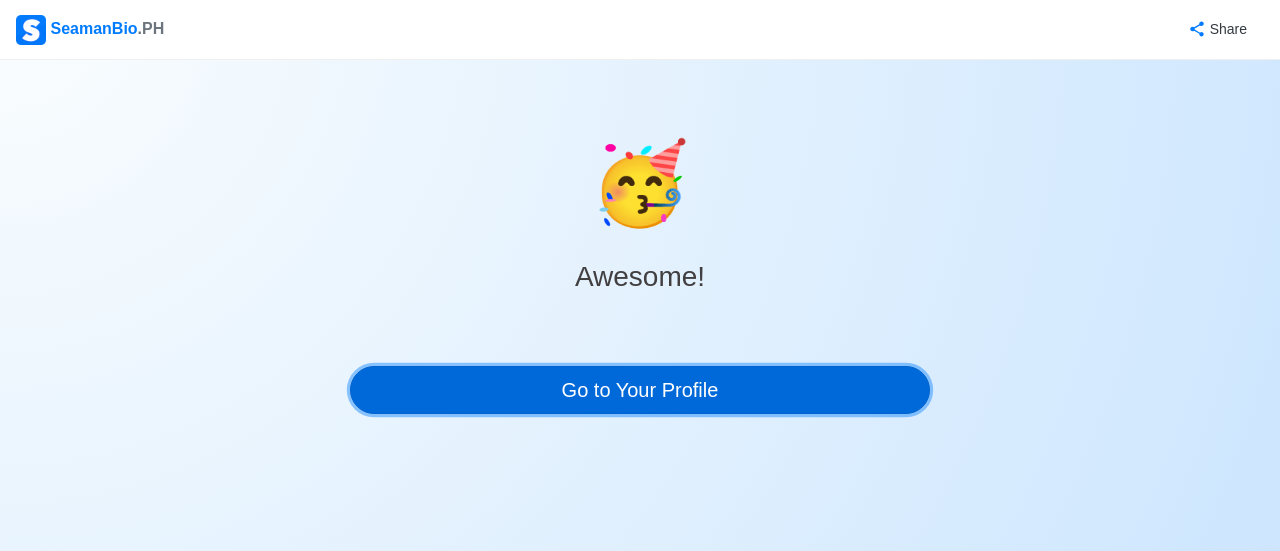 click on "Go to Your Profile" at bounding box center (640, 390) 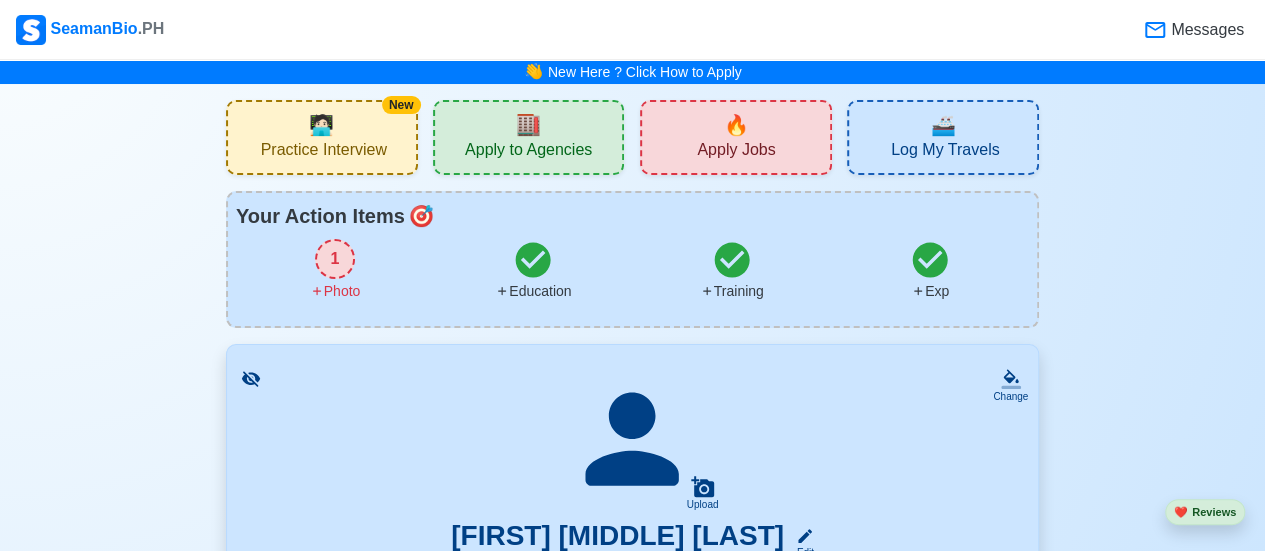 click on "SeamanBio .PH" at bounding box center (90, 30) 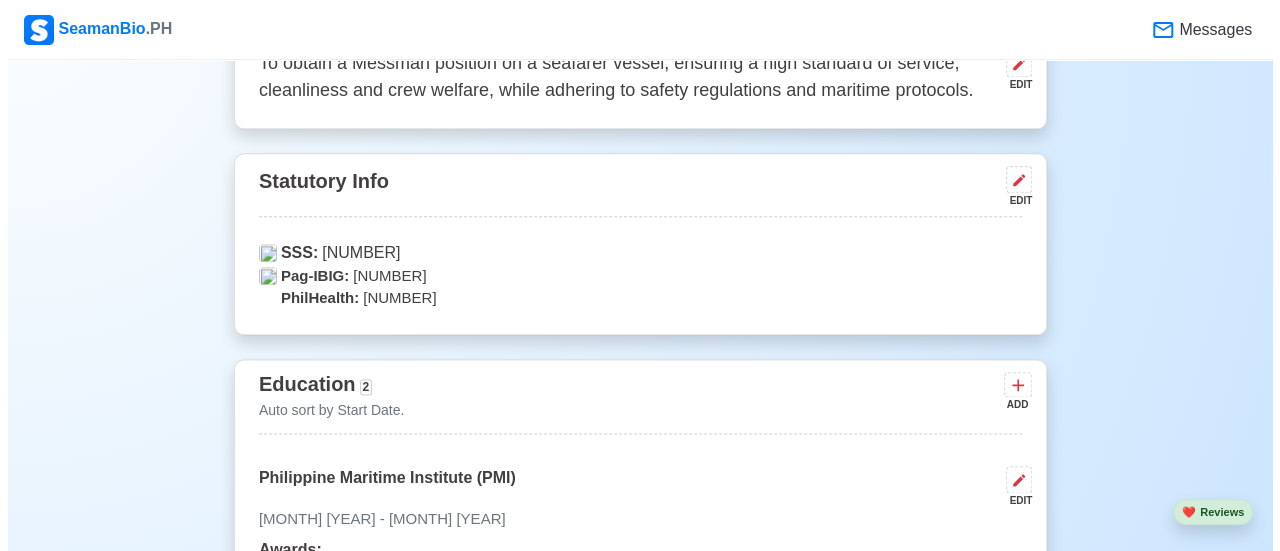 scroll, scrollTop: 1143, scrollLeft: 0, axis: vertical 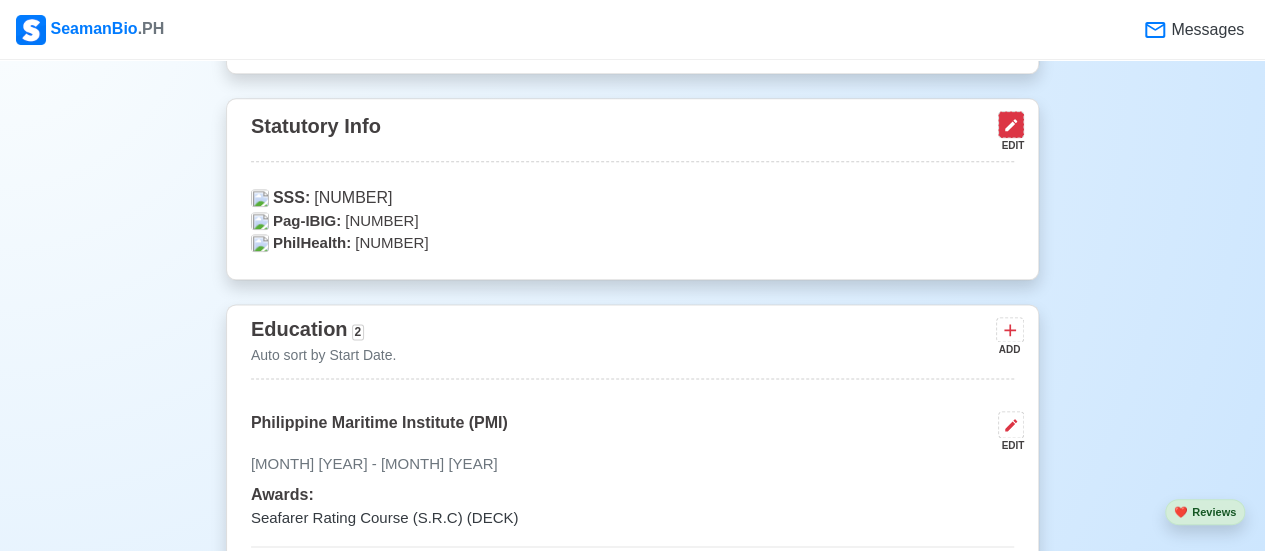 click 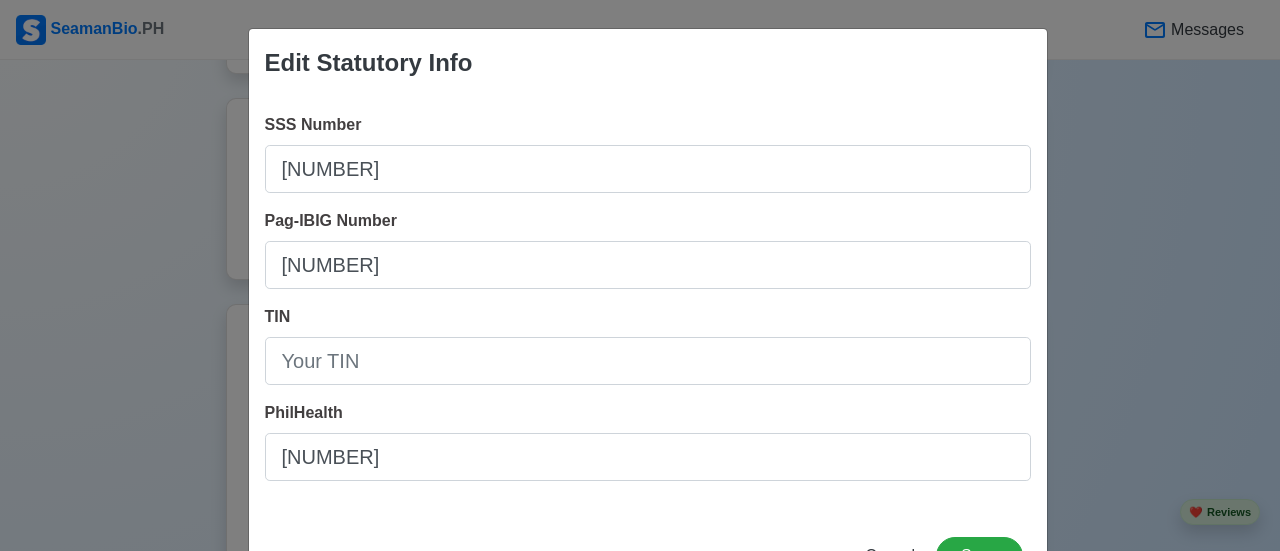 click on "Edit Statutory Info SSS Number [NUMBER] Pag-IBIG Number [NUMBER] TIN PhilHealth [NUMBER] Cancel Save" at bounding box center (640, 275) 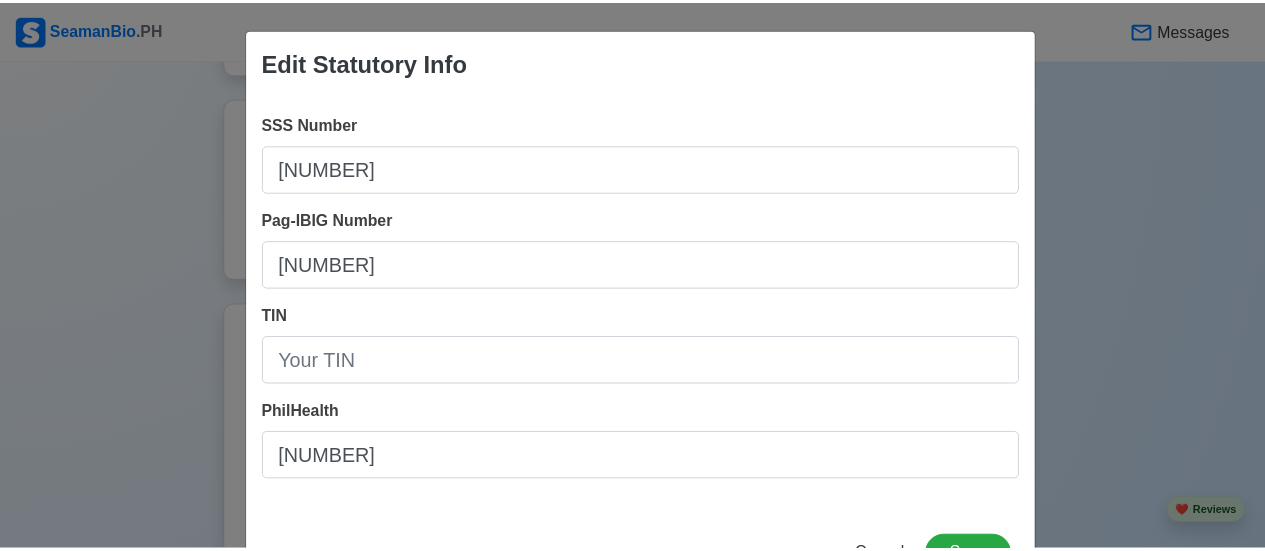 scroll, scrollTop: 75, scrollLeft: 0, axis: vertical 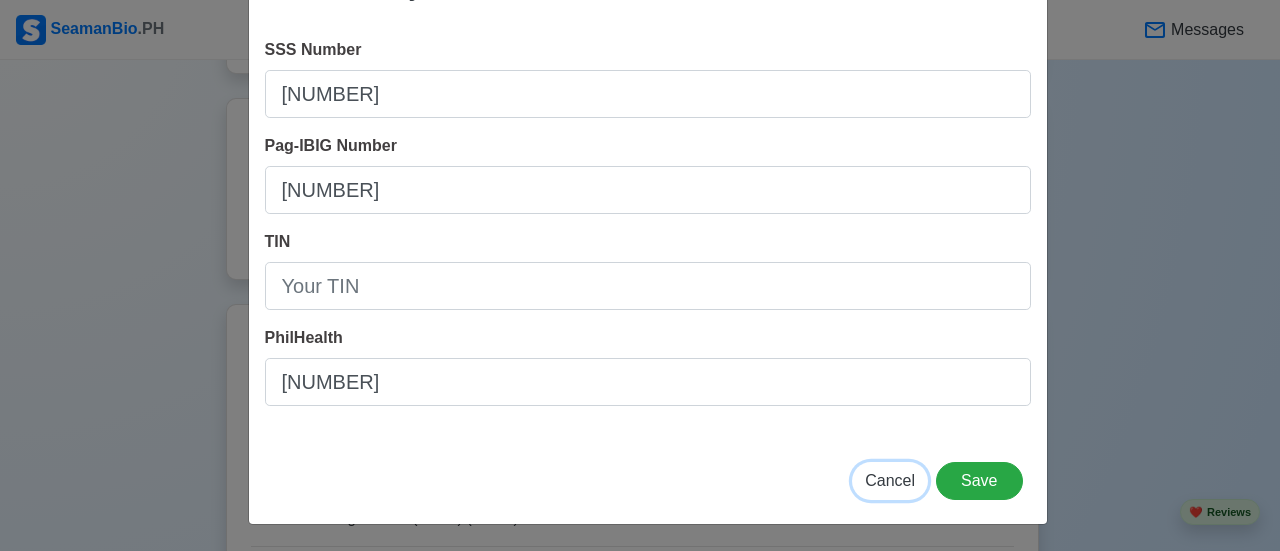 click on "Cancel" at bounding box center (890, 481) 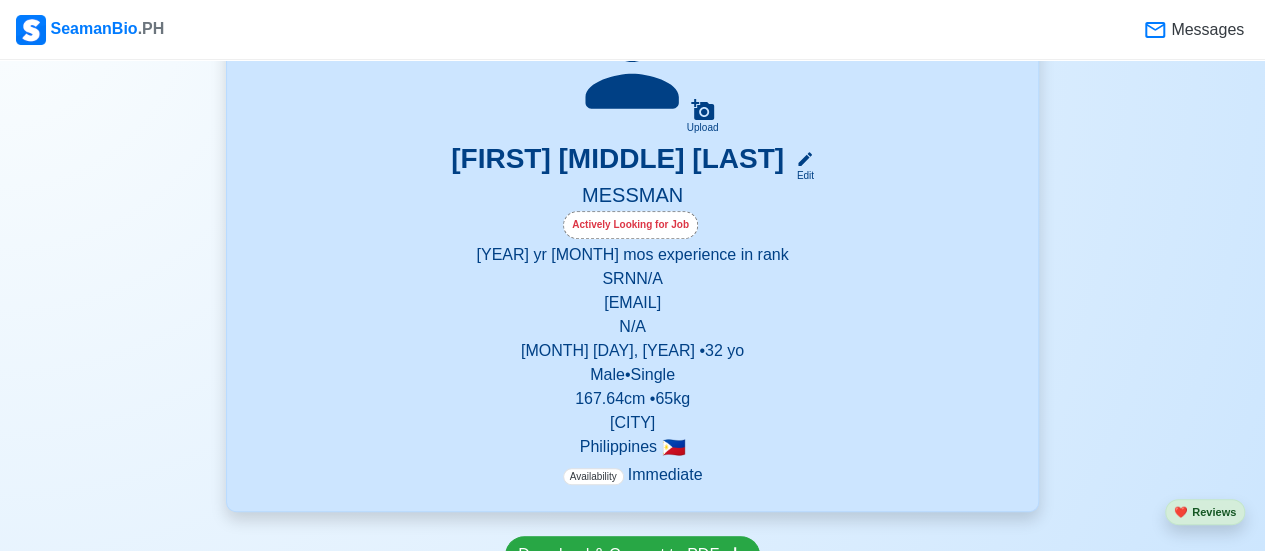scroll, scrollTop: 638, scrollLeft: 0, axis: vertical 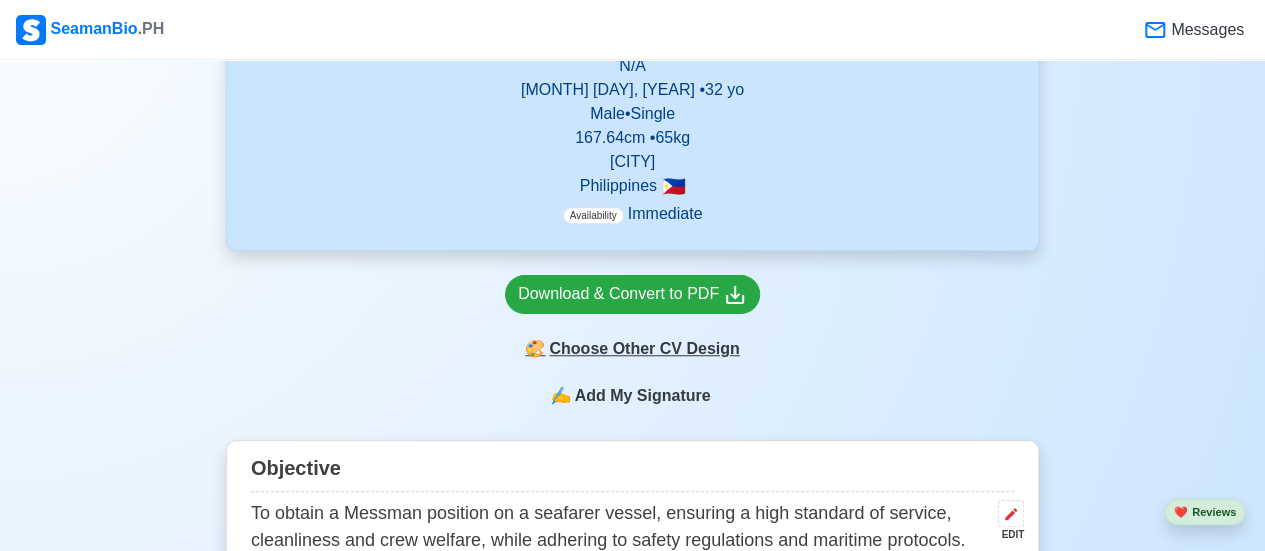 click on "🎨 Choose Other CV Design" at bounding box center [632, 349] 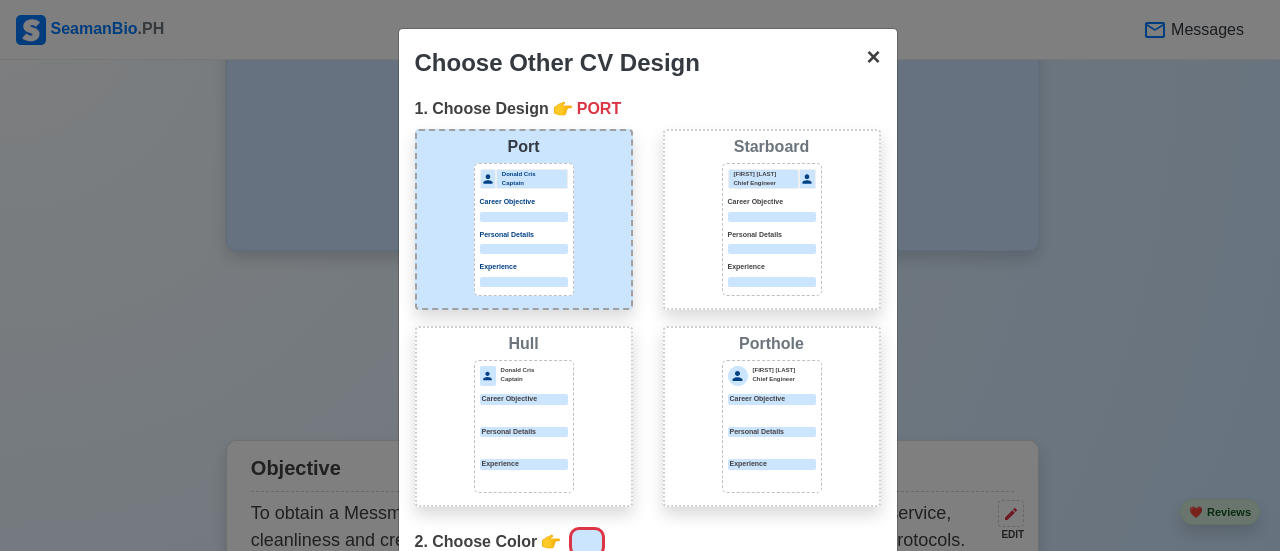 click on "×" at bounding box center [873, 56] 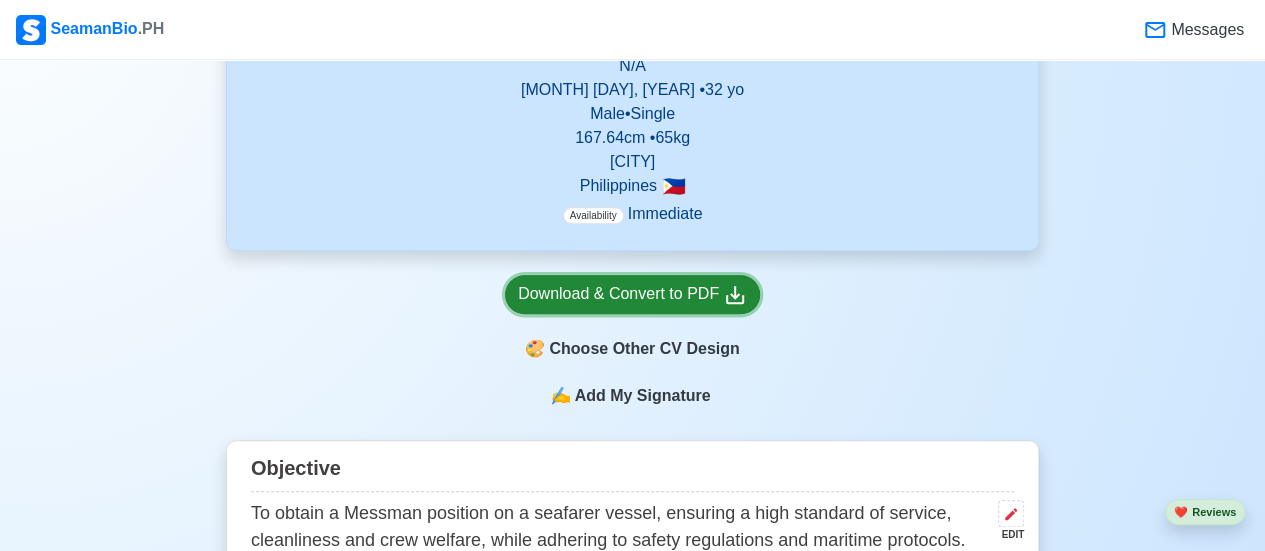 click on "Download & Convert to PDF" at bounding box center [632, 294] 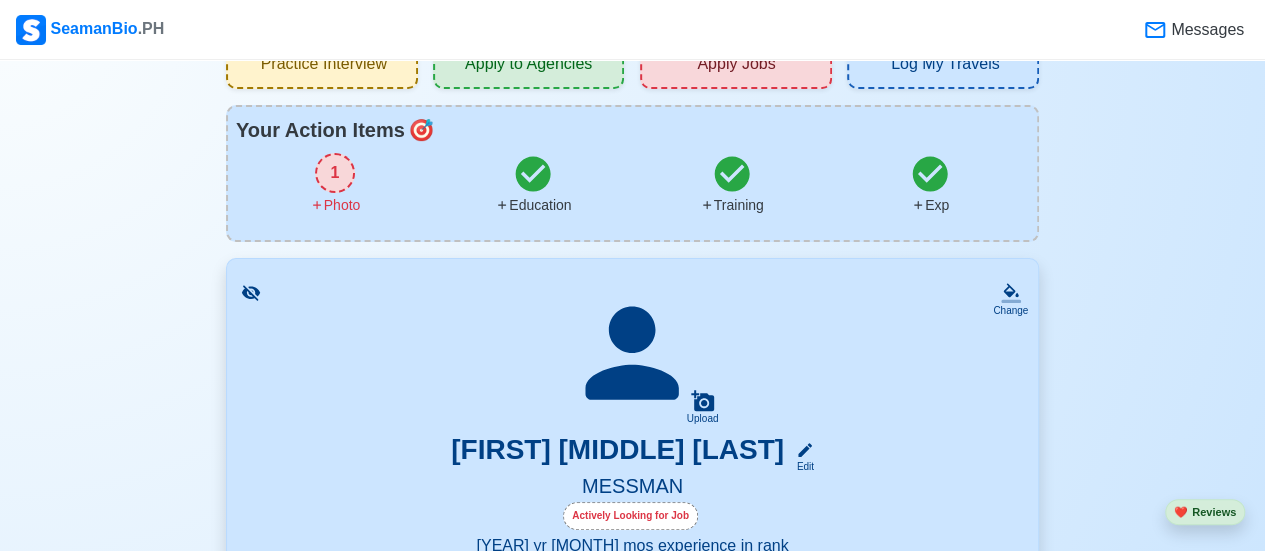 scroll, scrollTop: 120, scrollLeft: 0, axis: vertical 